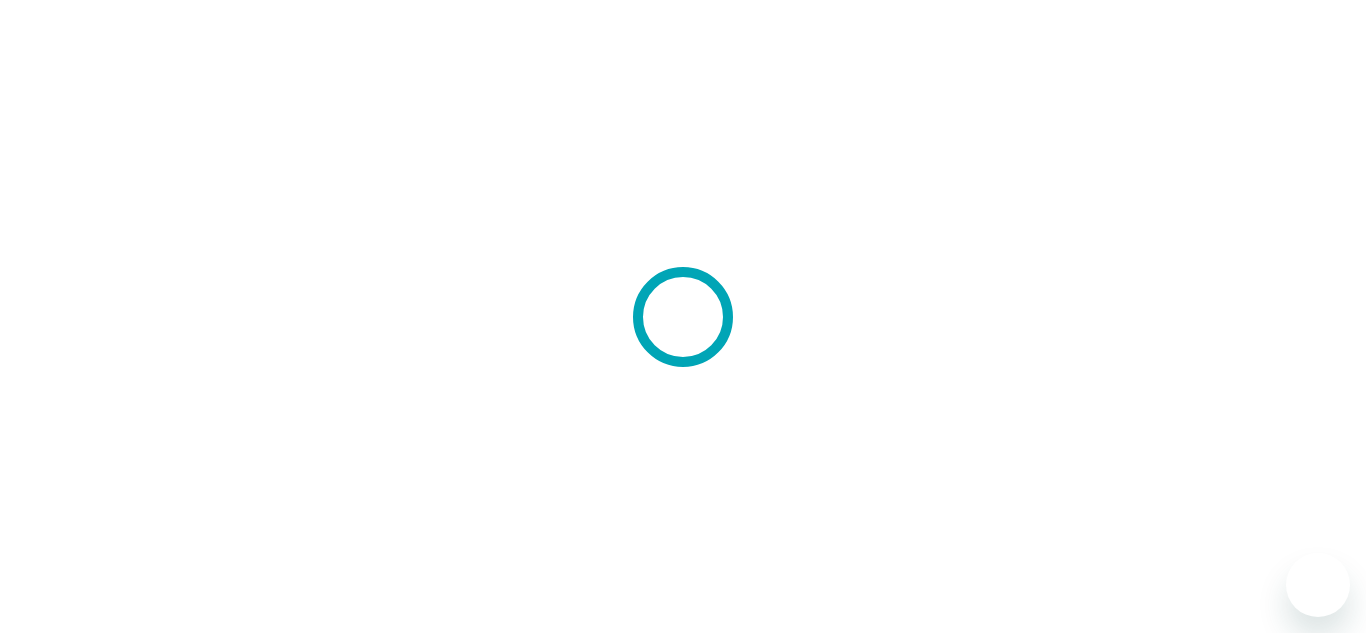 scroll, scrollTop: 0, scrollLeft: 0, axis: both 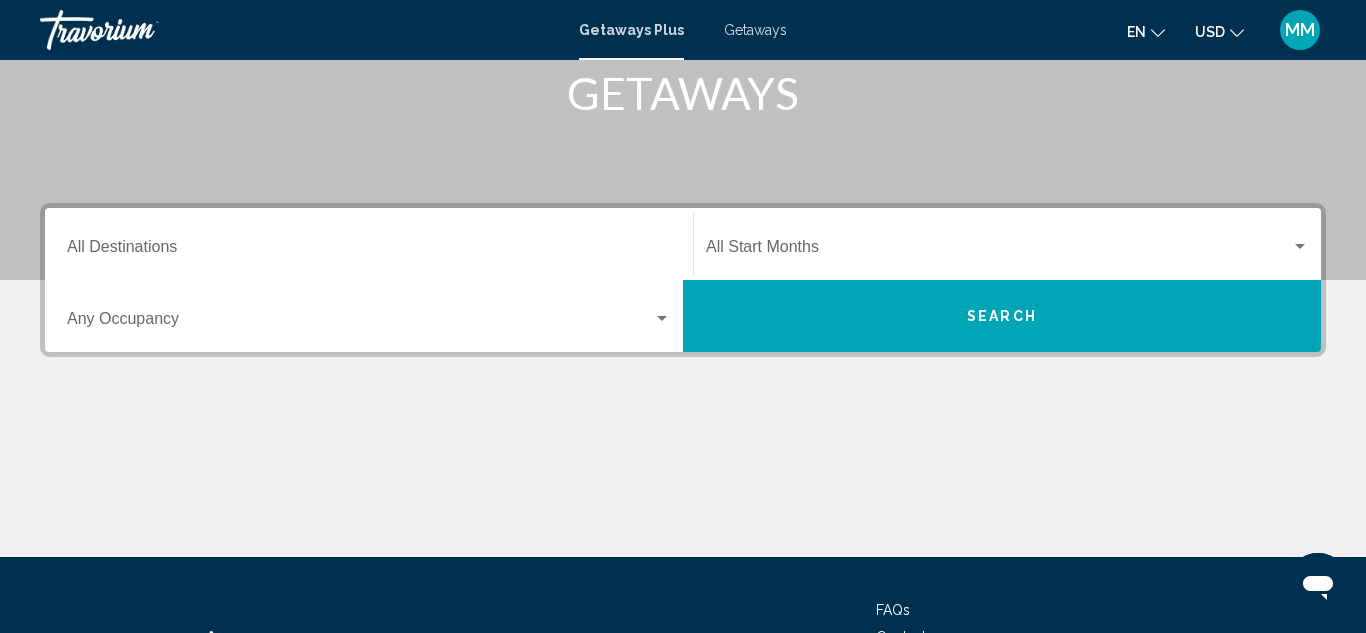 click on "Occupancy Any Occupancy" at bounding box center (369, 316) 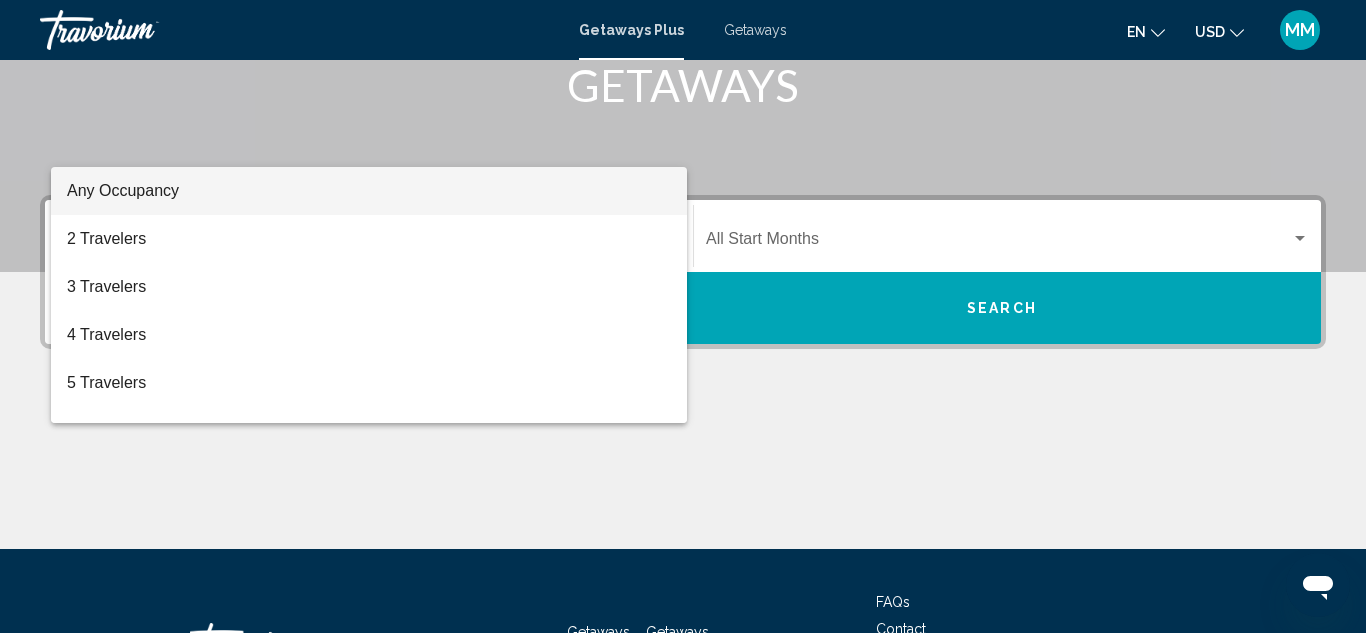 scroll, scrollTop: 458, scrollLeft: 0, axis: vertical 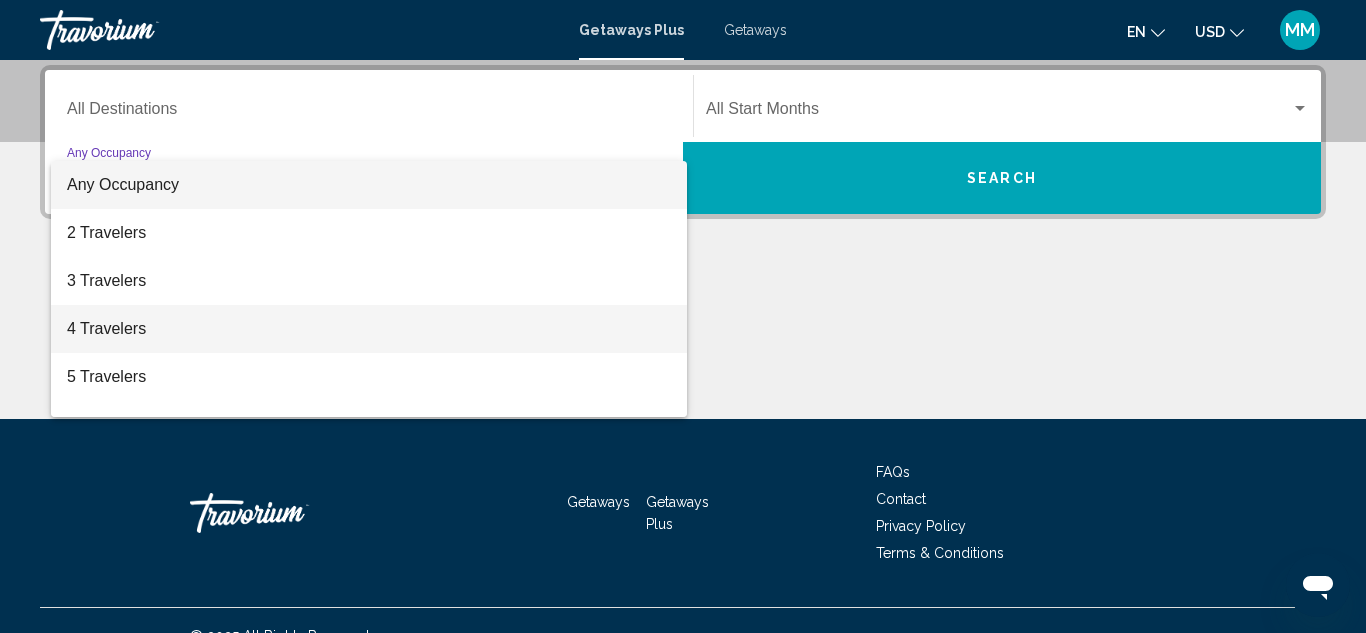 click on "4 Travelers" at bounding box center [369, 329] 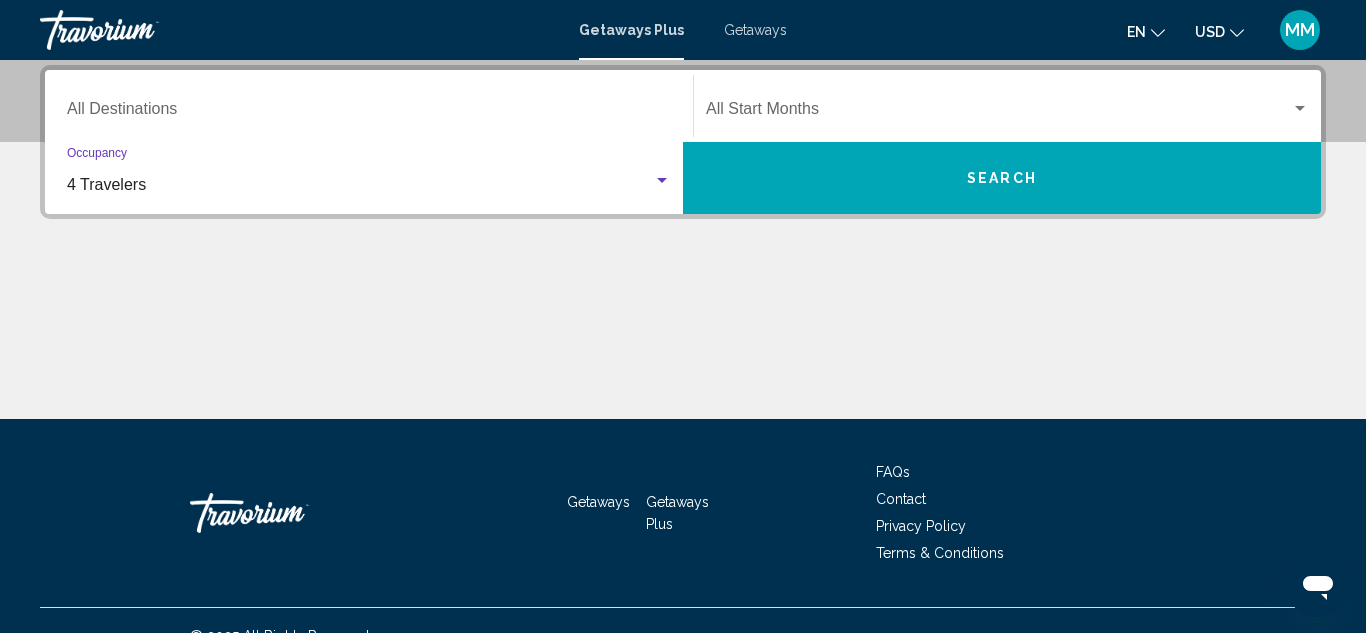 click at bounding box center [998, 113] 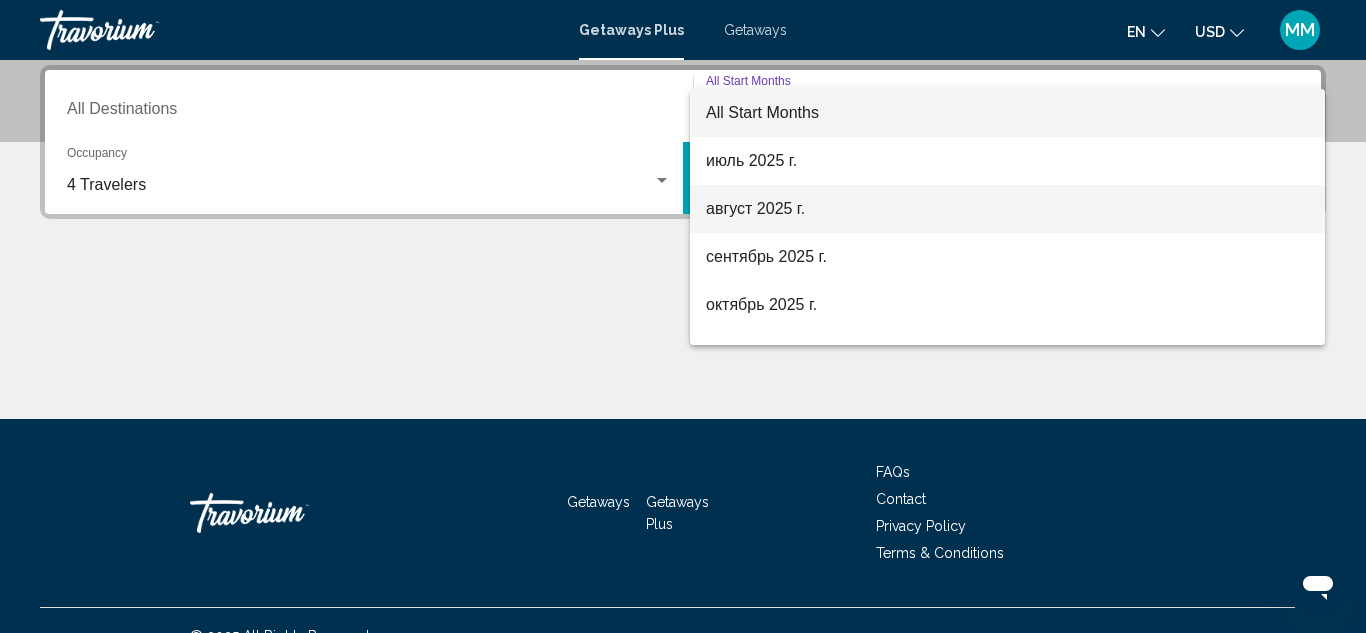 click on "август 2025 г." at bounding box center (1007, 209) 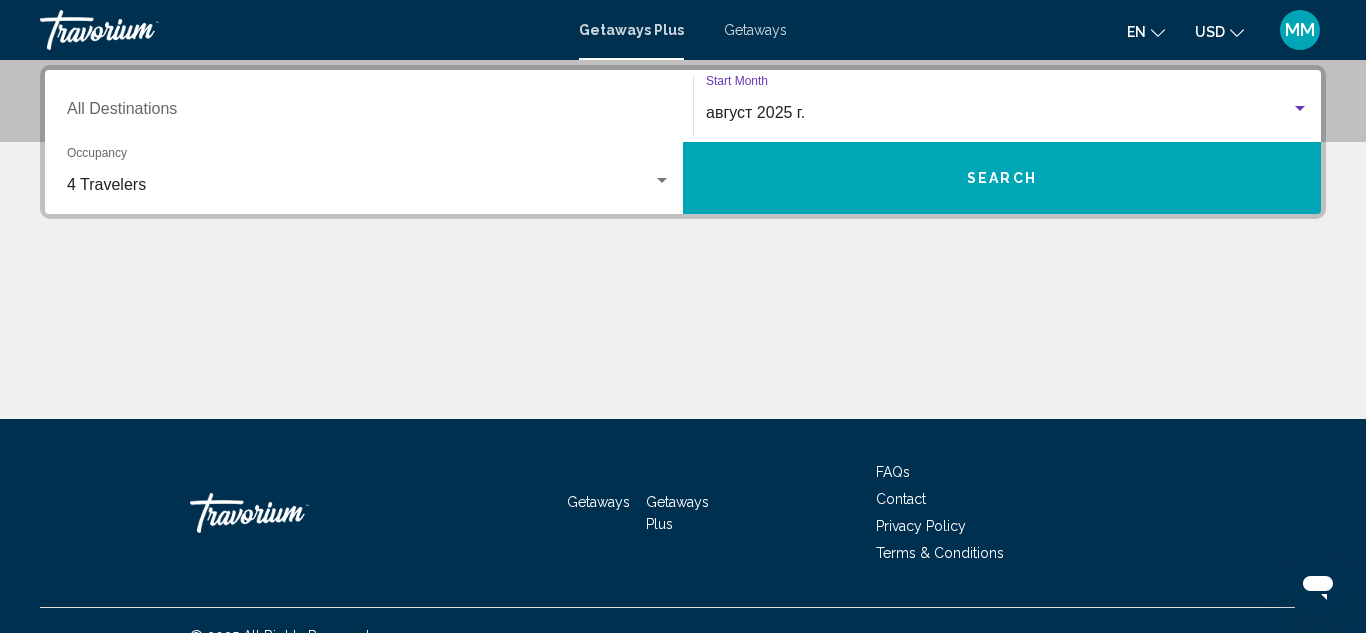 click on "Search" at bounding box center (1002, 178) 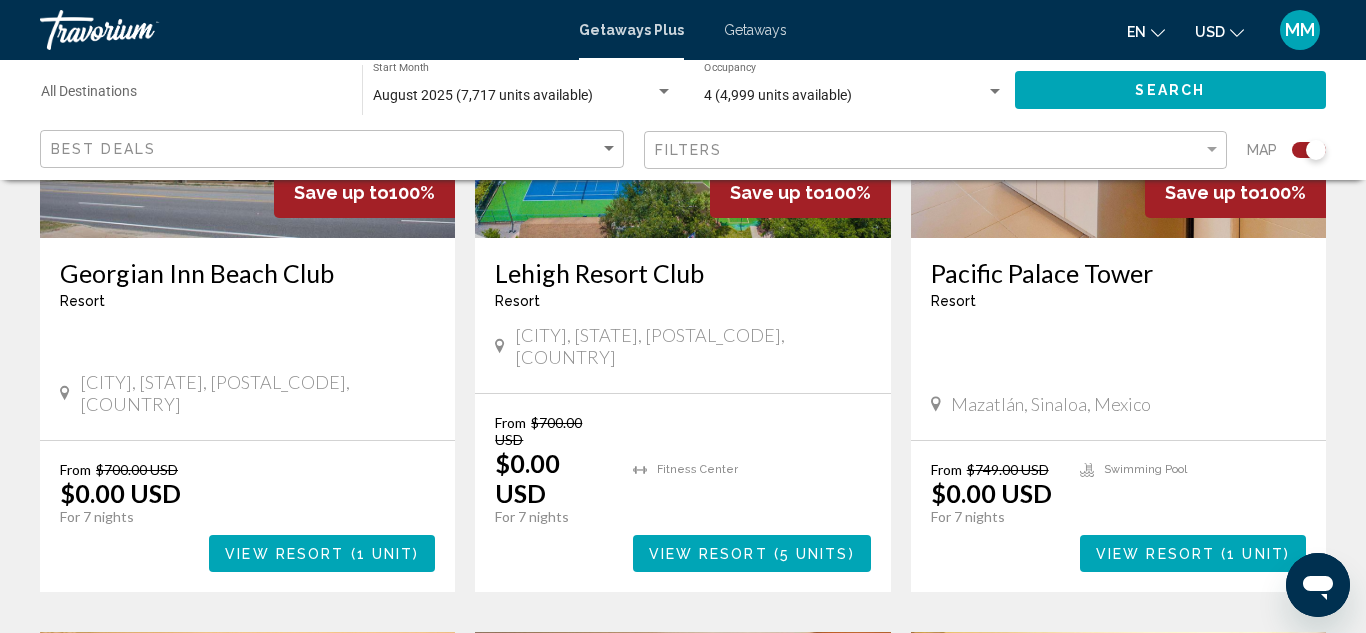 scroll, scrollTop: 1720, scrollLeft: 0, axis: vertical 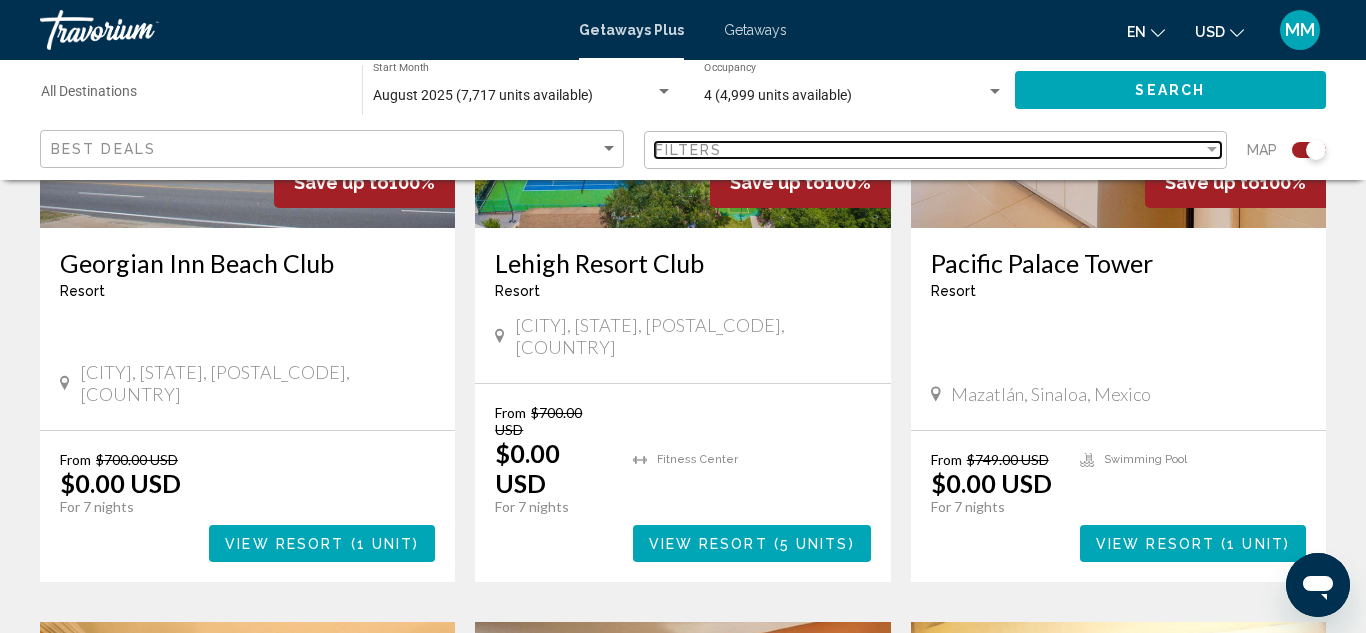 click on "Filters" at bounding box center [929, 150] 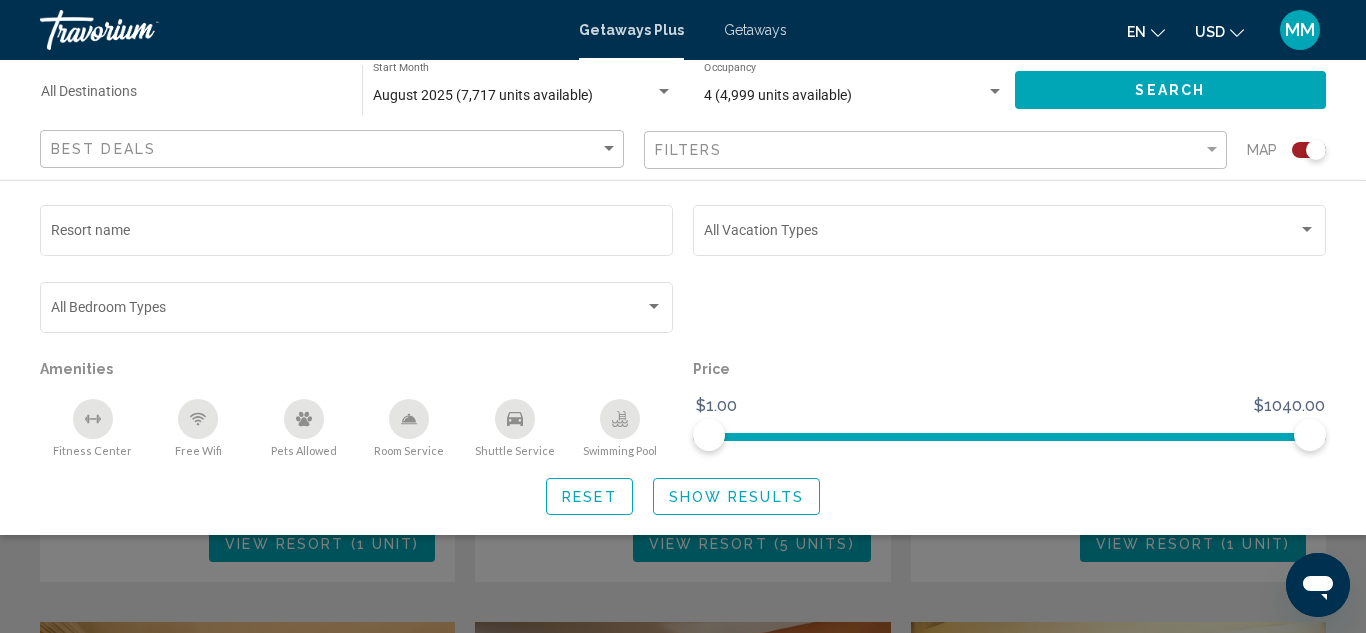 click on "Show Results" 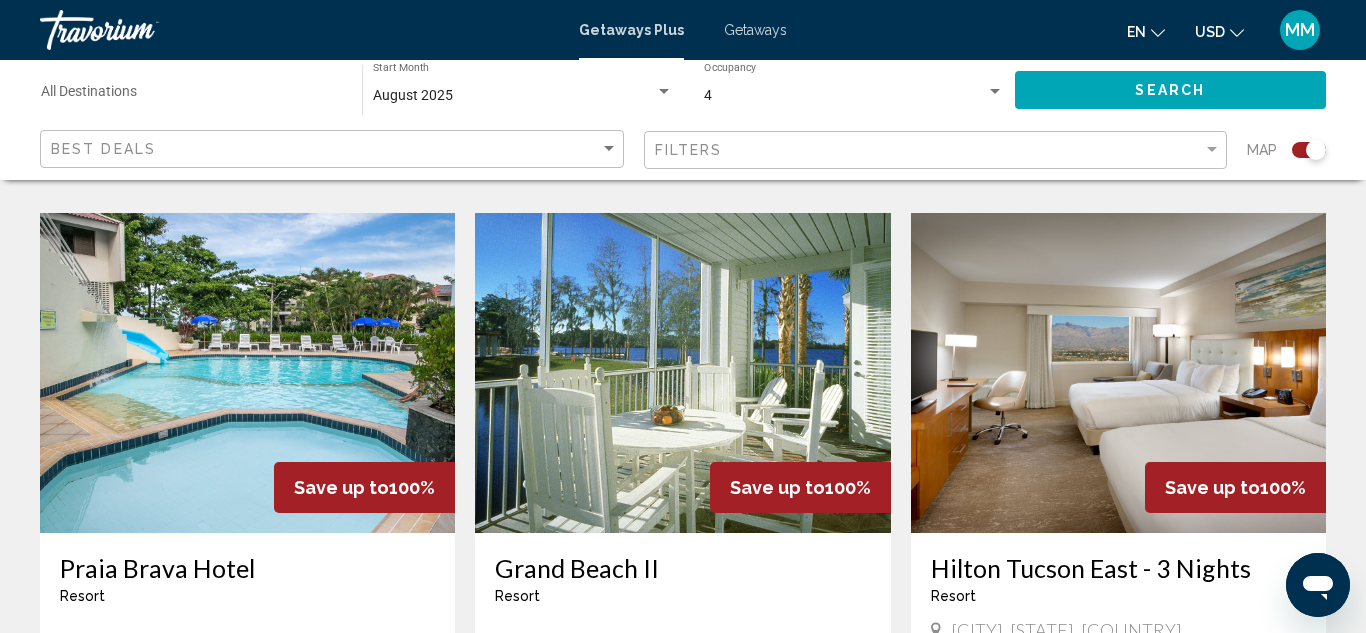 scroll, scrollTop: 2840, scrollLeft: 0, axis: vertical 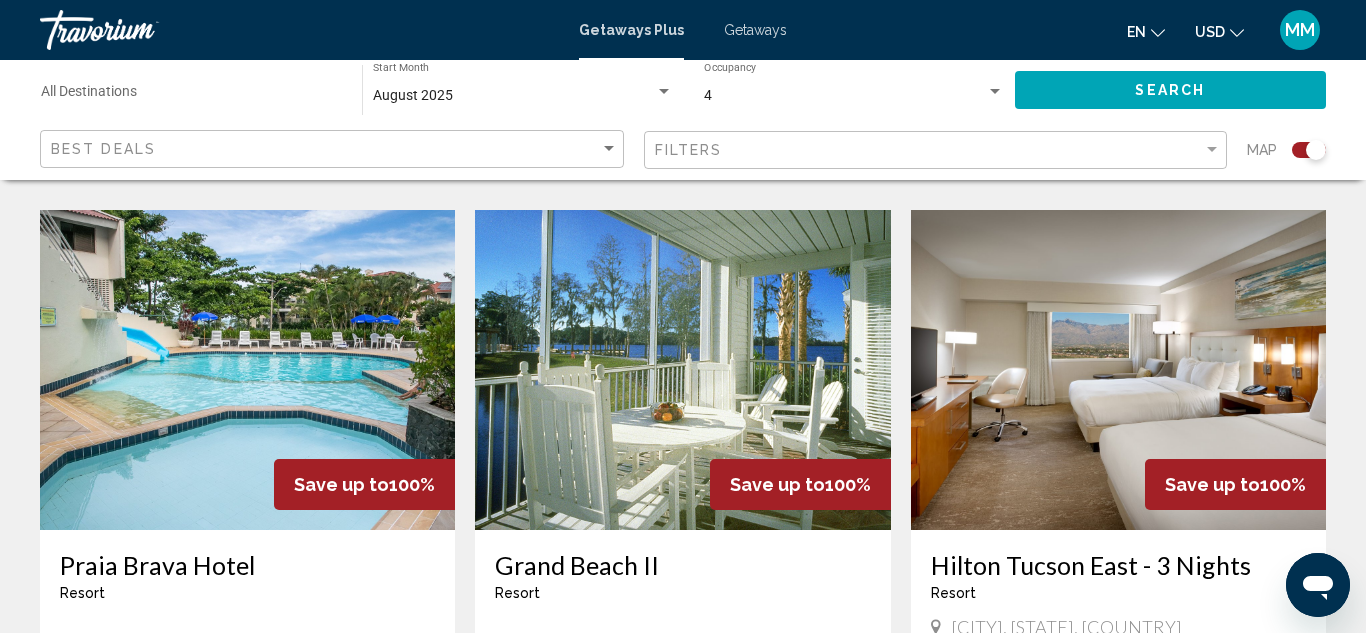 click at bounding box center [247, 370] 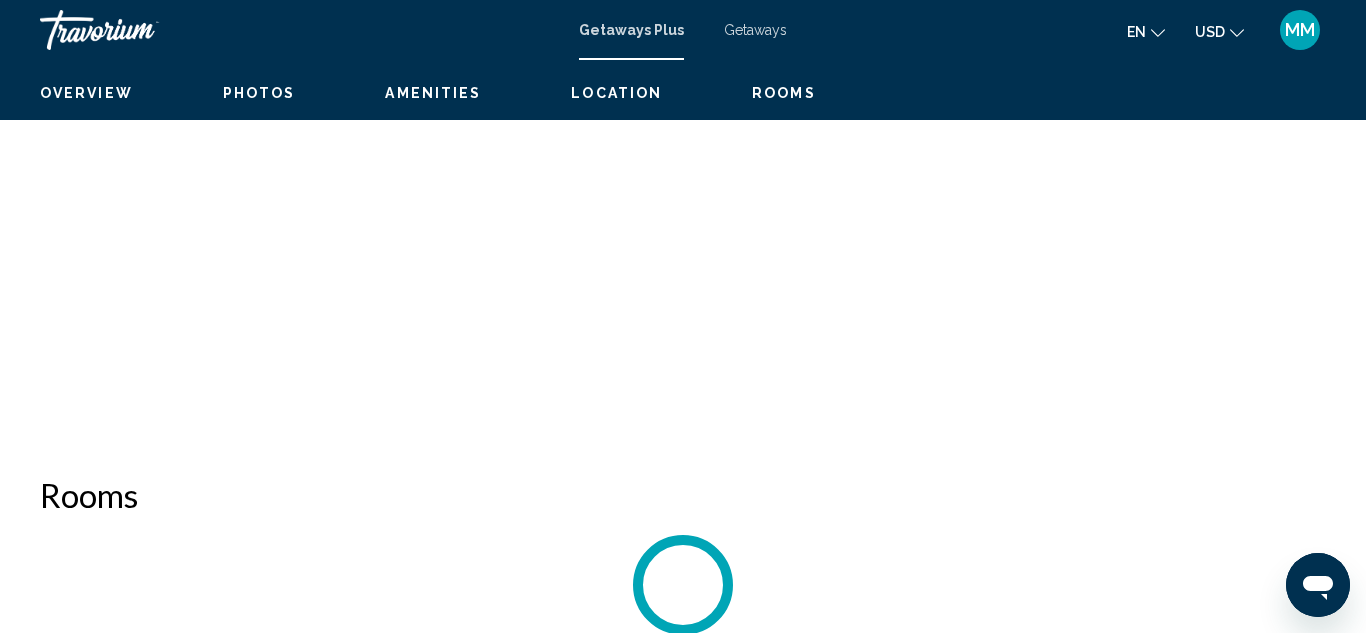 scroll, scrollTop: 219, scrollLeft: 0, axis: vertical 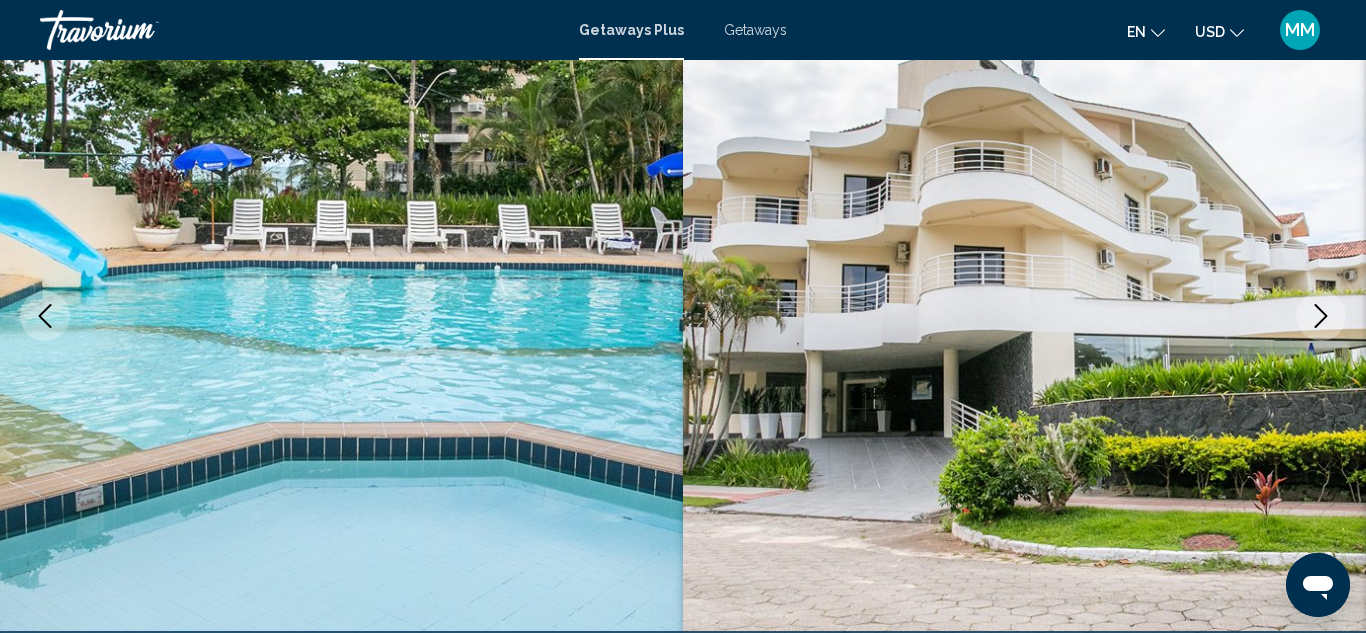 type 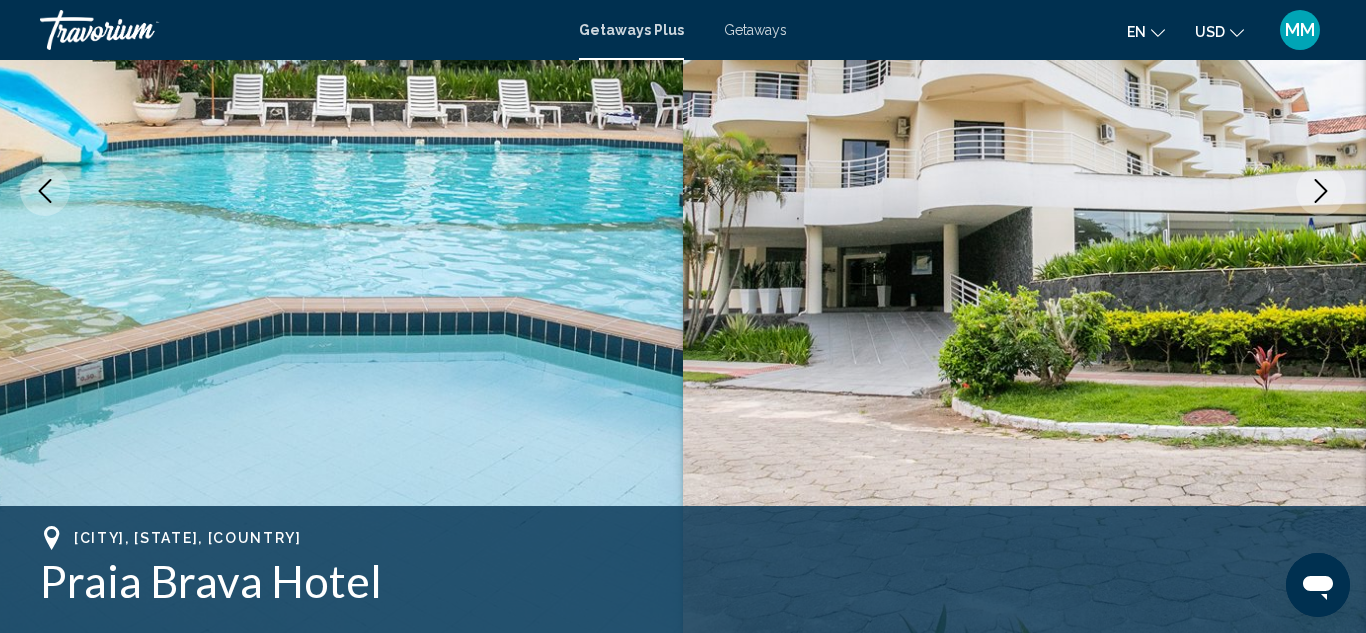 scroll, scrollTop: 299, scrollLeft: 0, axis: vertical 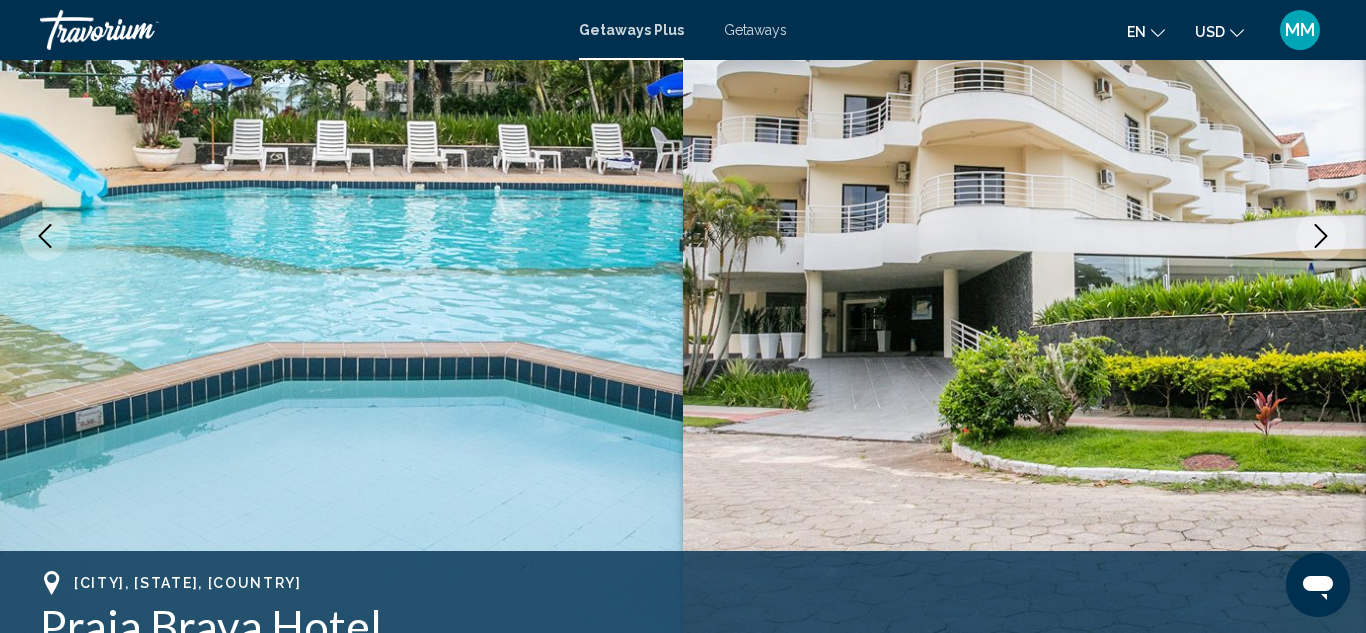 click 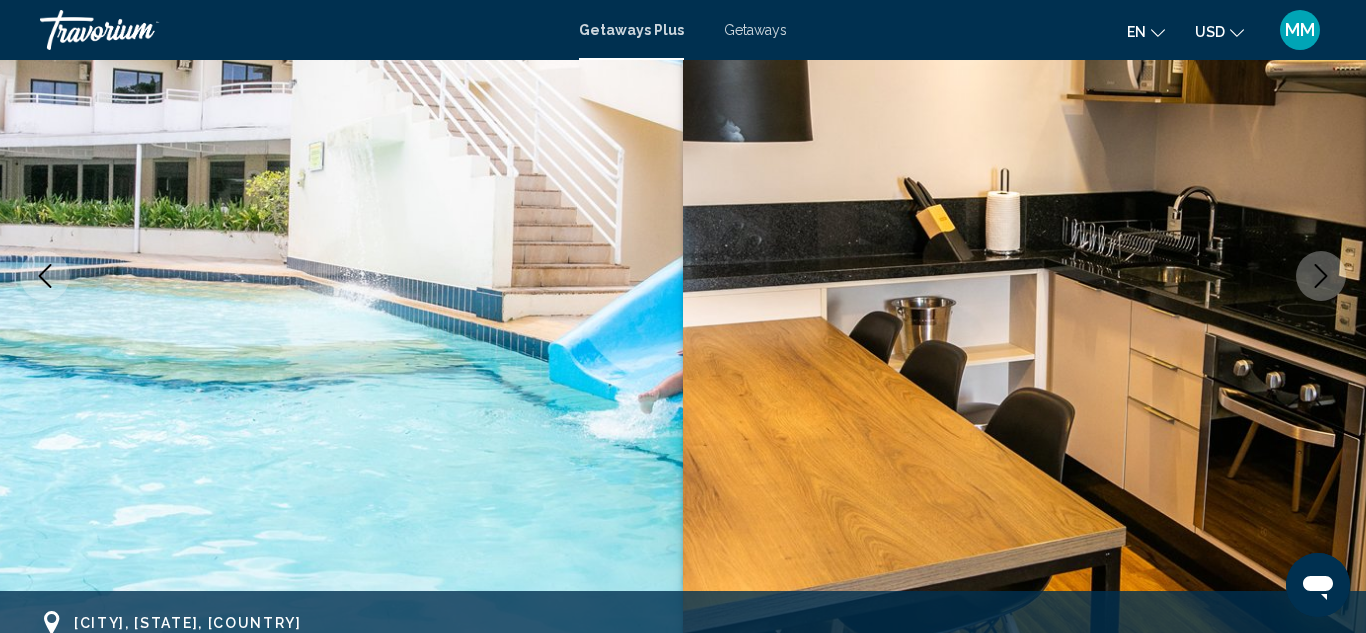 scroll, scrollTop: 219, scrollLeft: 0, axis: vertical 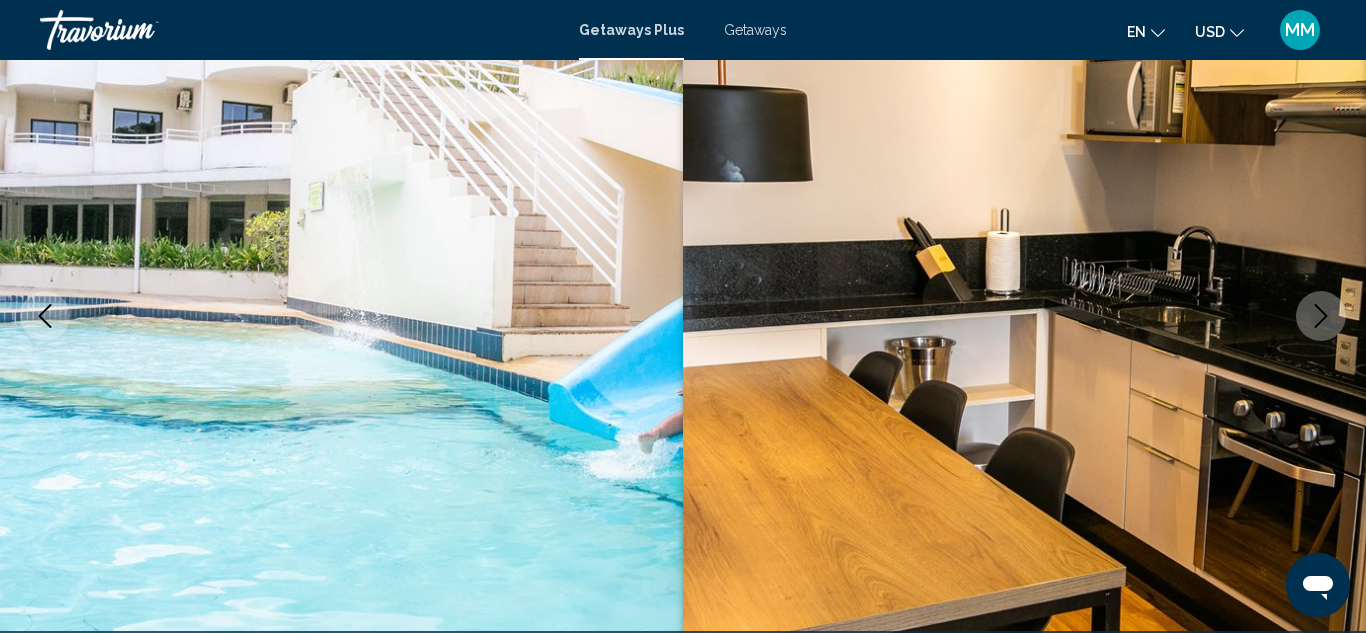 click 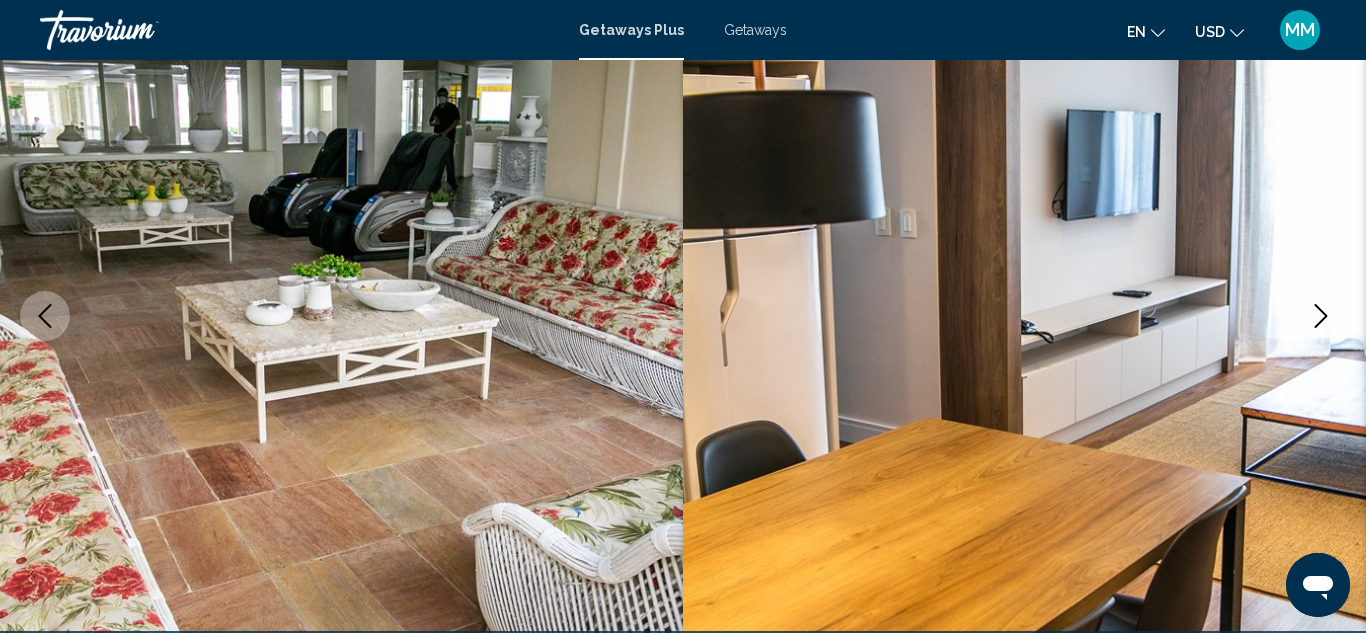 click 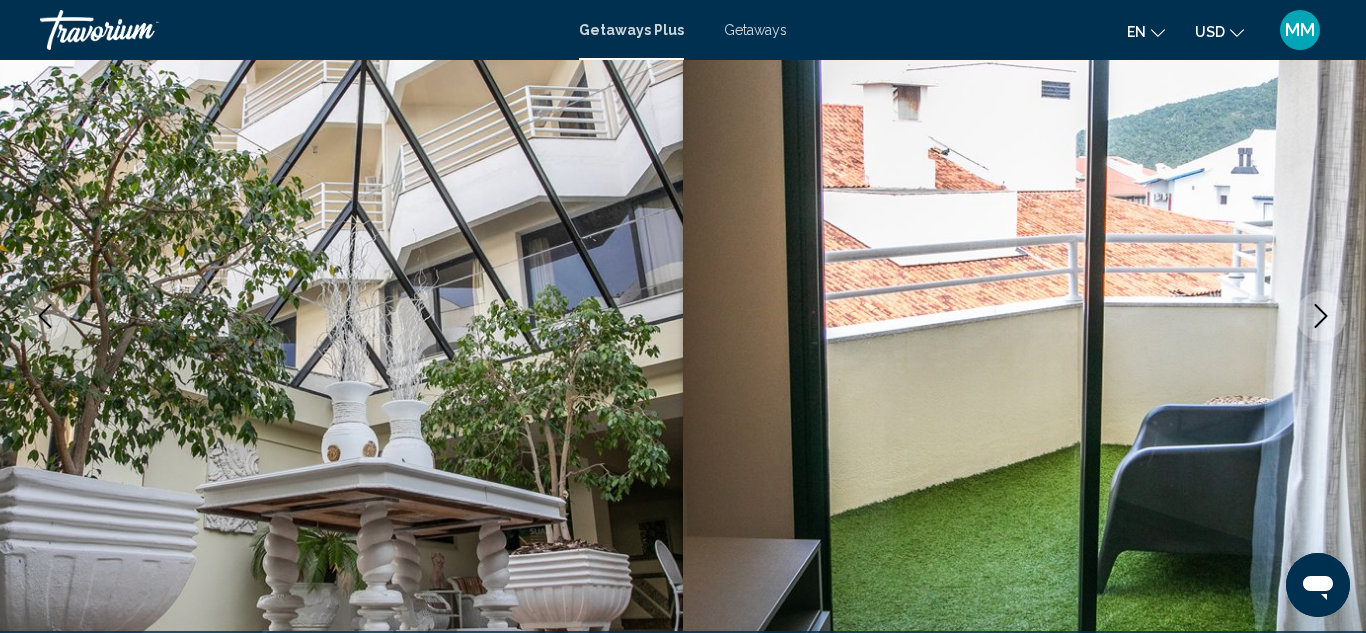 click 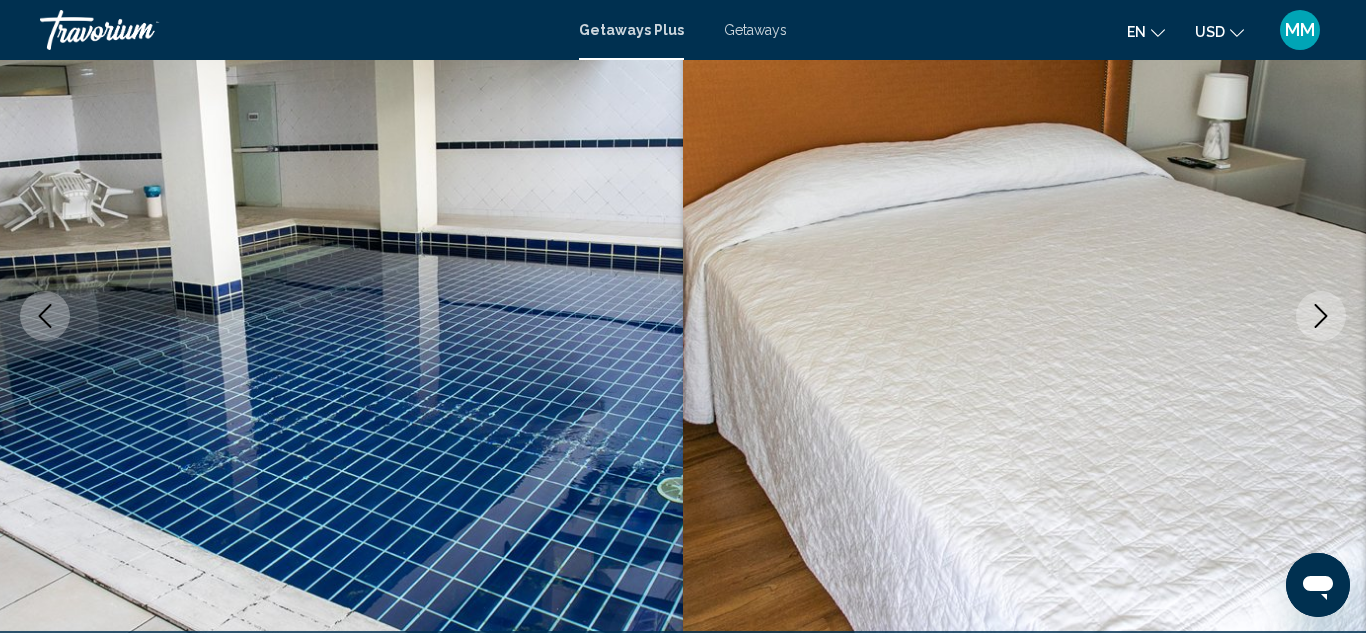 click 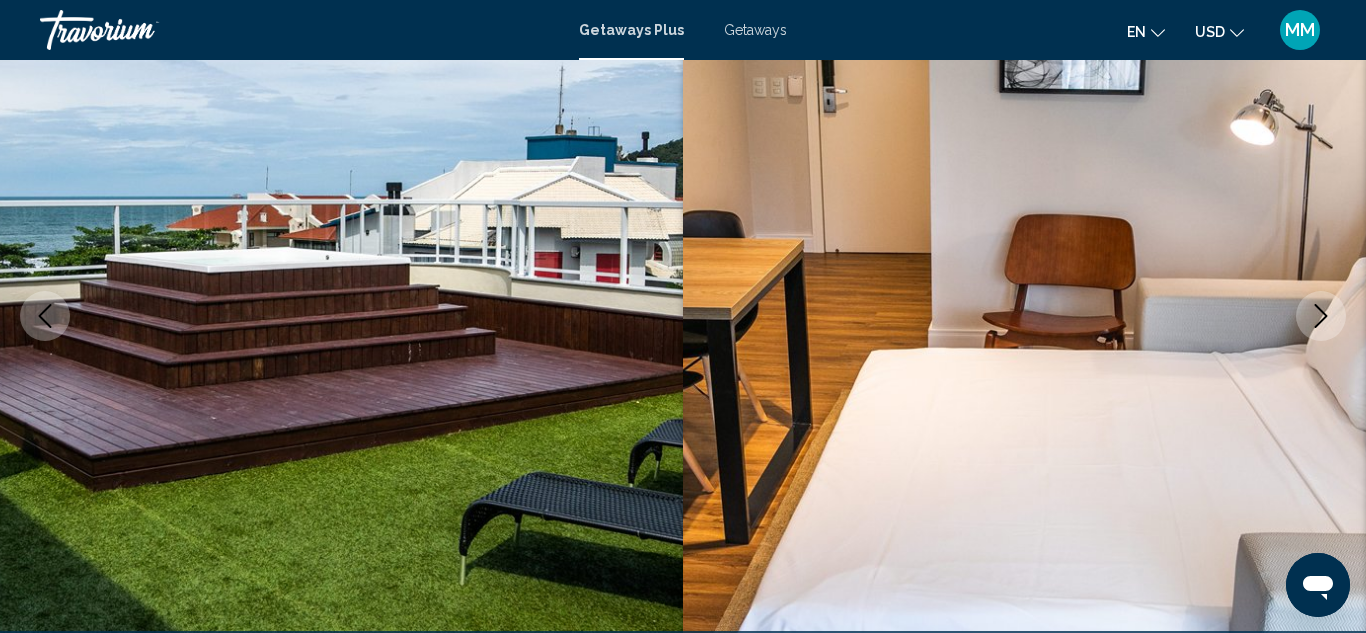 click 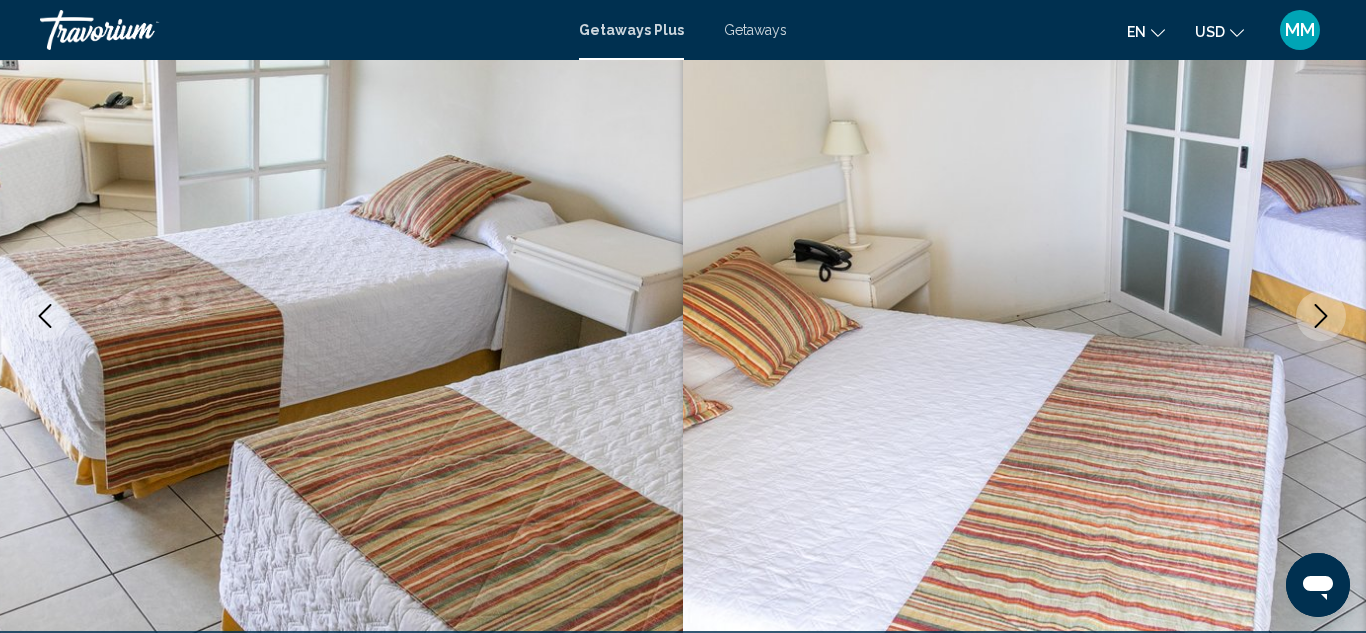 click 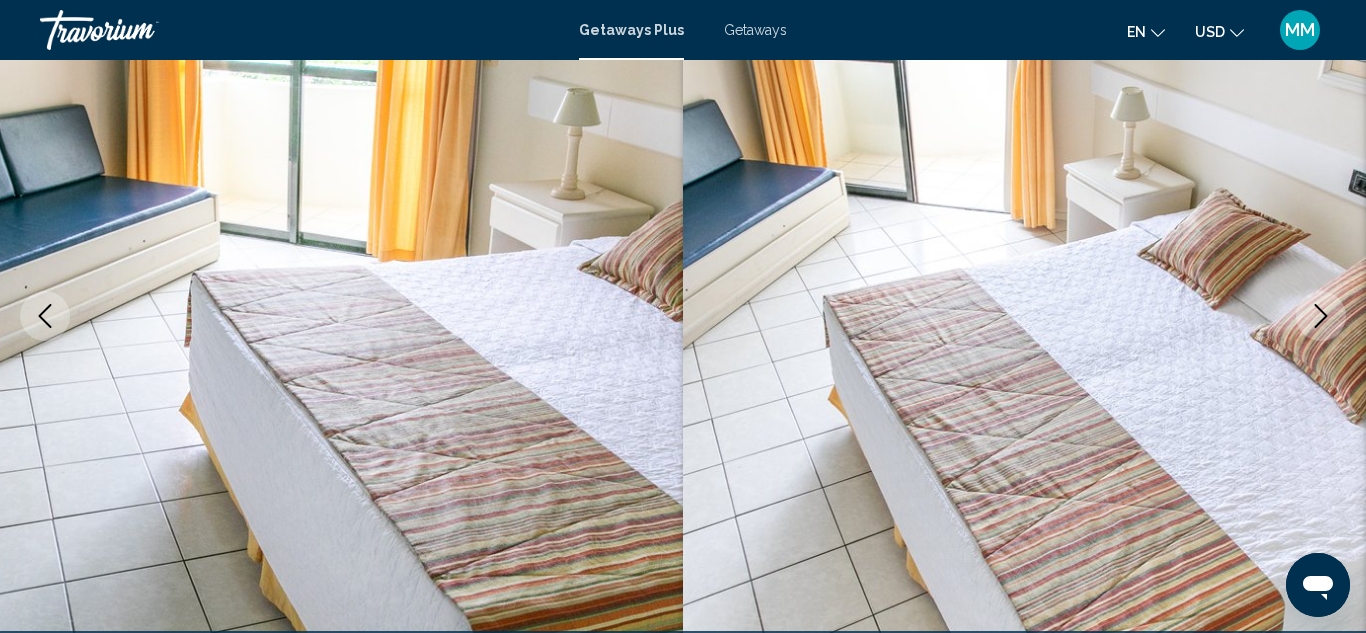 click 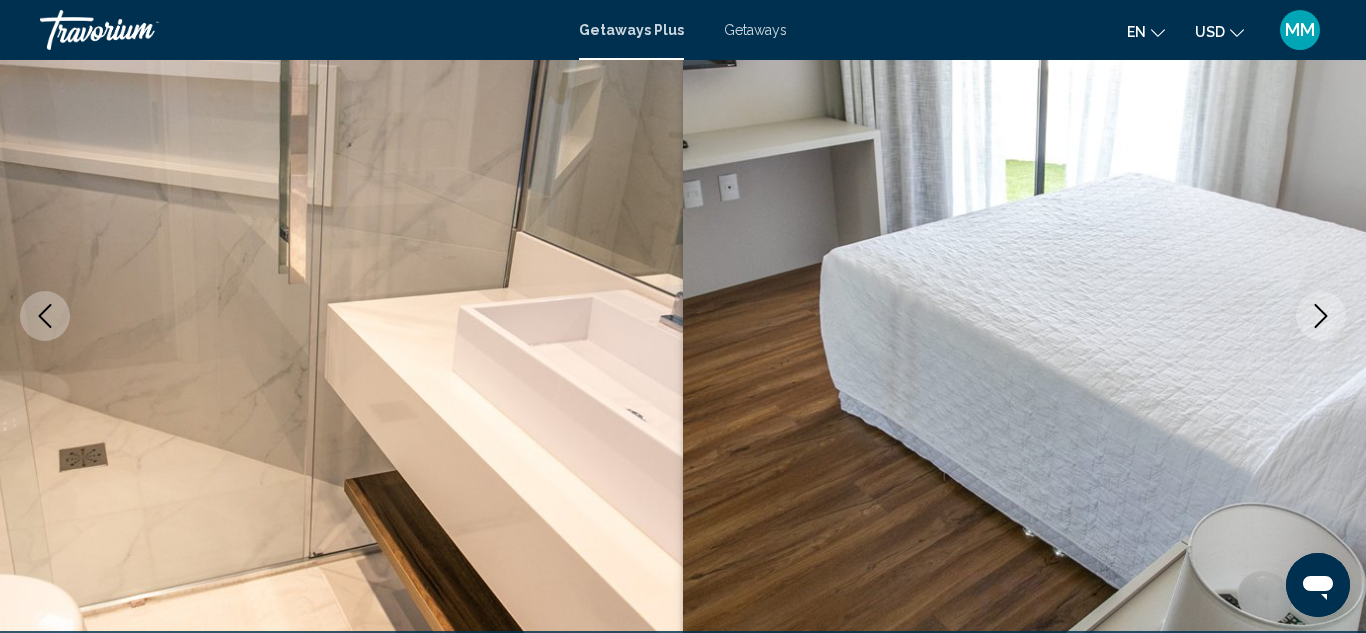 click 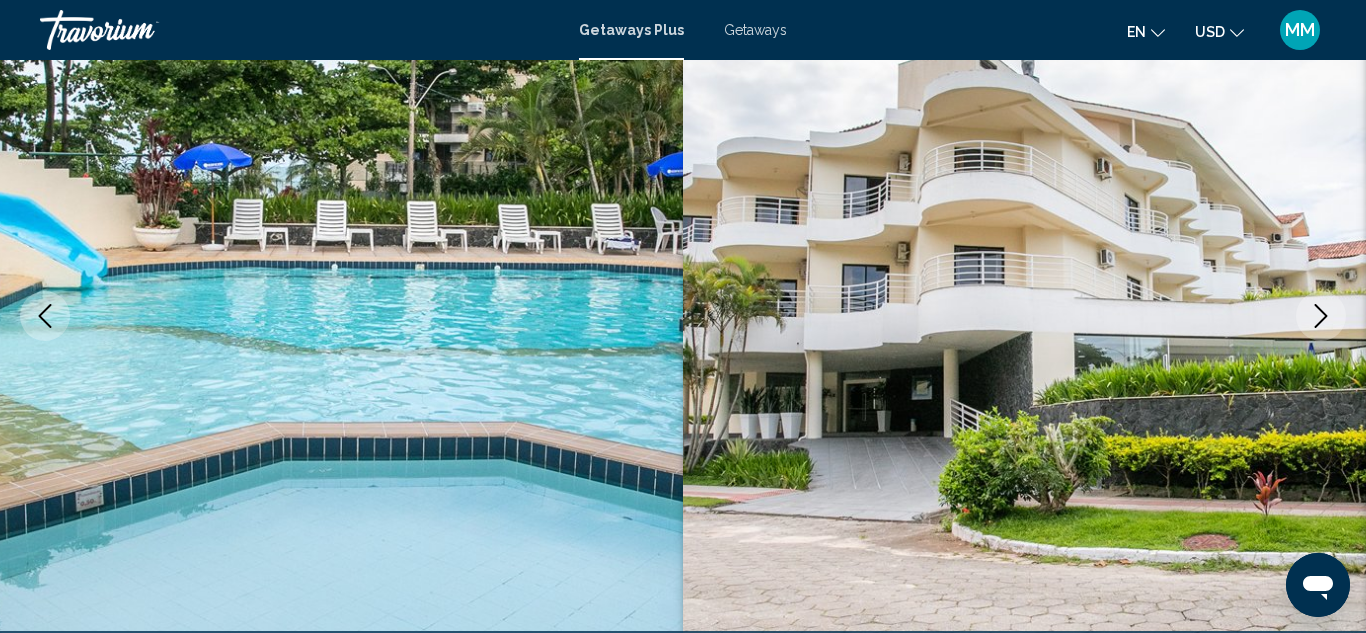 click 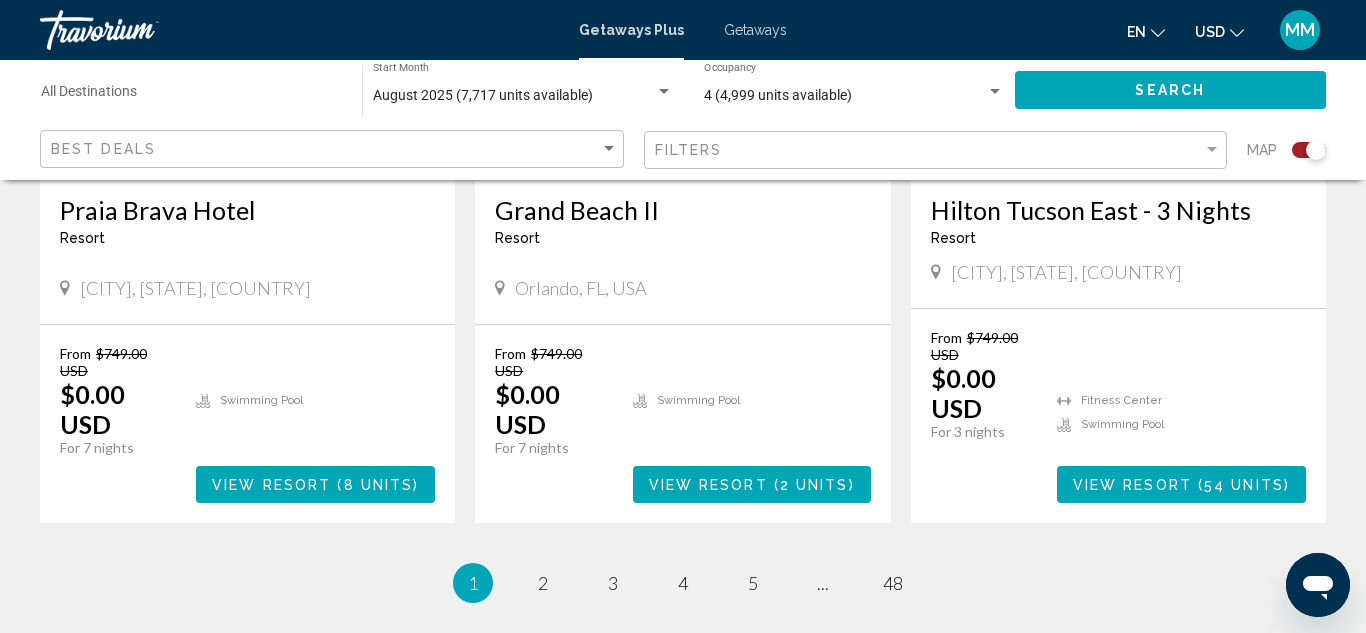 scroll, scrollTop: 3200, scrollLeft: 0, axis: vertical 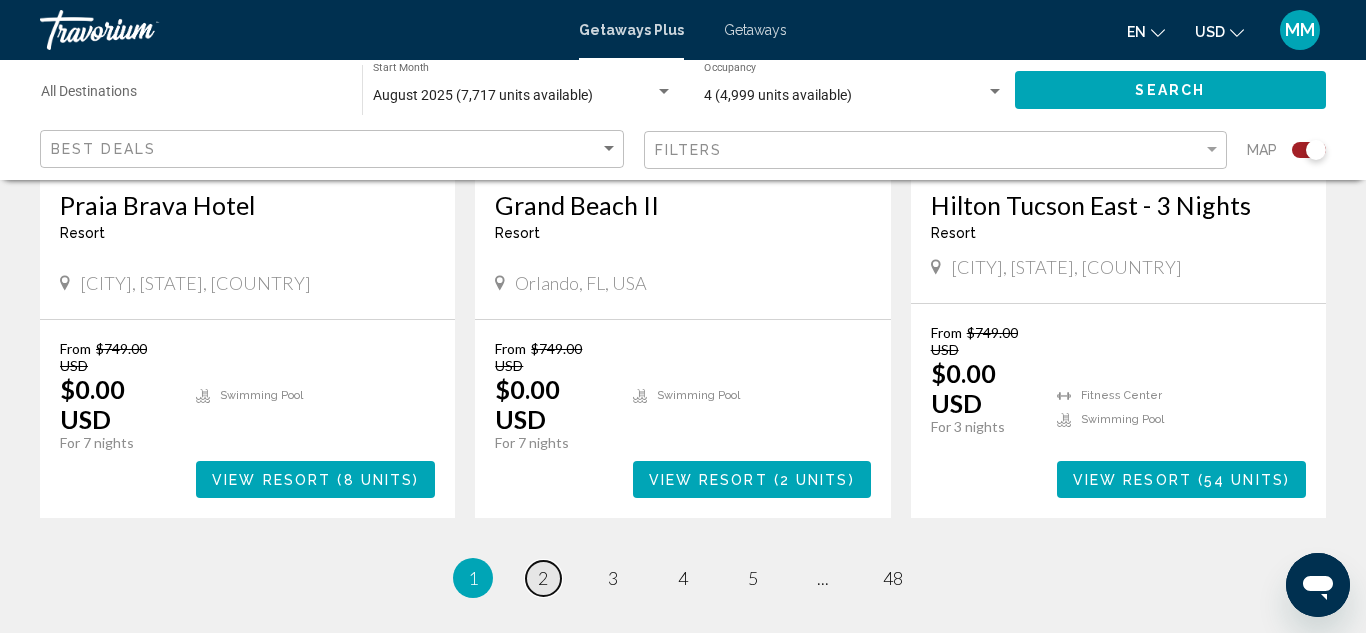 click on "page  2" at bounding box center [543, 578] 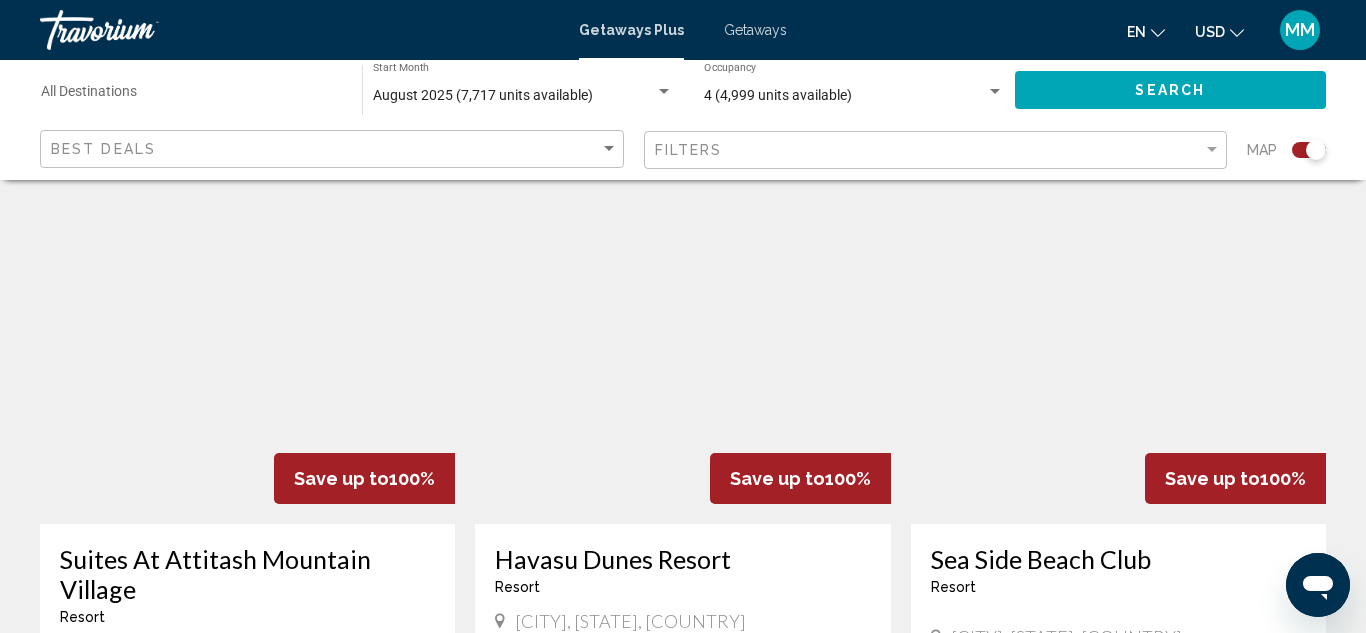 scroll, scrollTop: 2800, scrollLeft: 0, axis: vertical 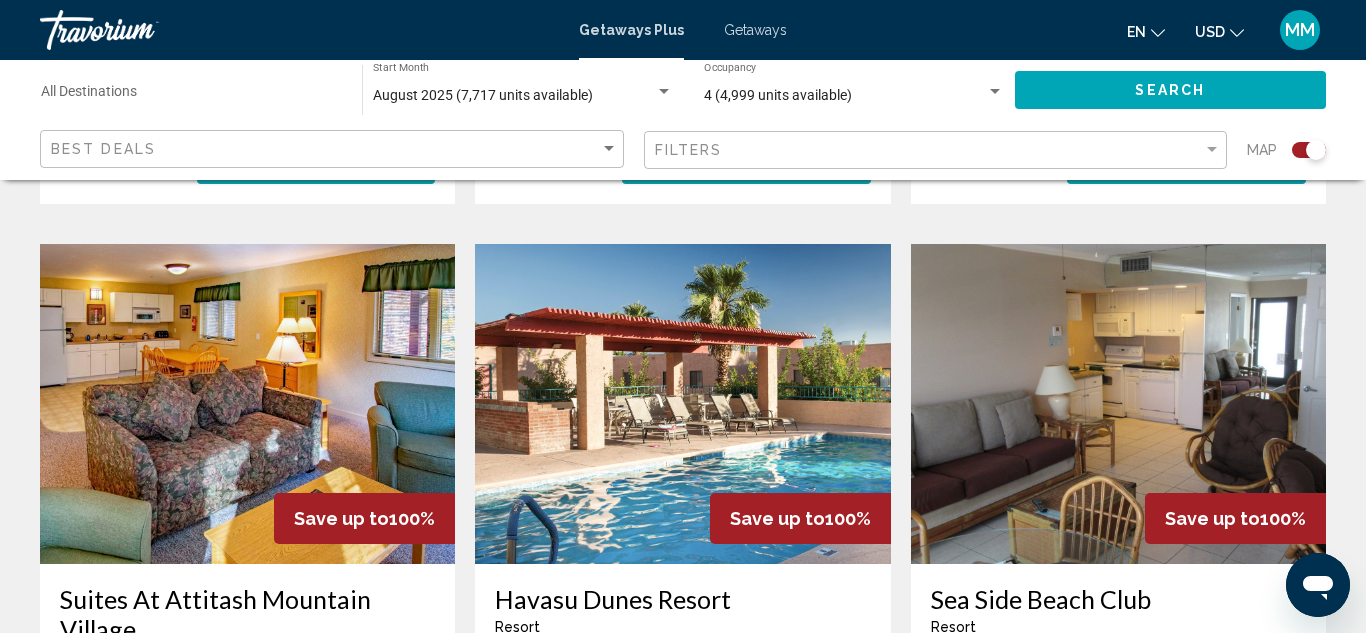 click at bounding box center [247, 404] 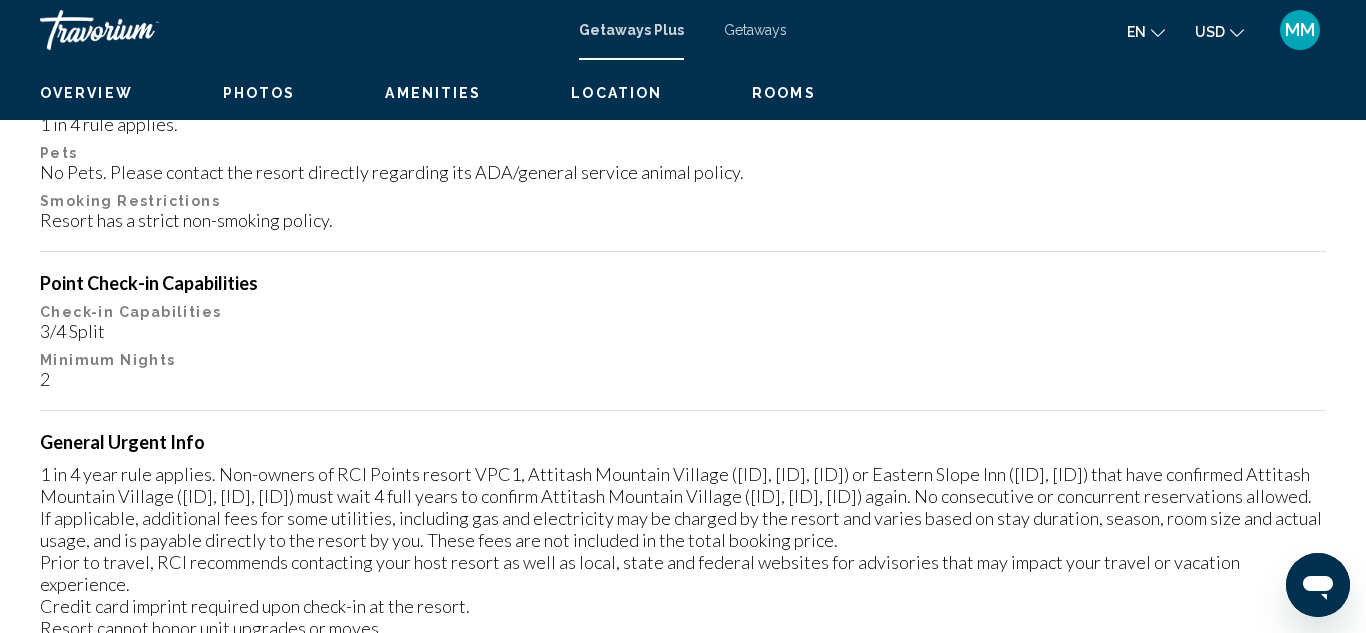 scroll, scrollTop: 219, scrollLeft: 0, axis: vertical 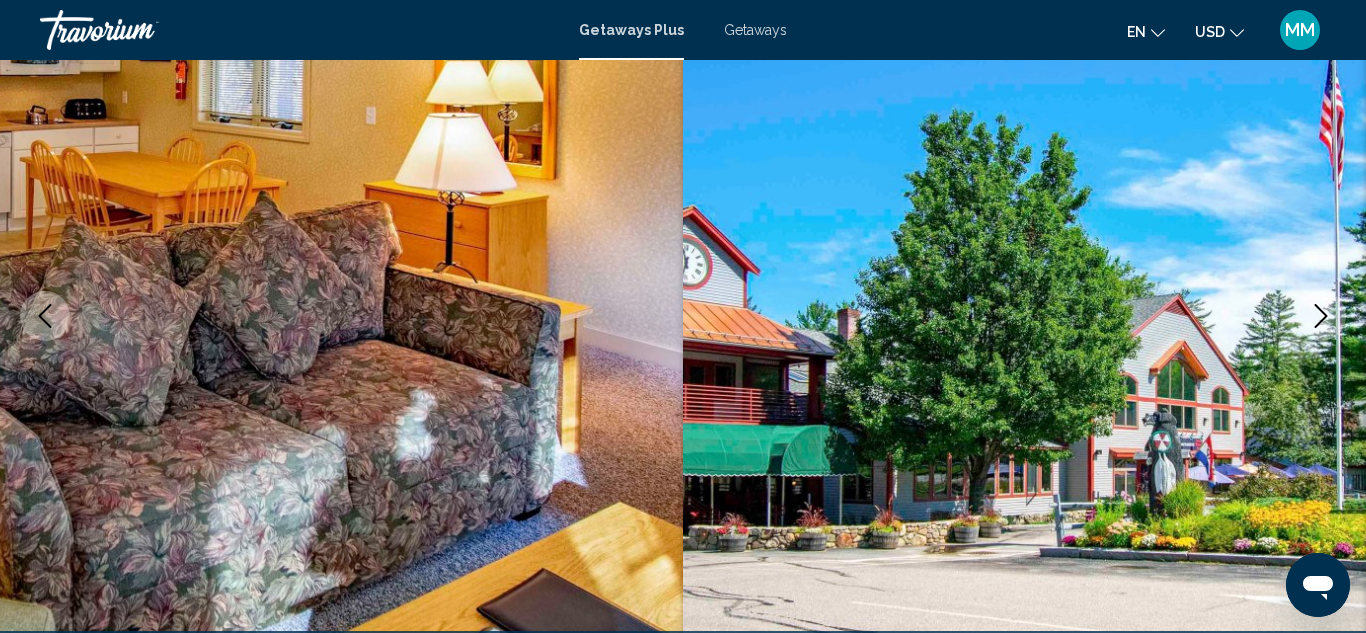 click 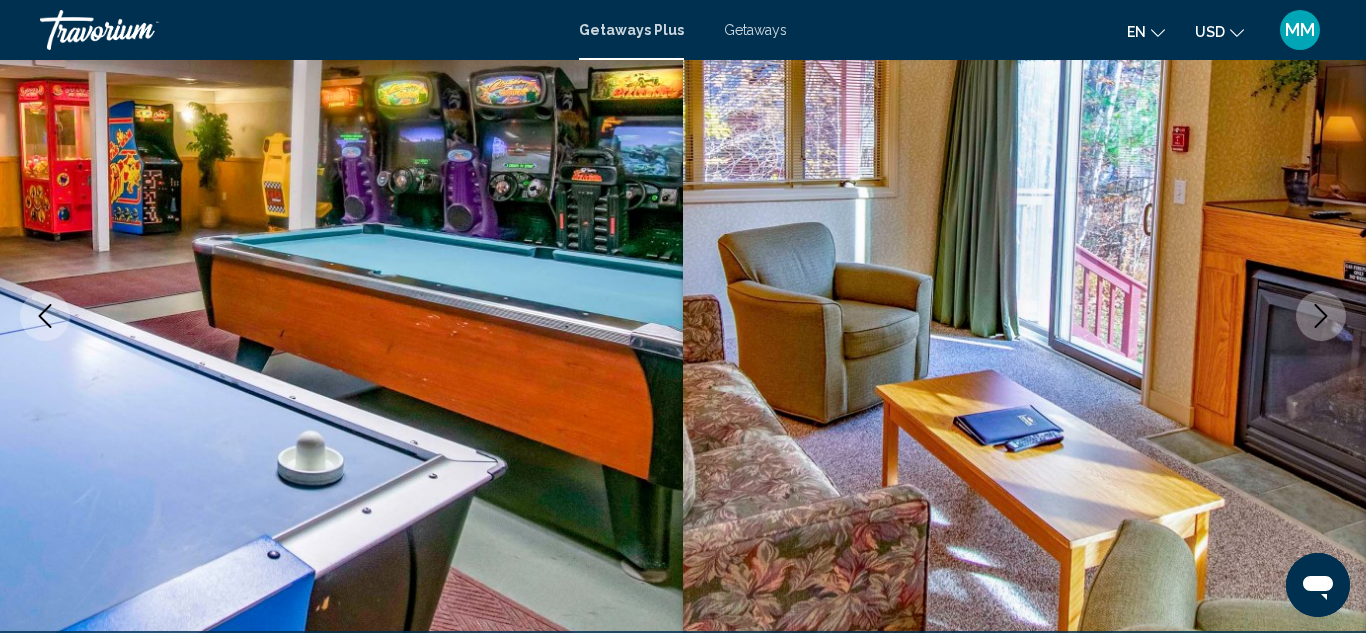 click 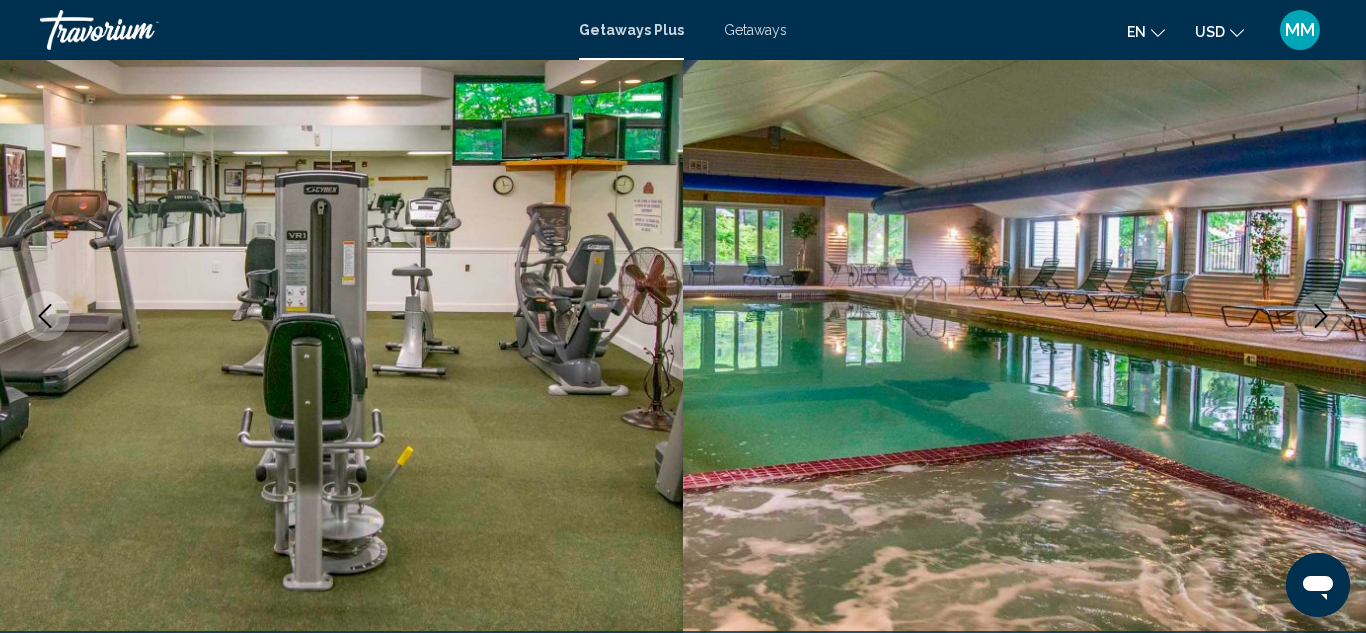 click 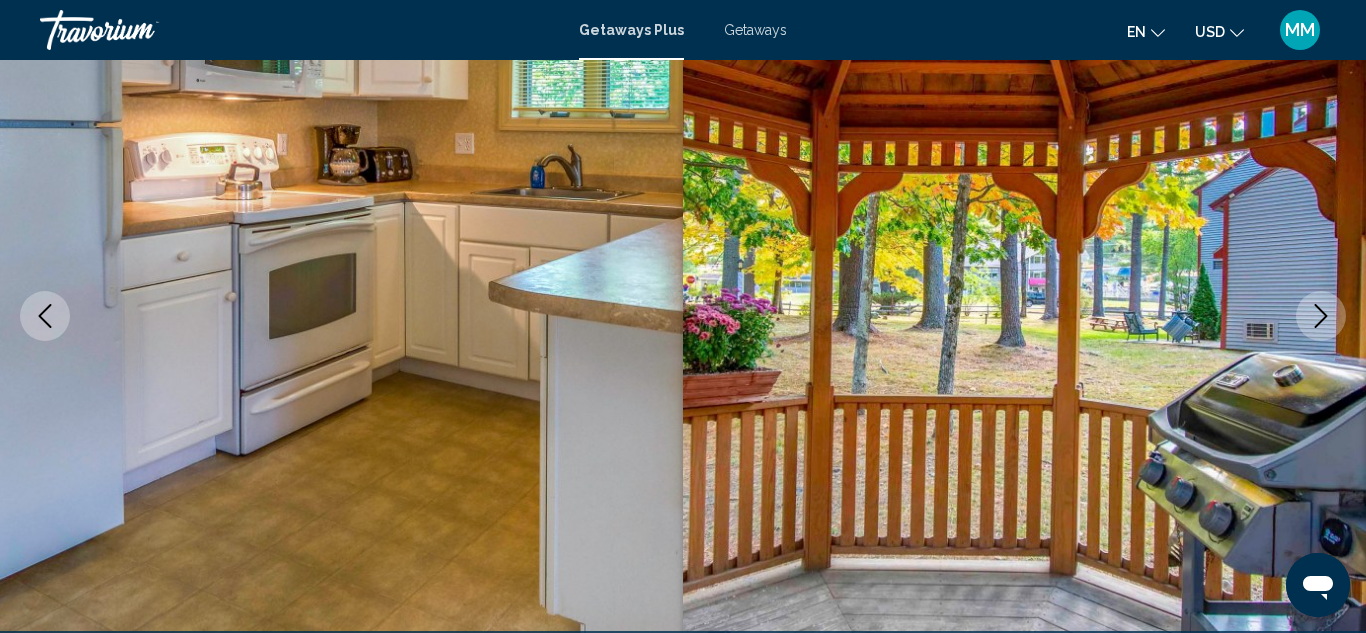 click 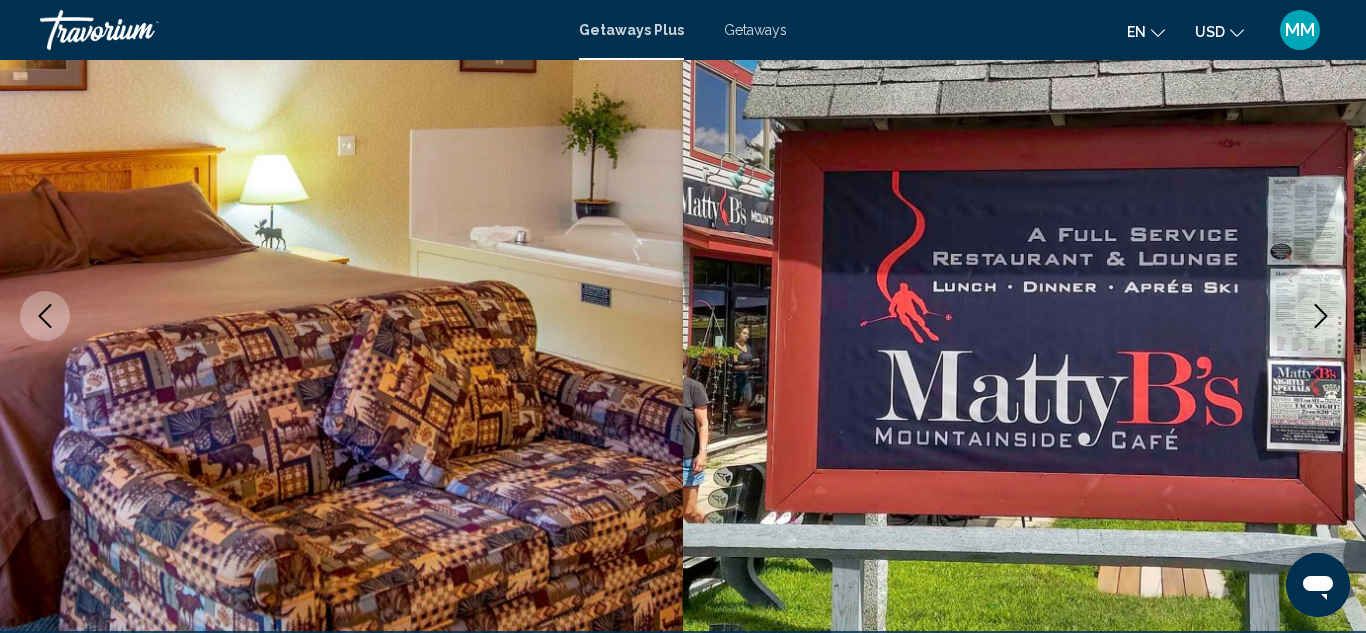 click 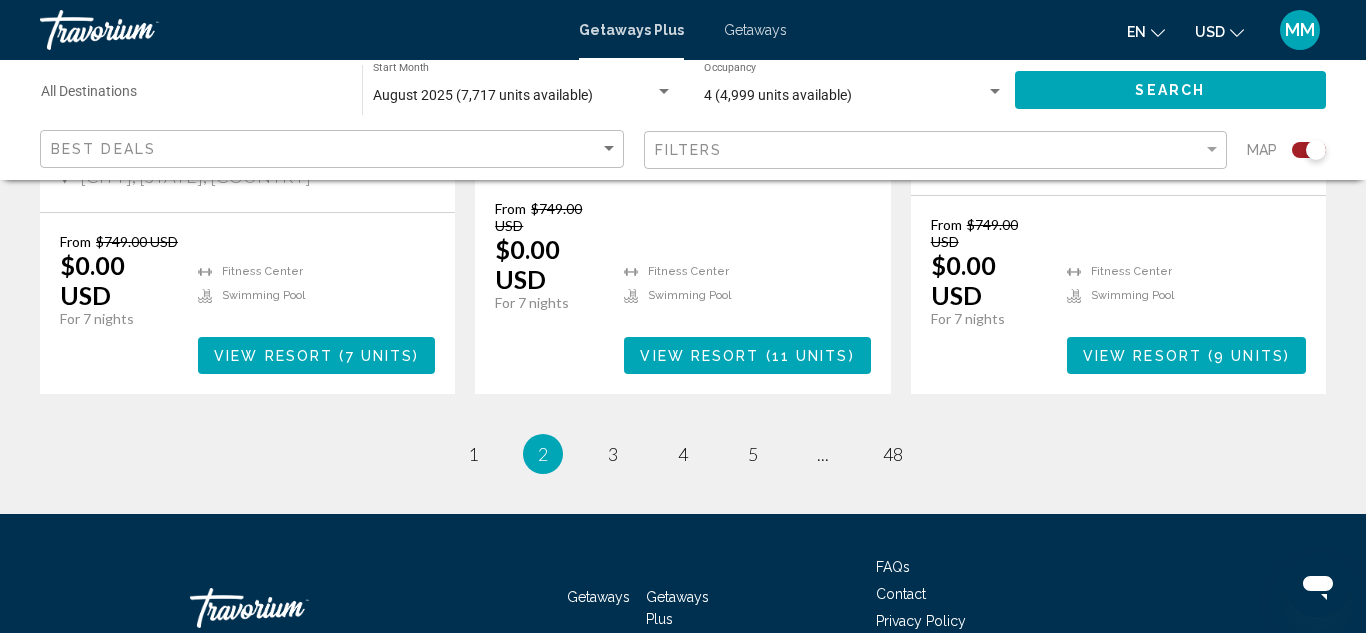 scroll, scrollTop: 3320, scrollLeft: 0, axis: vertical 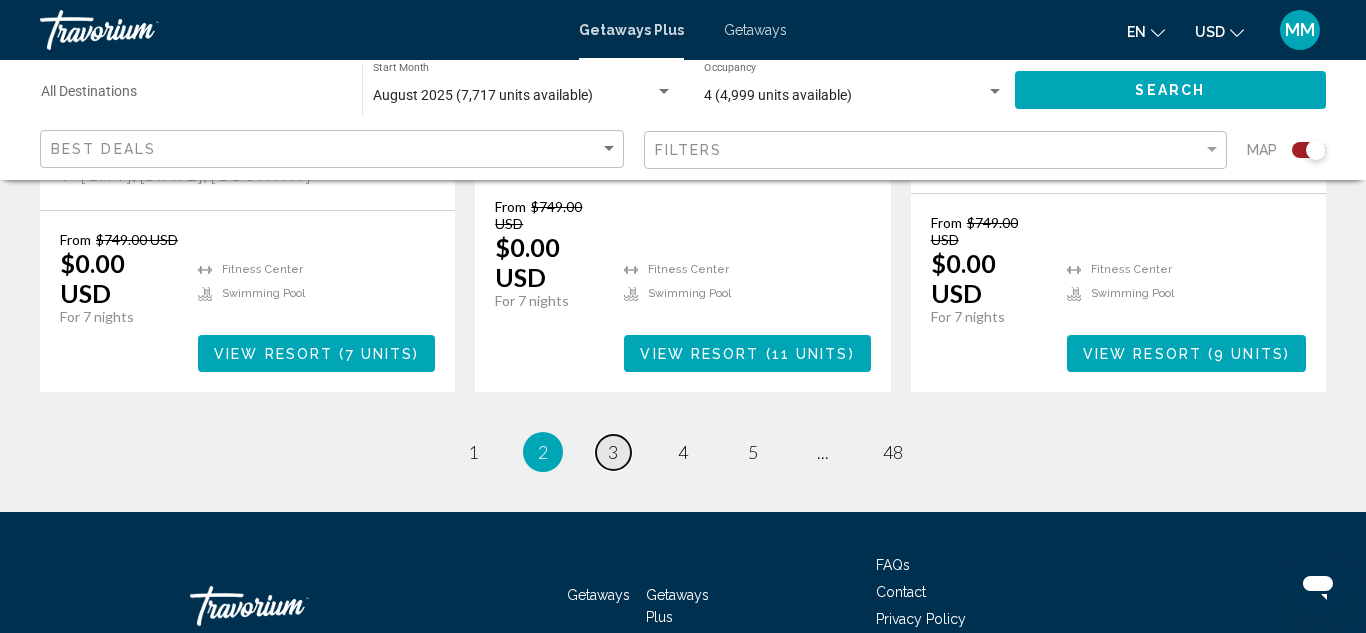 click on "3" at bounding box center (613, 452) 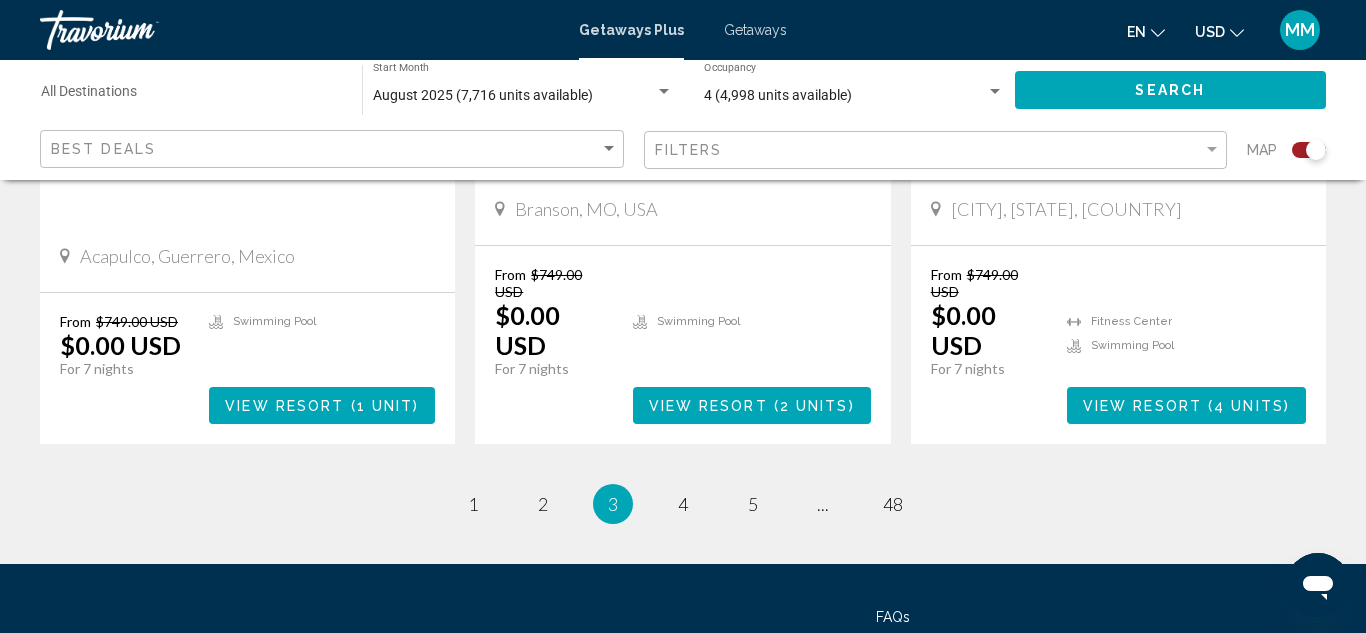 scroll, scrollTop: 3352, scrollLeft: 0, axis: vertical 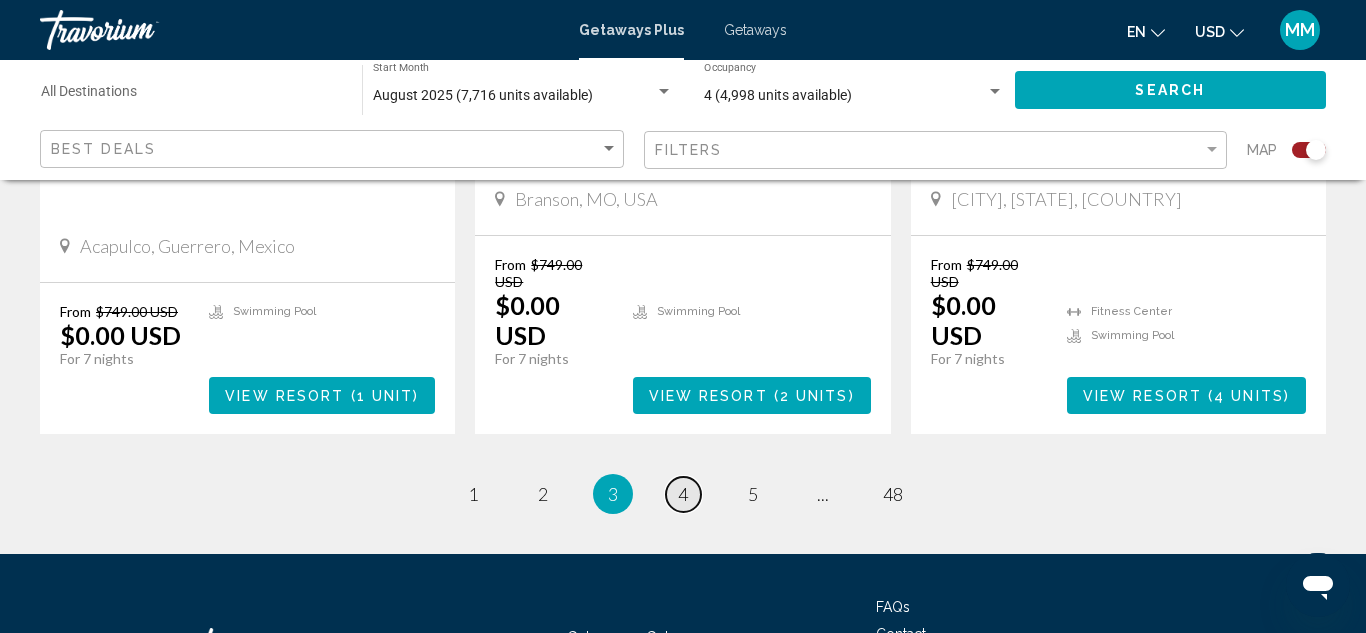 click on "page  4" at bounding box center [683, 494] 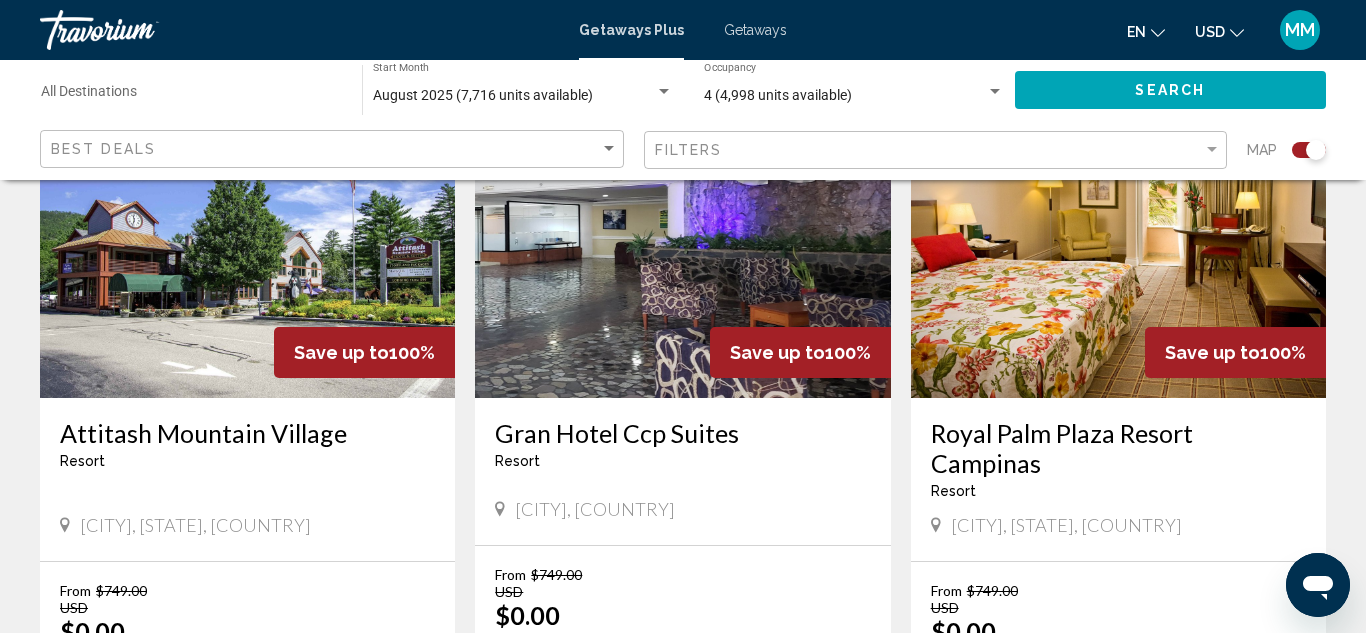 scroll, scrollTop: 2320, scrollLeft: 0, axis: vertical 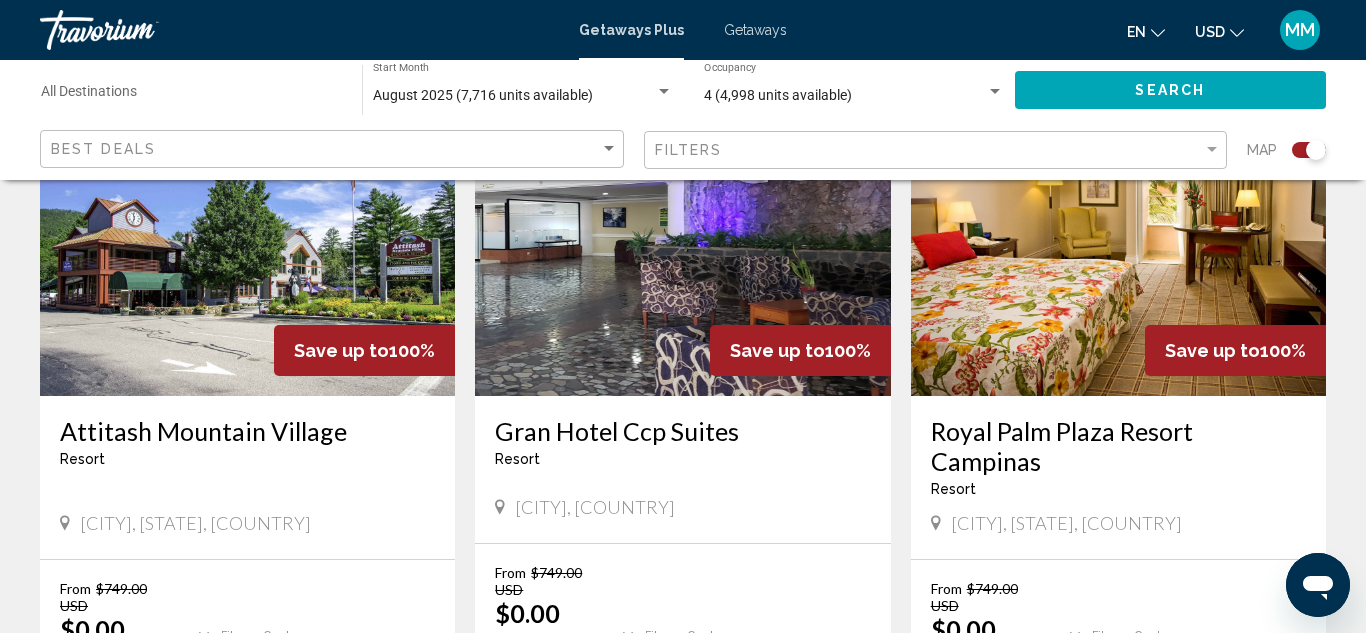 click at bounding box center [247, 236] 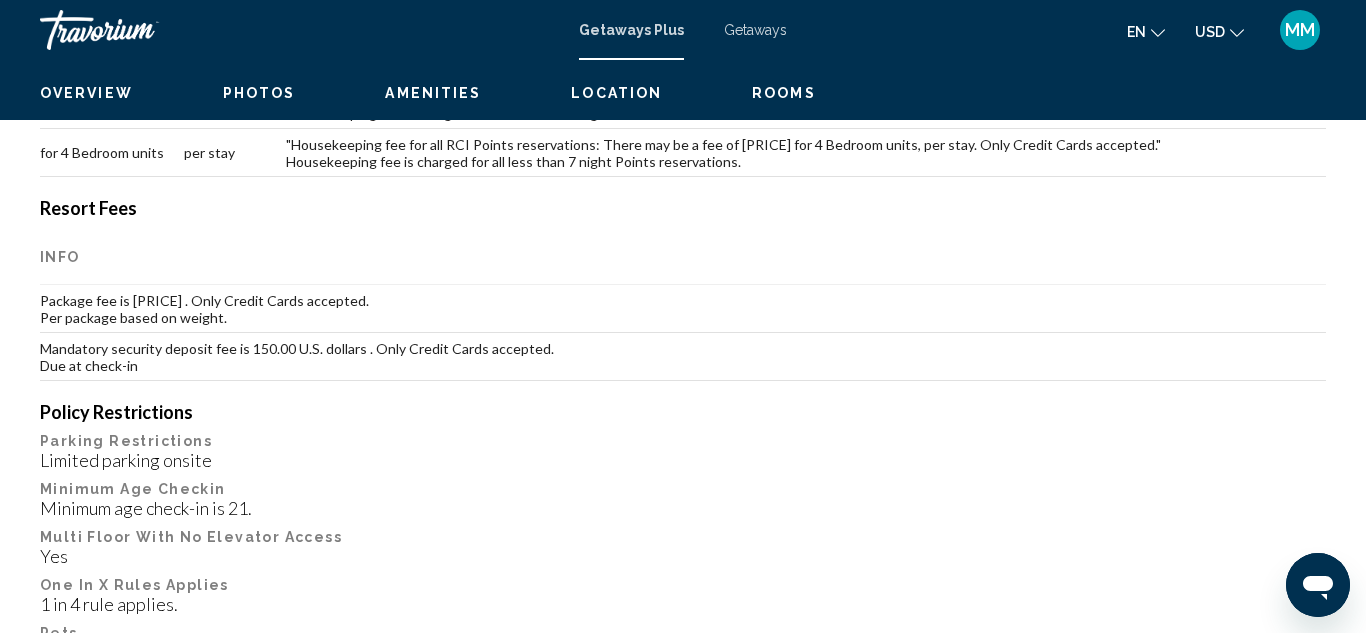 scroll, scrollTop: 219, scrollLeft: 0, axis: vertical 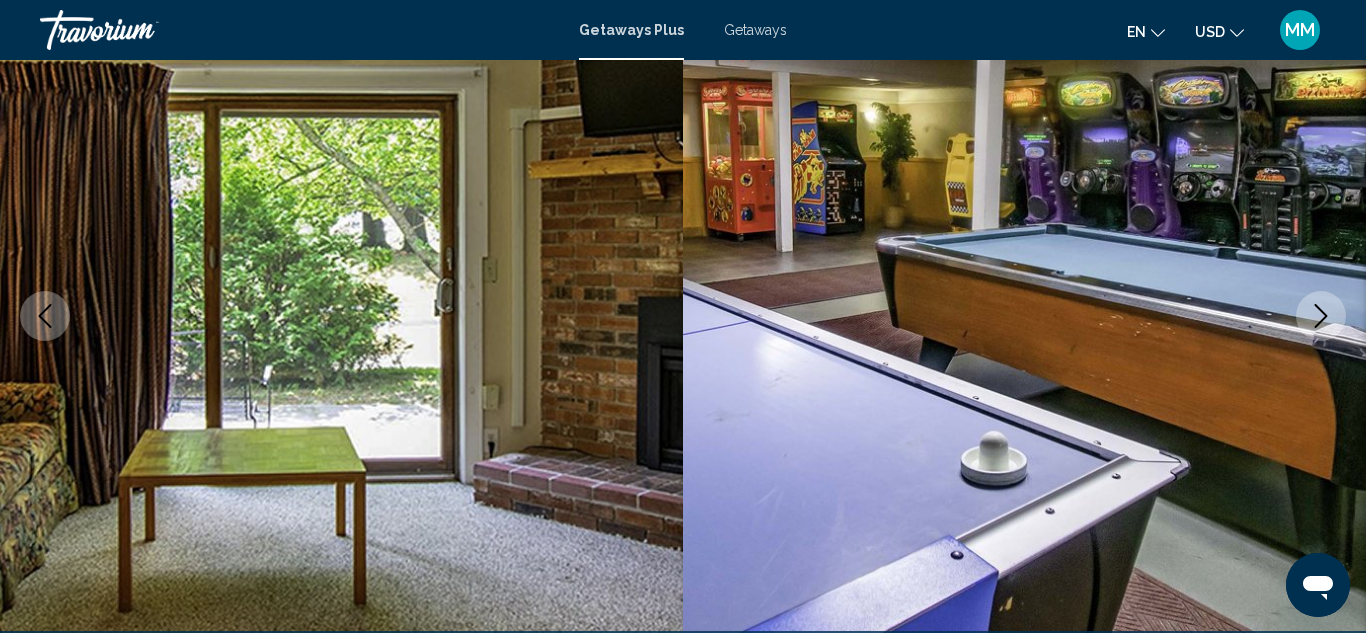click 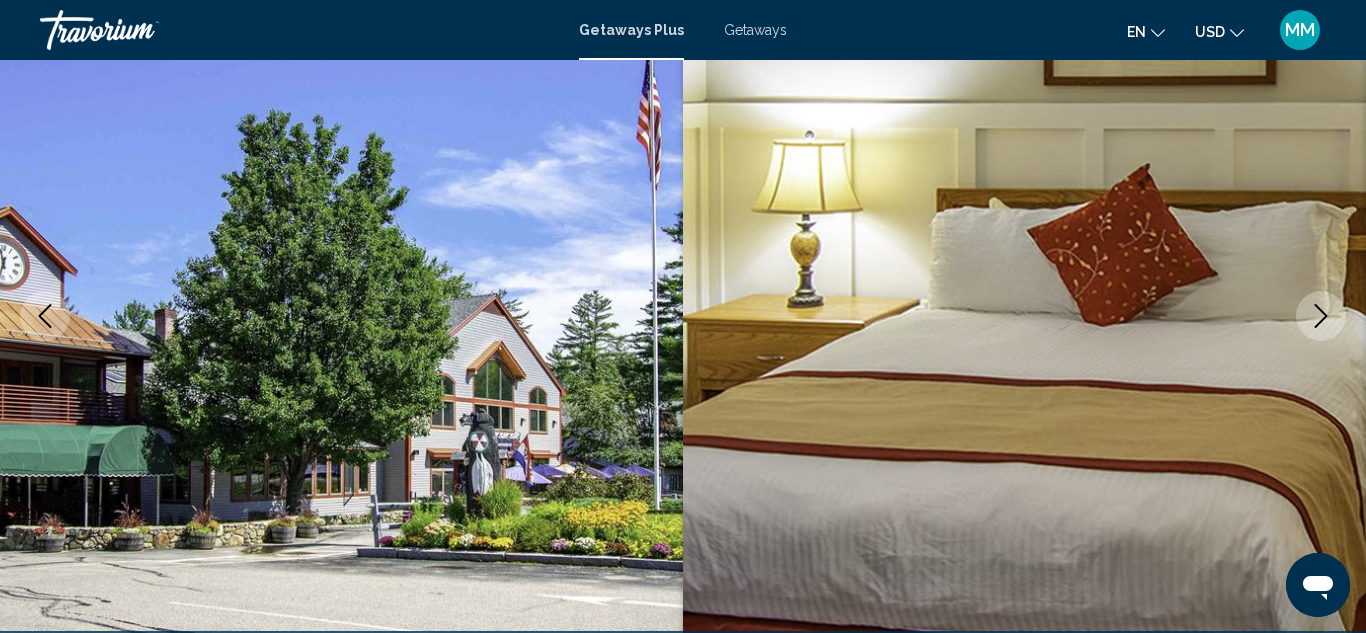 click 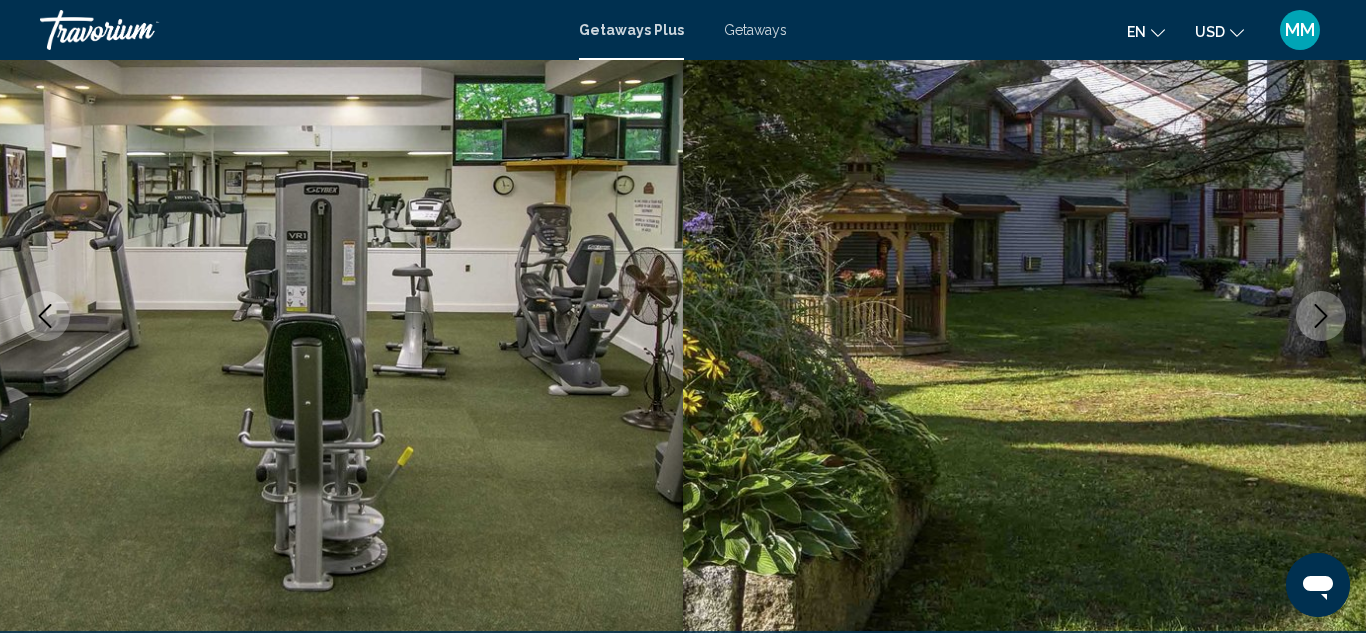 click 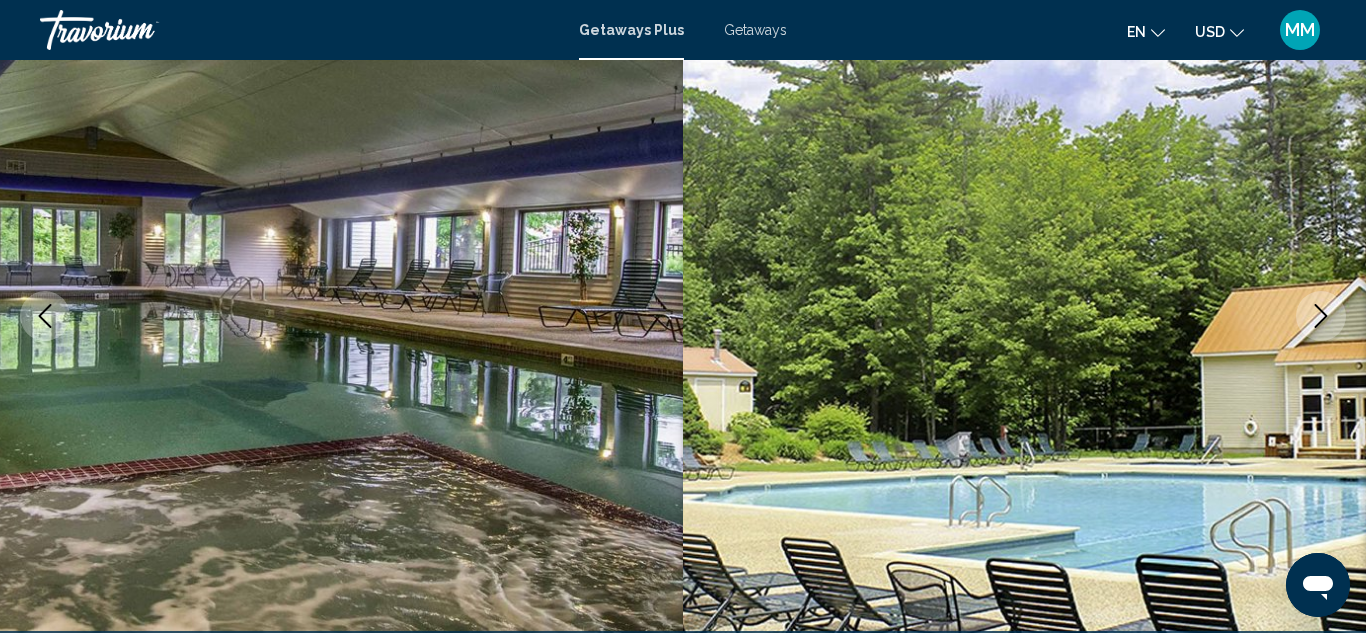 click 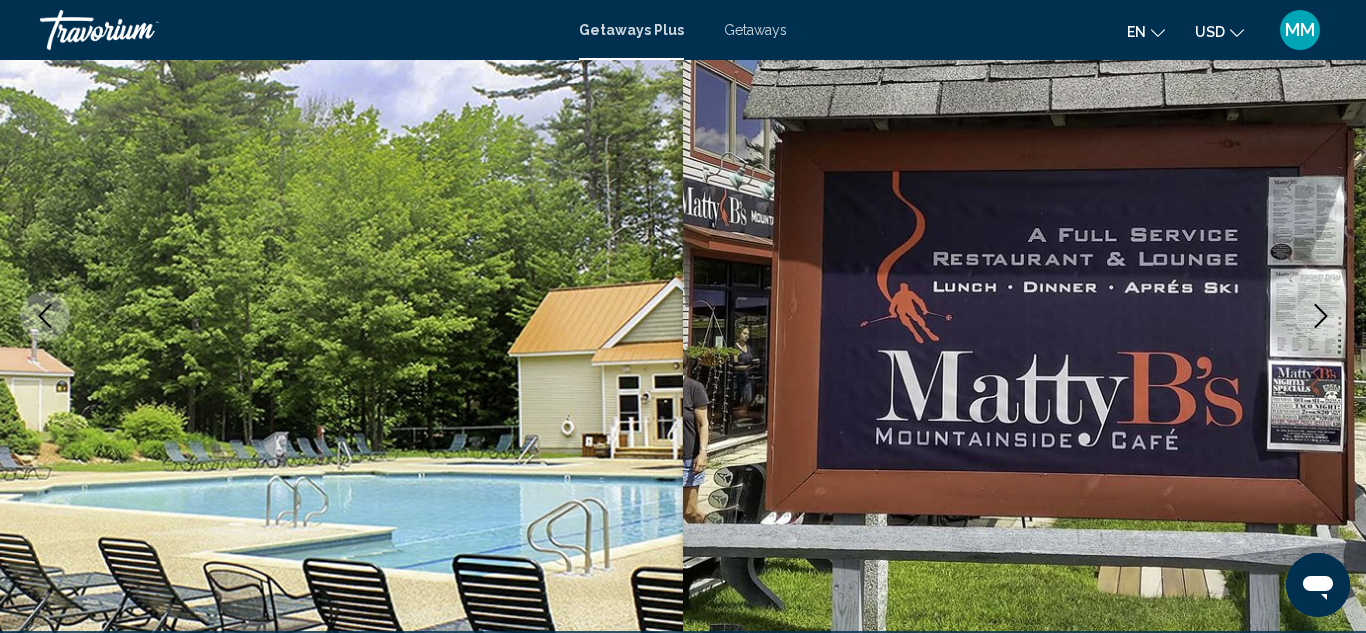 click 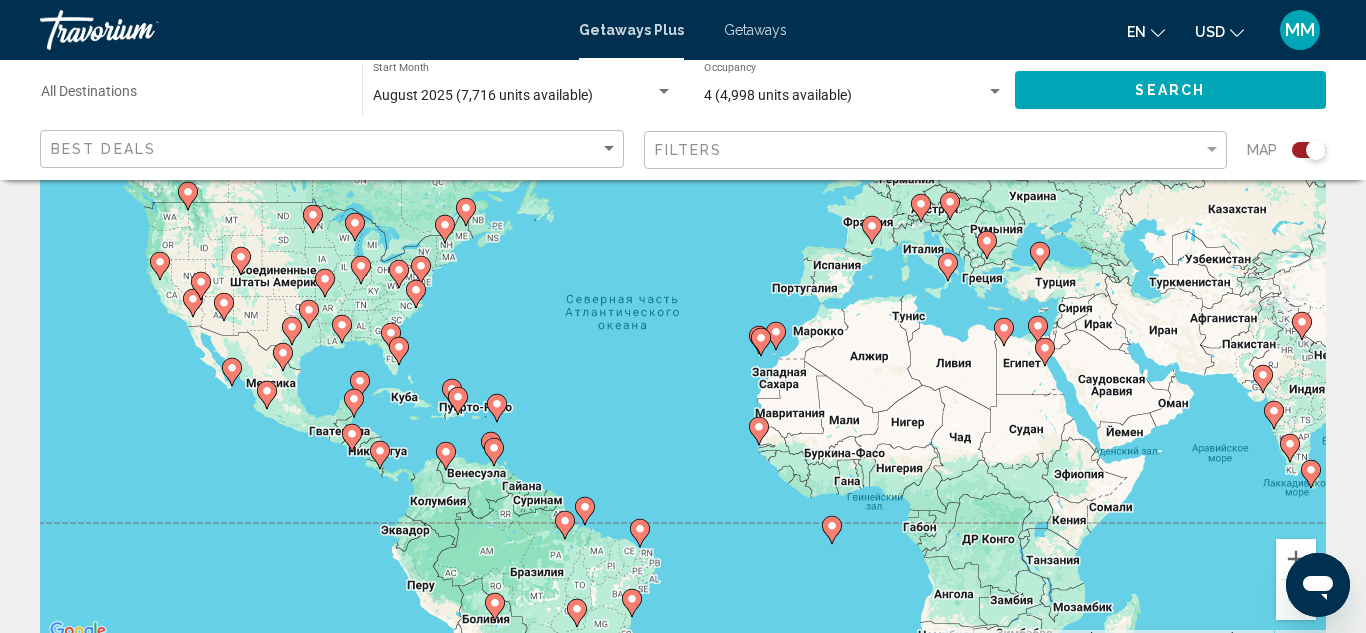 scroll, scrollTop: 160, scrollLeft: 0, axis: vertical 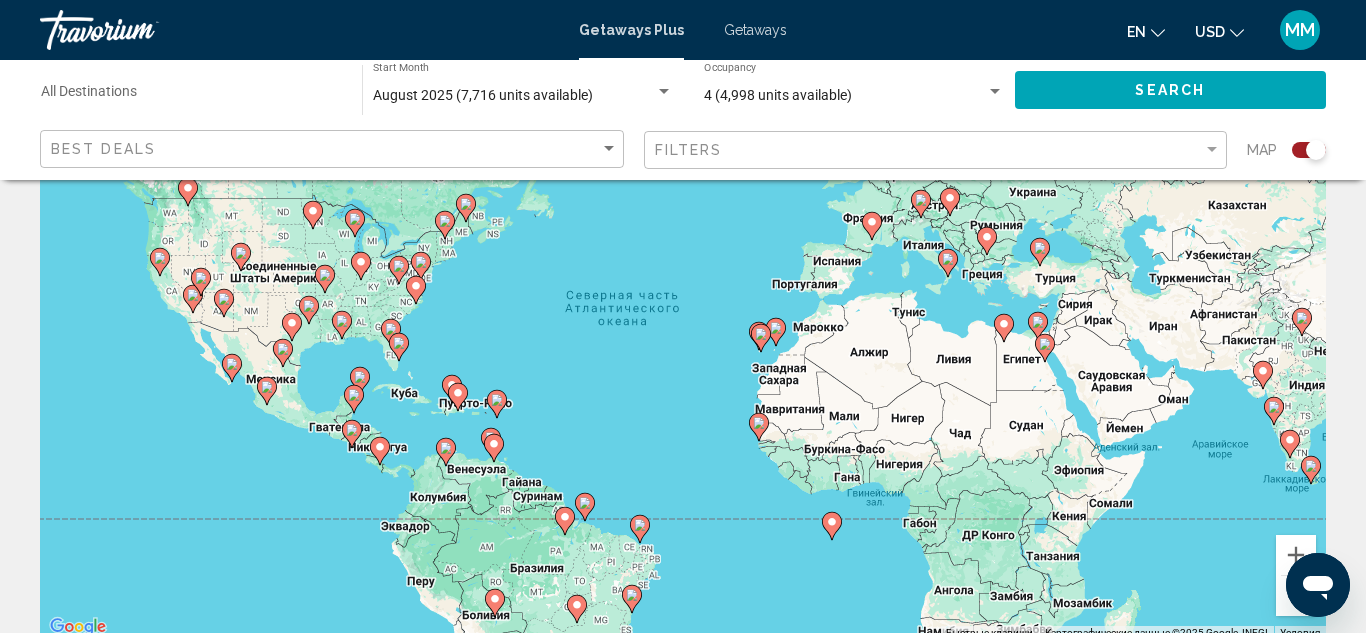 click 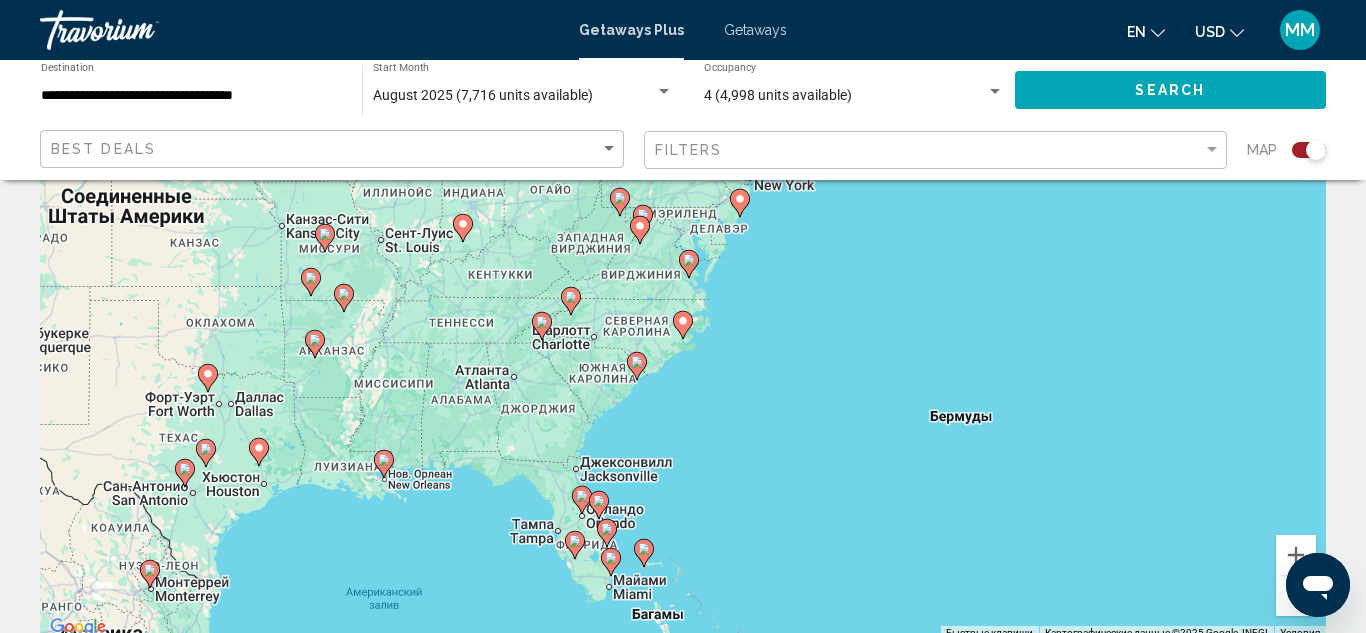 click 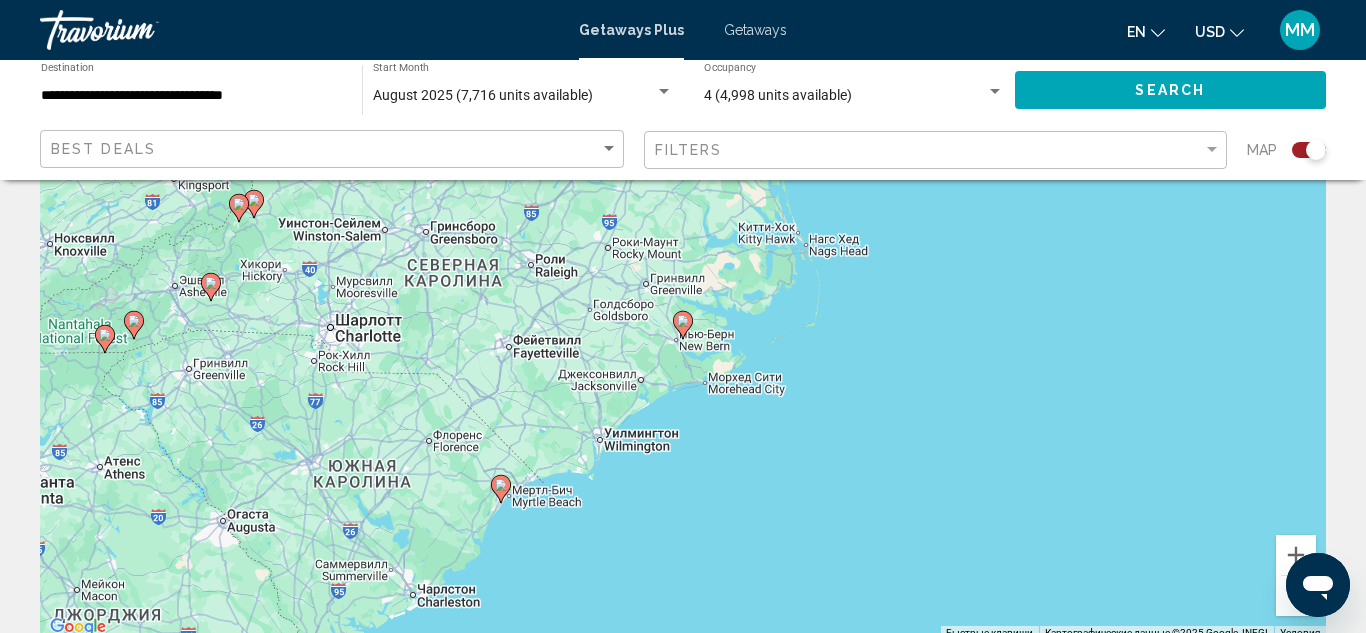 click 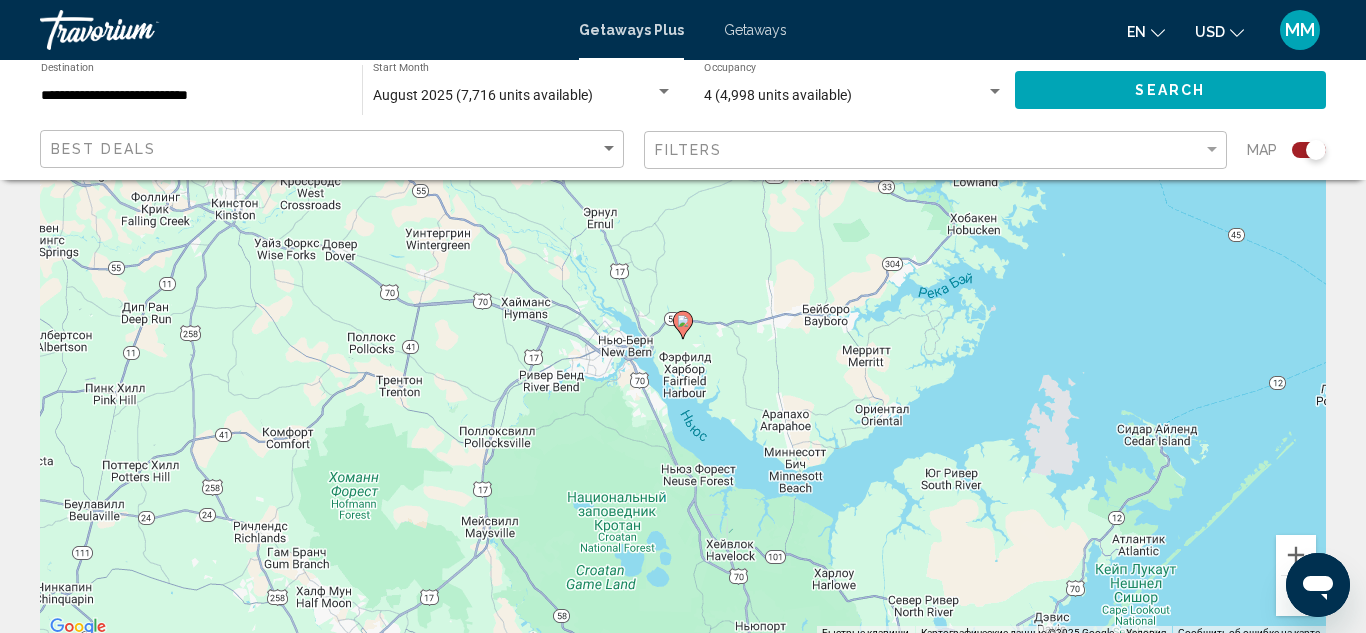 click 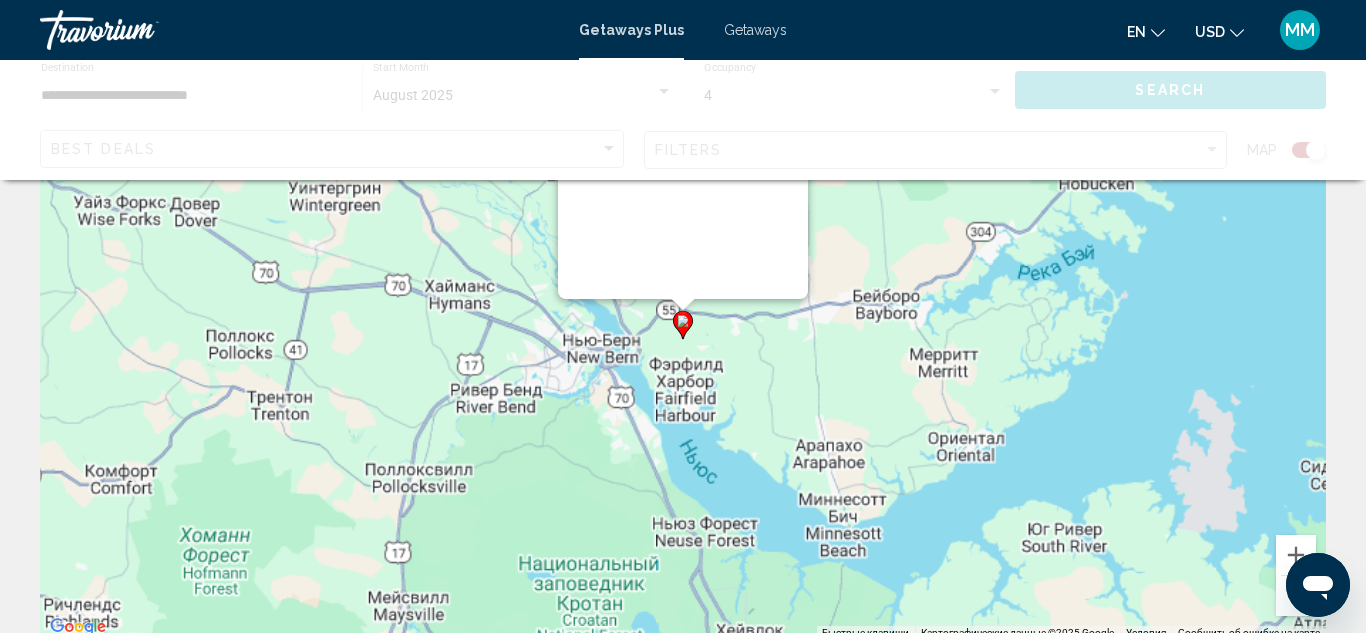 scroll, scrollTop: 0, scrollLeft: 0, axis: both 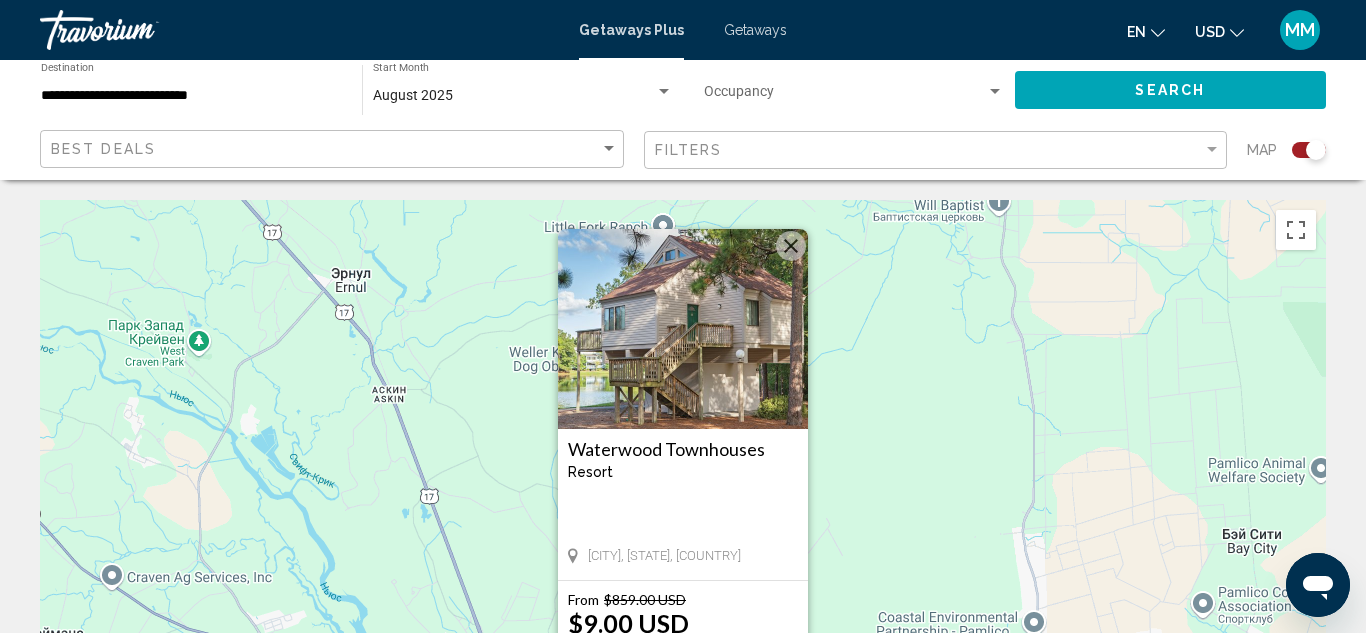 click at bounding box center [683, 329] 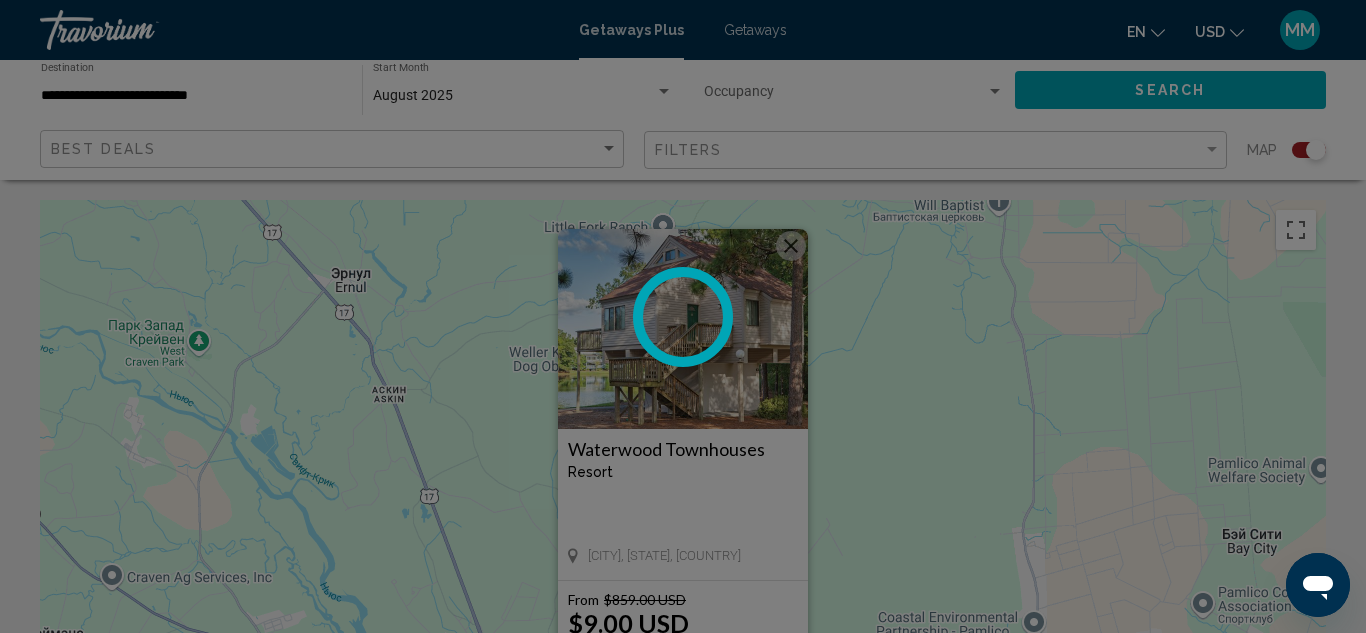 scroll, scrollTop: 219, scrollLeft: 0, axis: vertical 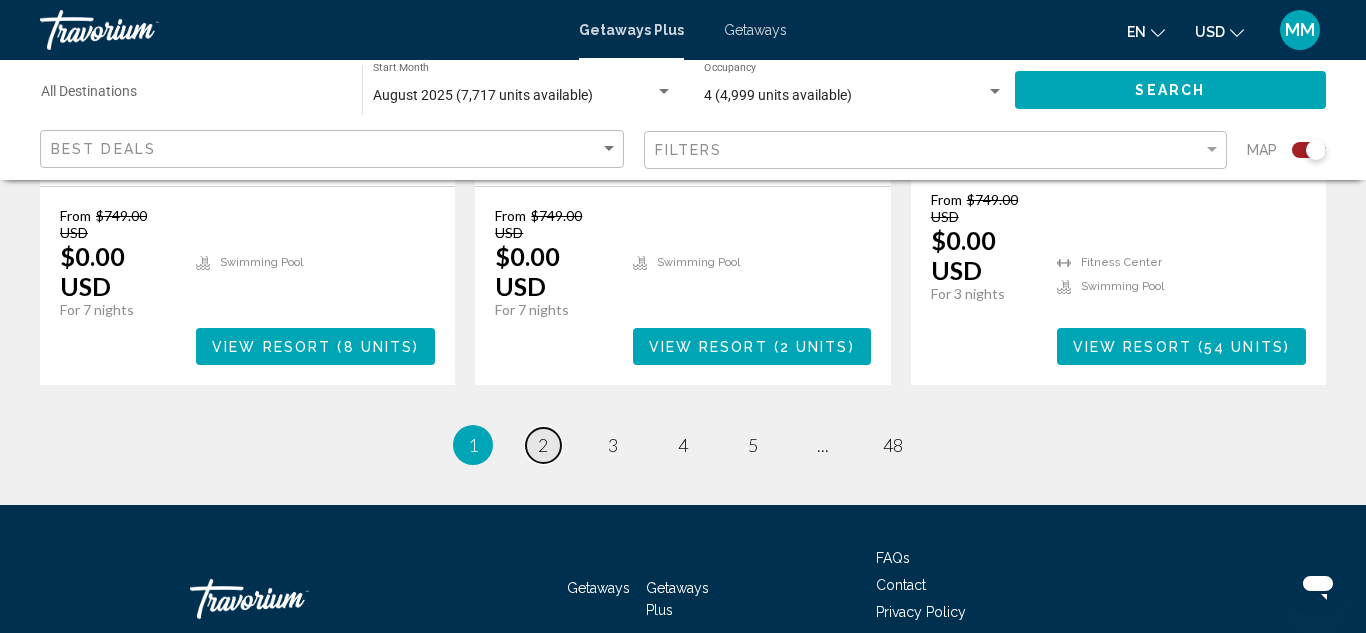 click on "2" at bounding box center (543, 445) 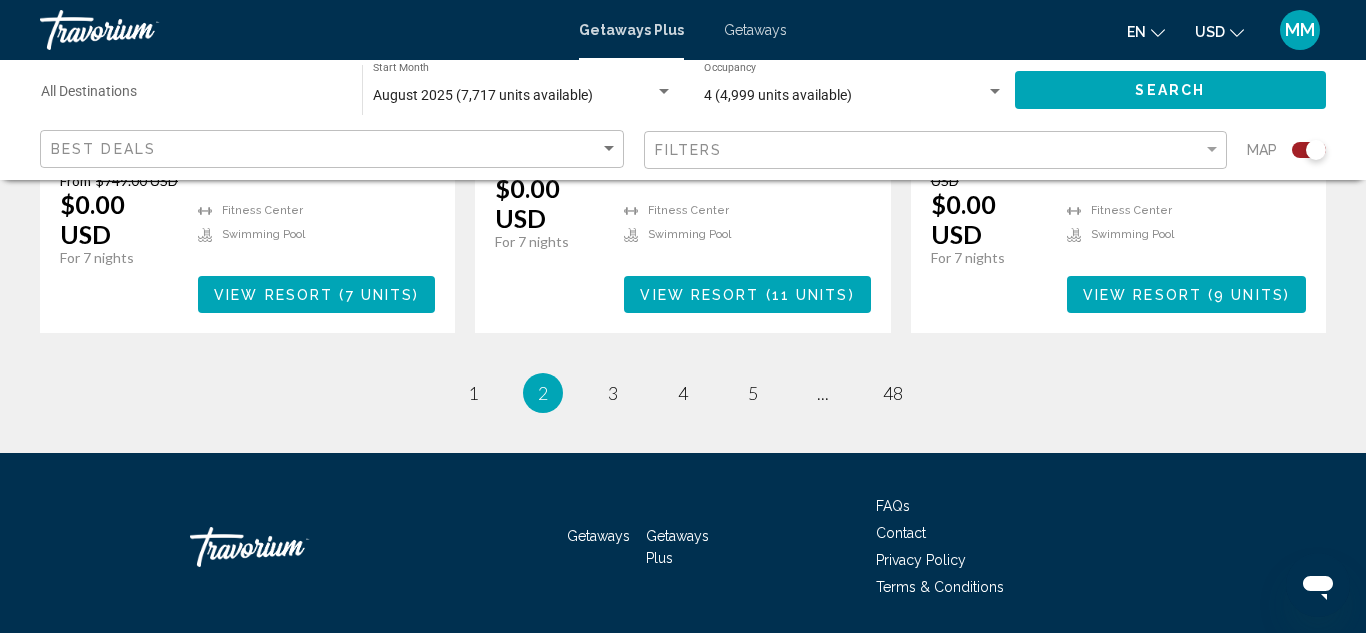 scroll, scrollTop: 3380, scrollLeft: 0, axis: vertical 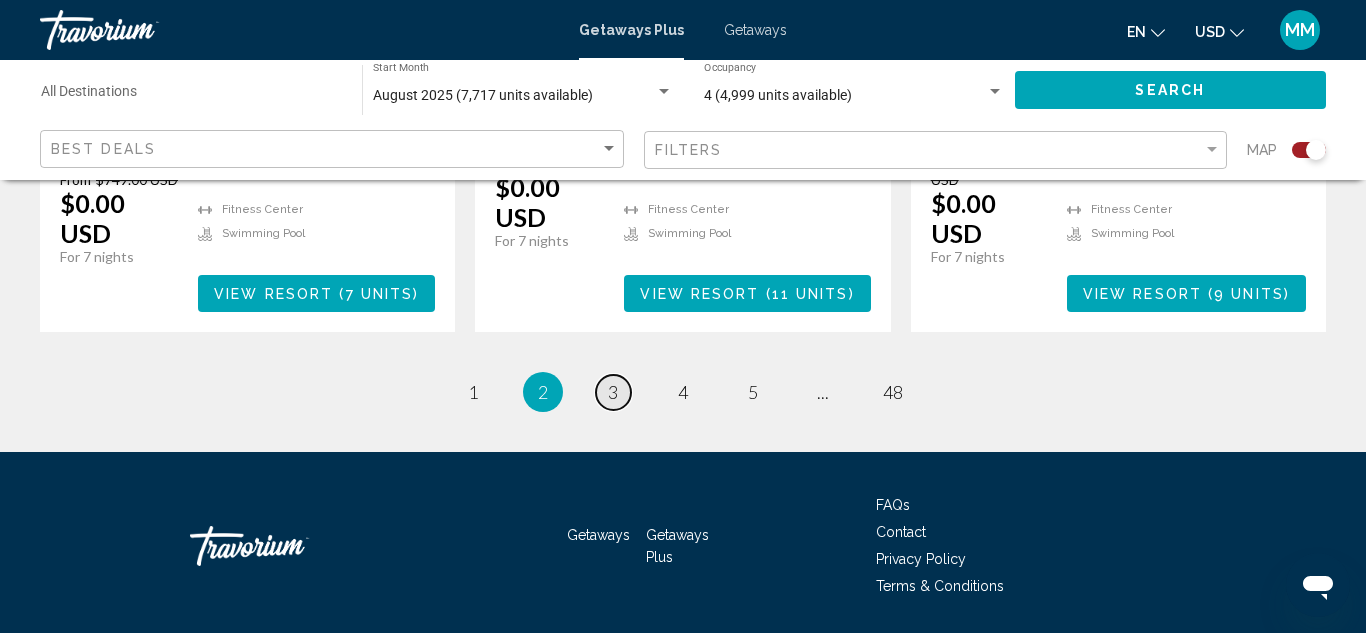click on "3" at bounding box center (613, 392) 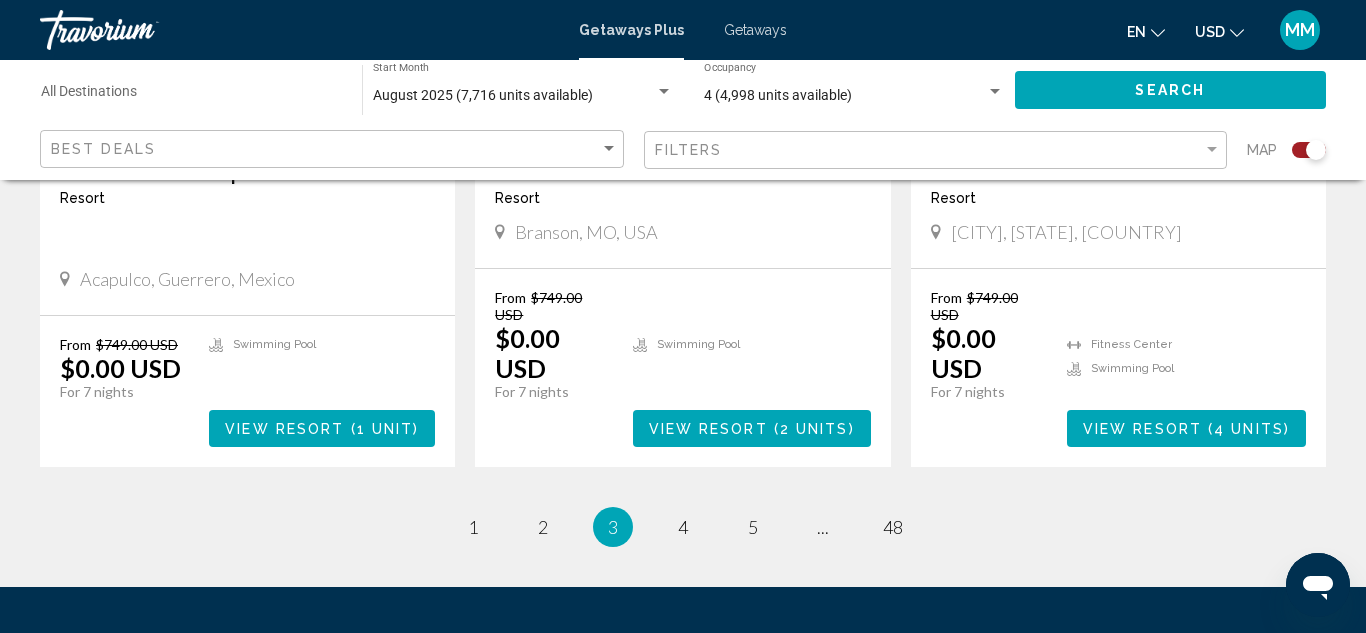 scroll, scrollTop: 3360, scrollLeft: 0, axis: vertical 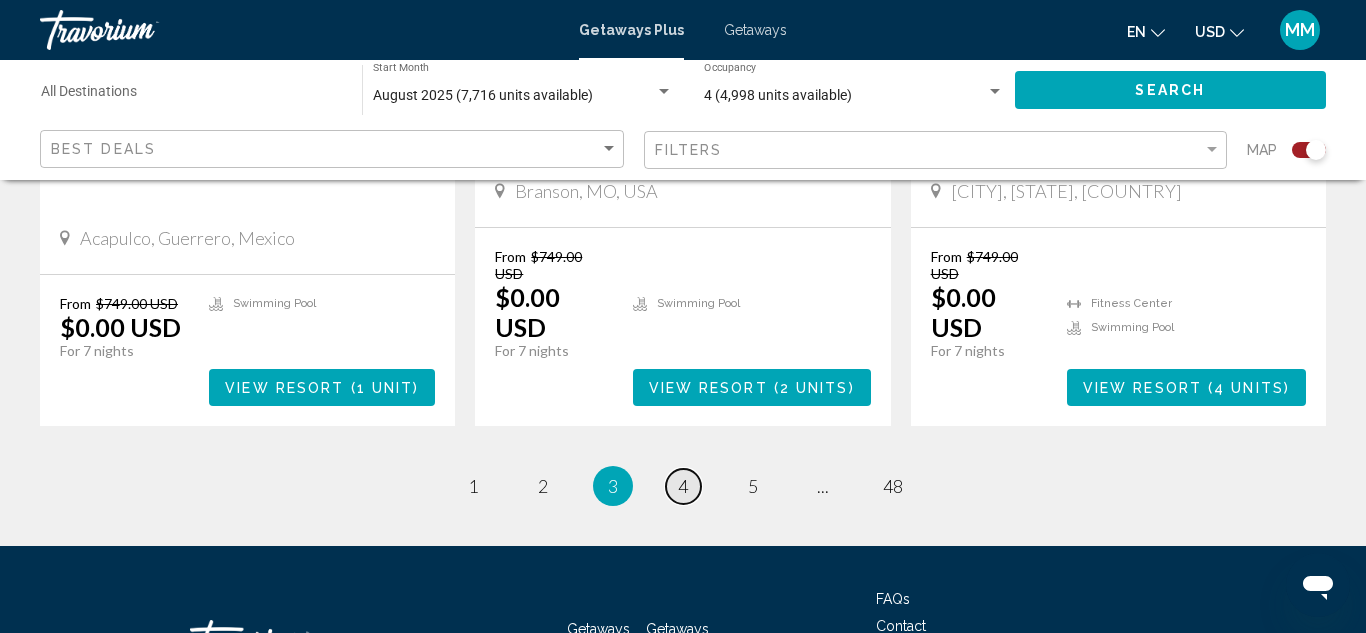 click on "page  4" at bounding box center [683, 486] 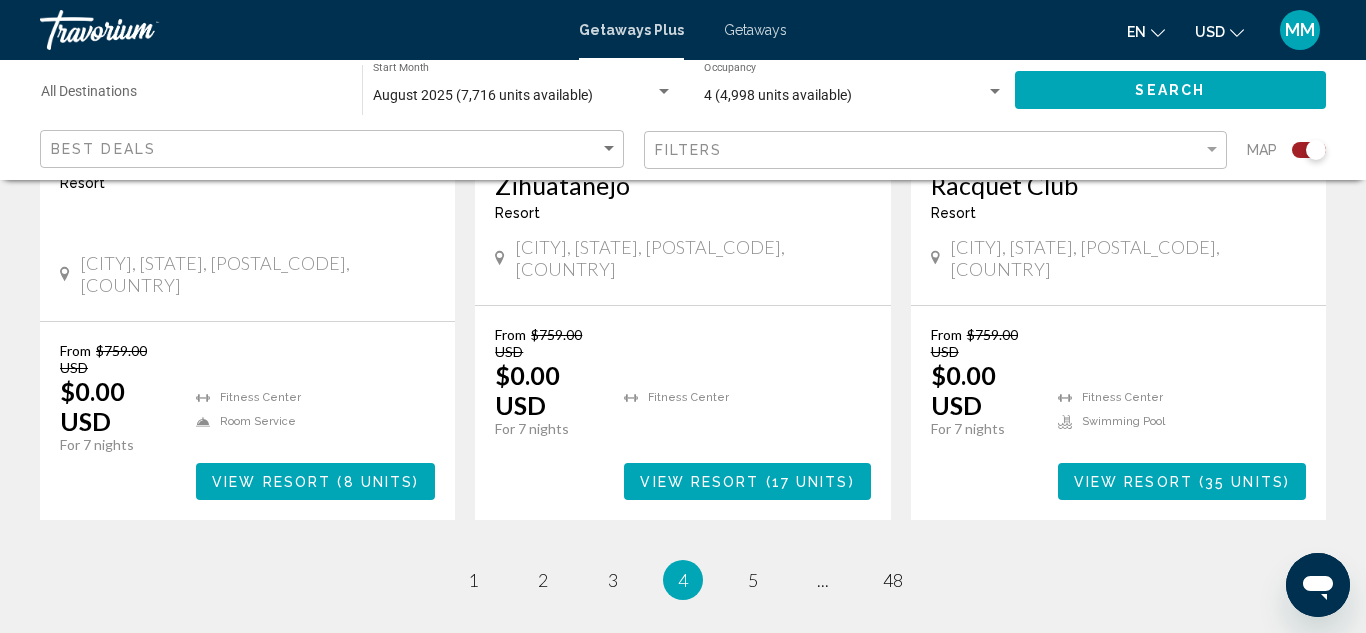 scroll, scrollTop: 3400, scrollLeft: 0, axis: vertical 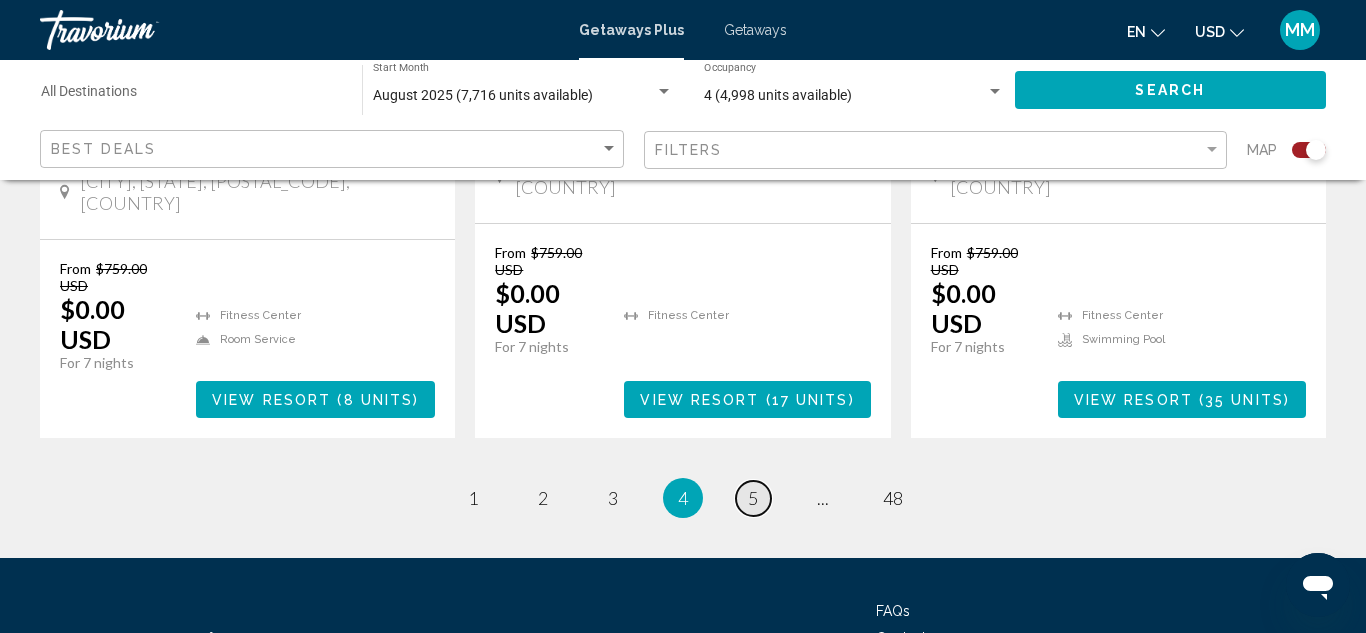click on "page  5" at bounding box center [753, 498] 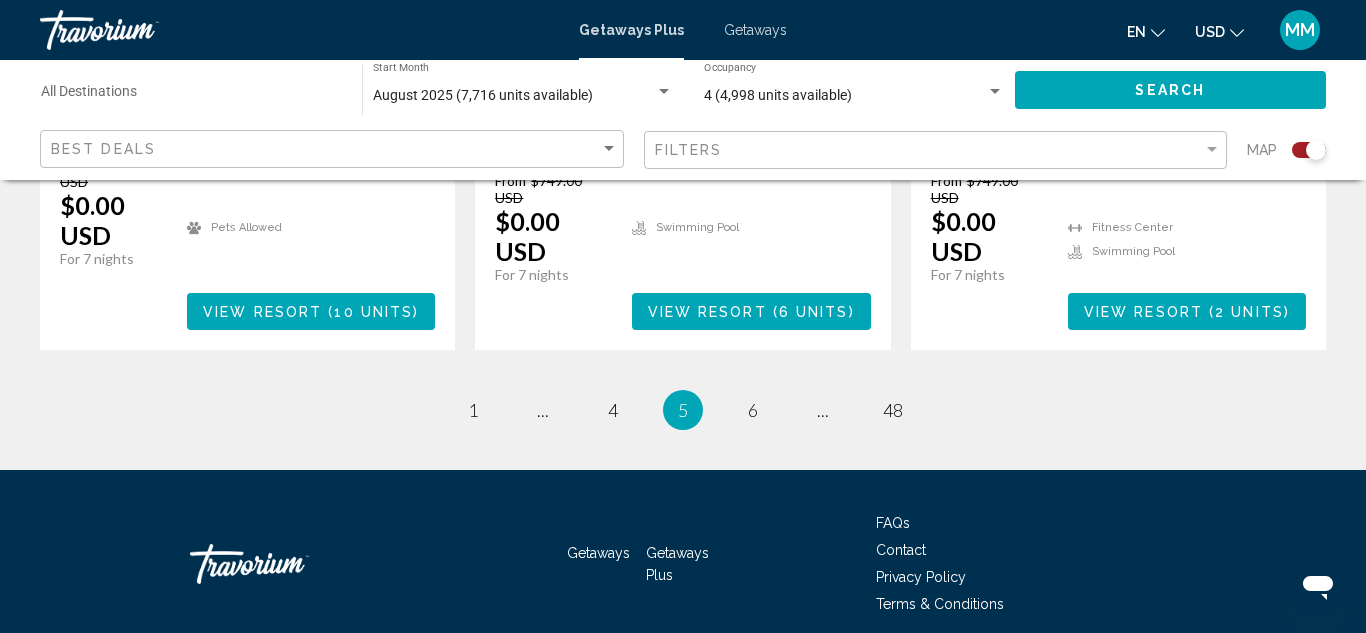 scroll, scrollTop: 3440, scrollLeft: 0, axis: vertical 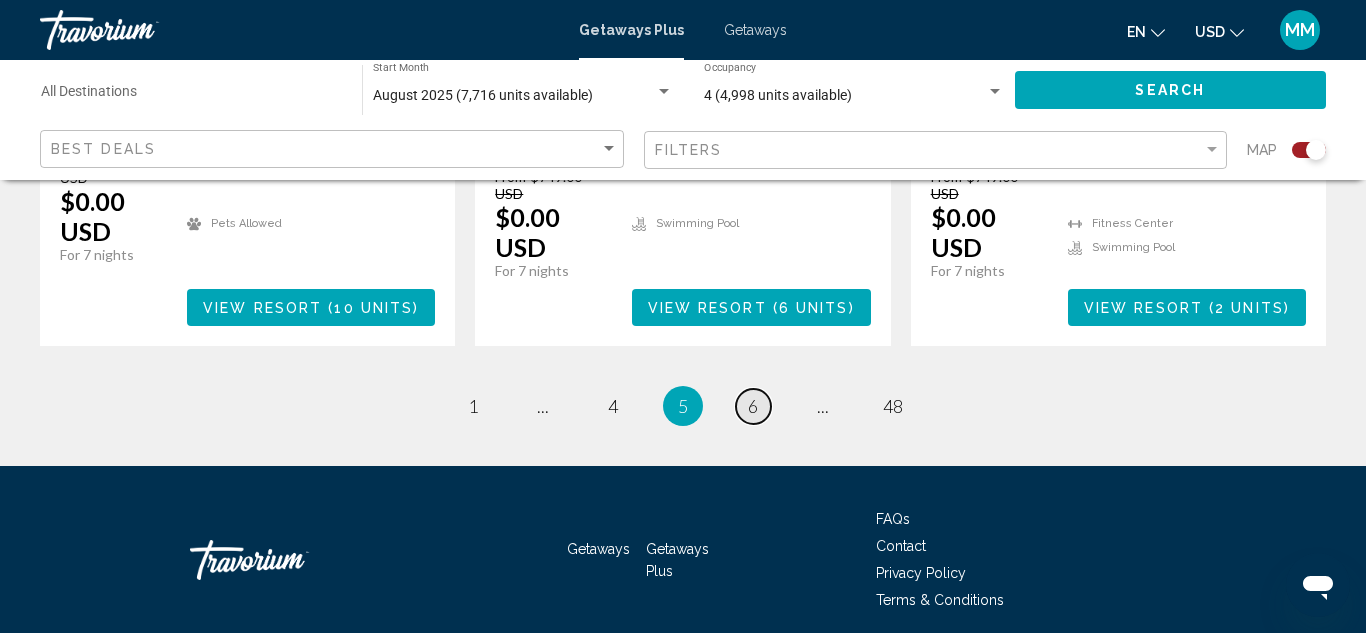 click on "page  6" at bounding box center (753, 406) 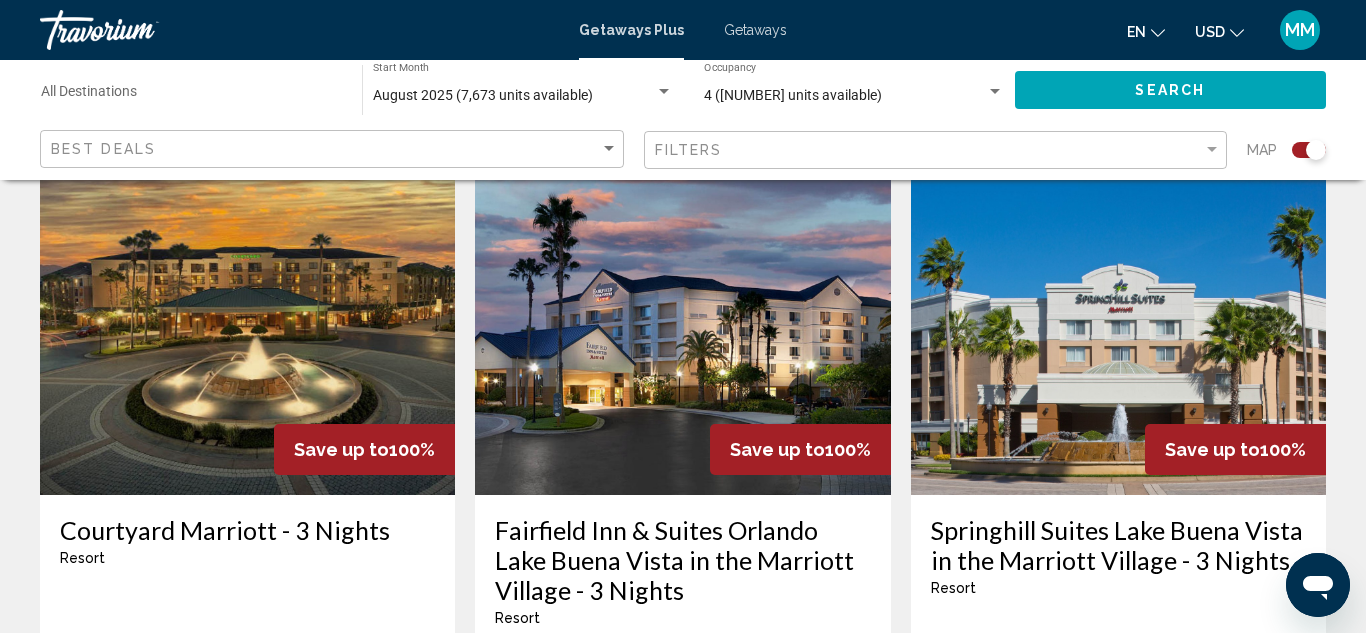scroll, scrollTop: 2920, scrollLeft: 0, axis: vertical 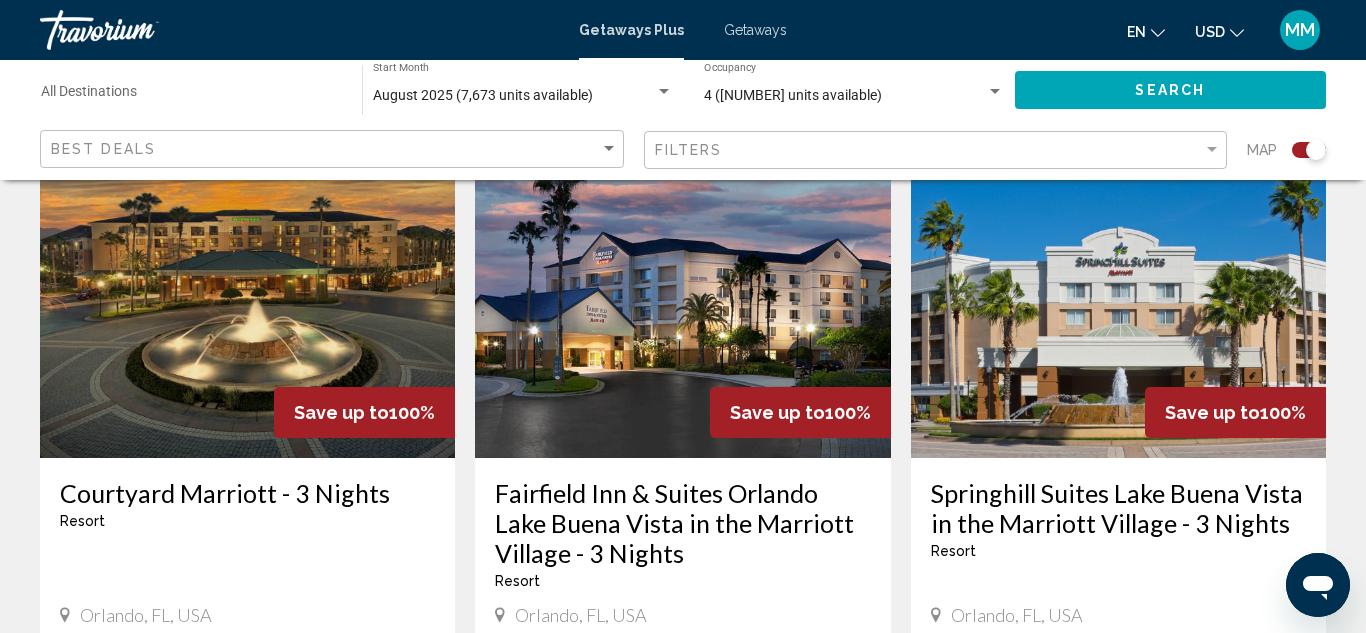 click at bounding box center (247, 298) 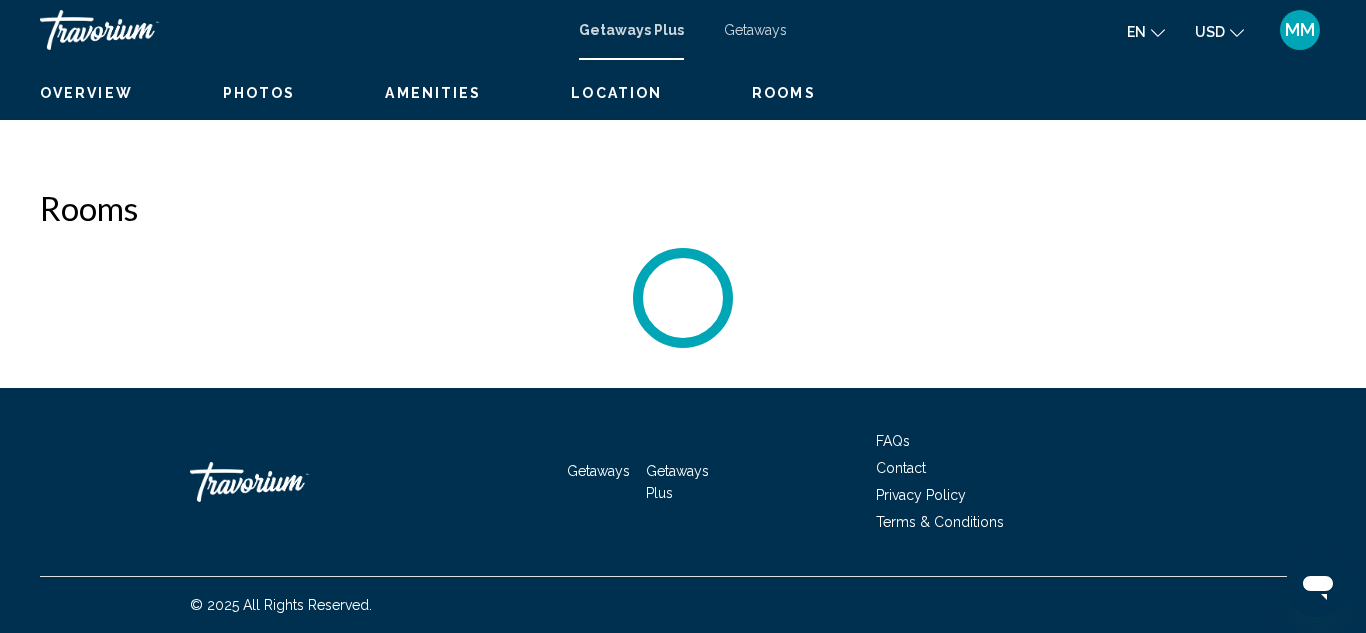 scroll, scrollTop: 219, scrollLeft: 0, axis: vertical 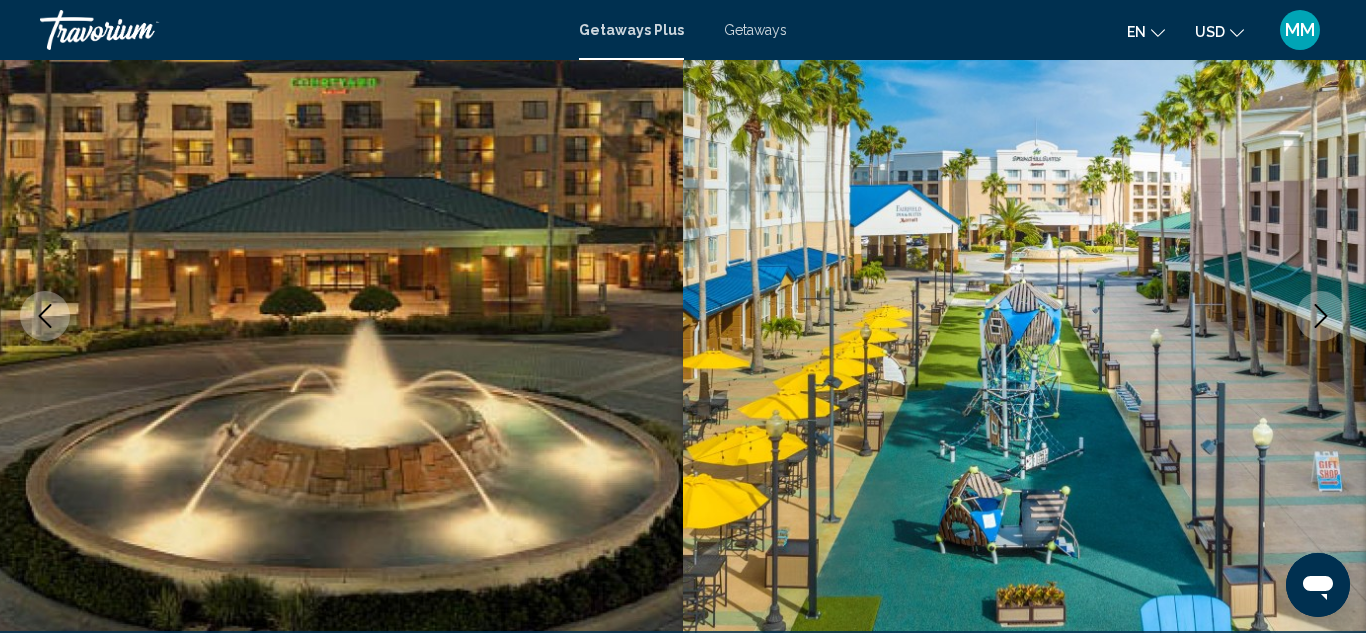 type 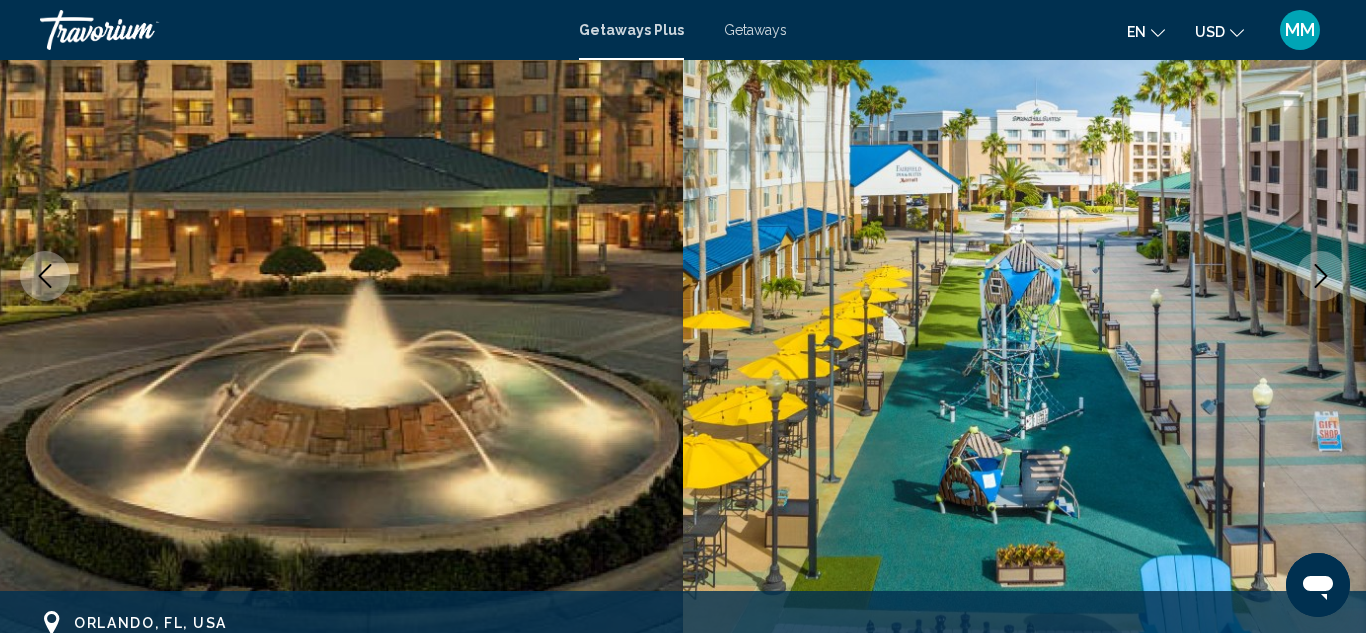 click 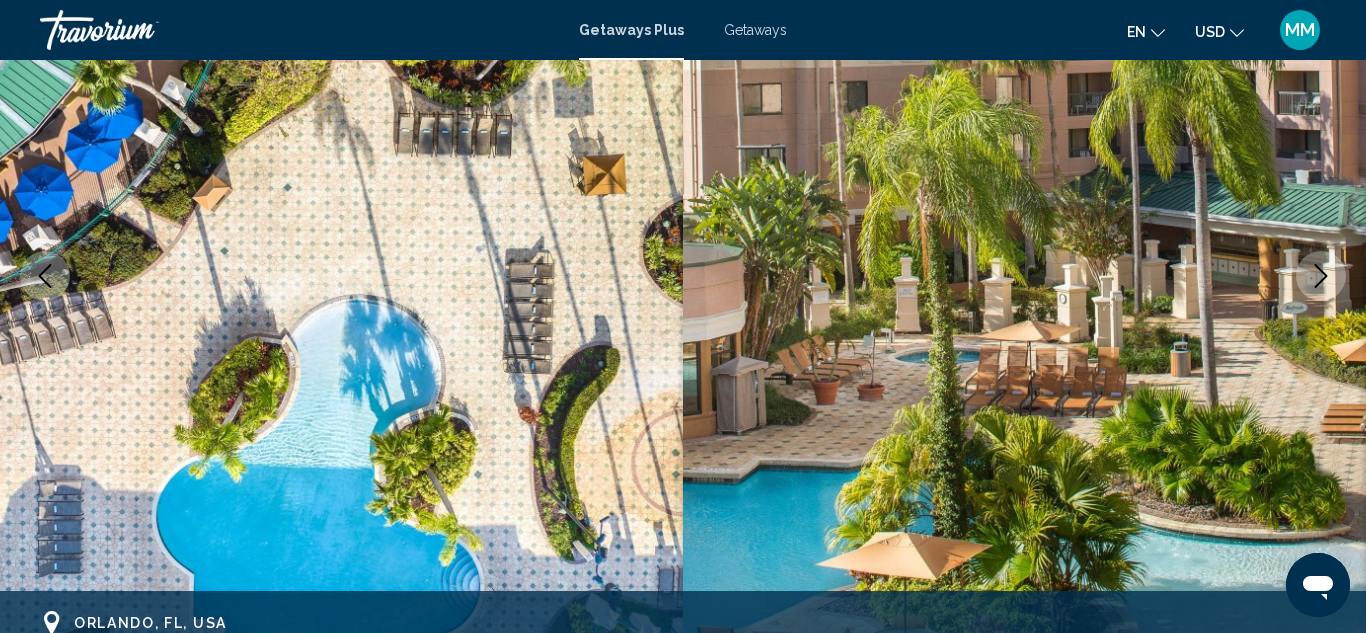 click 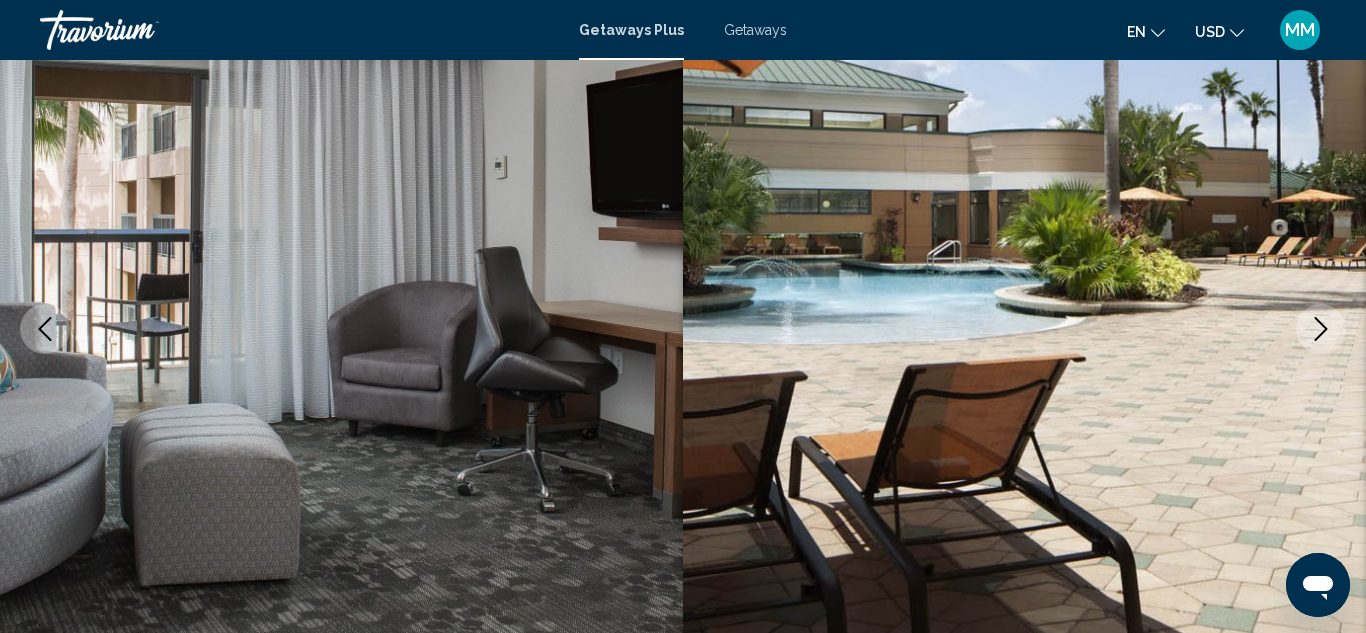 scroll, scrollTop: 179, scrollLeft: 0, axis: vertical 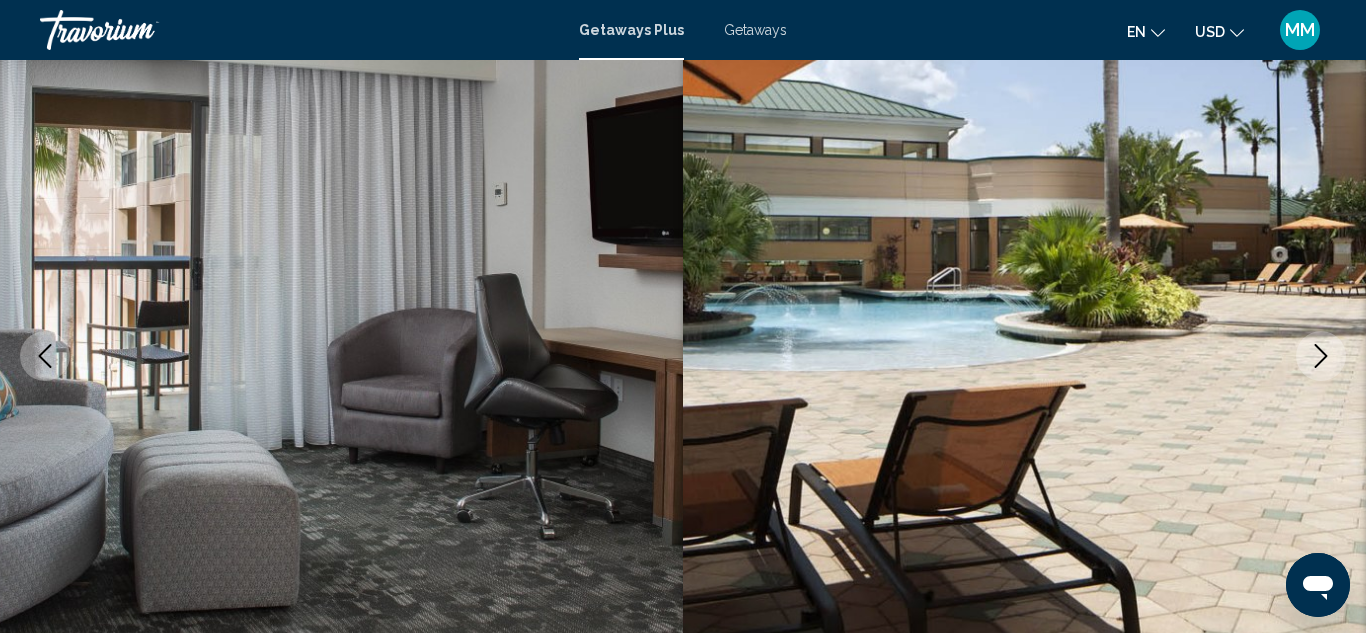click 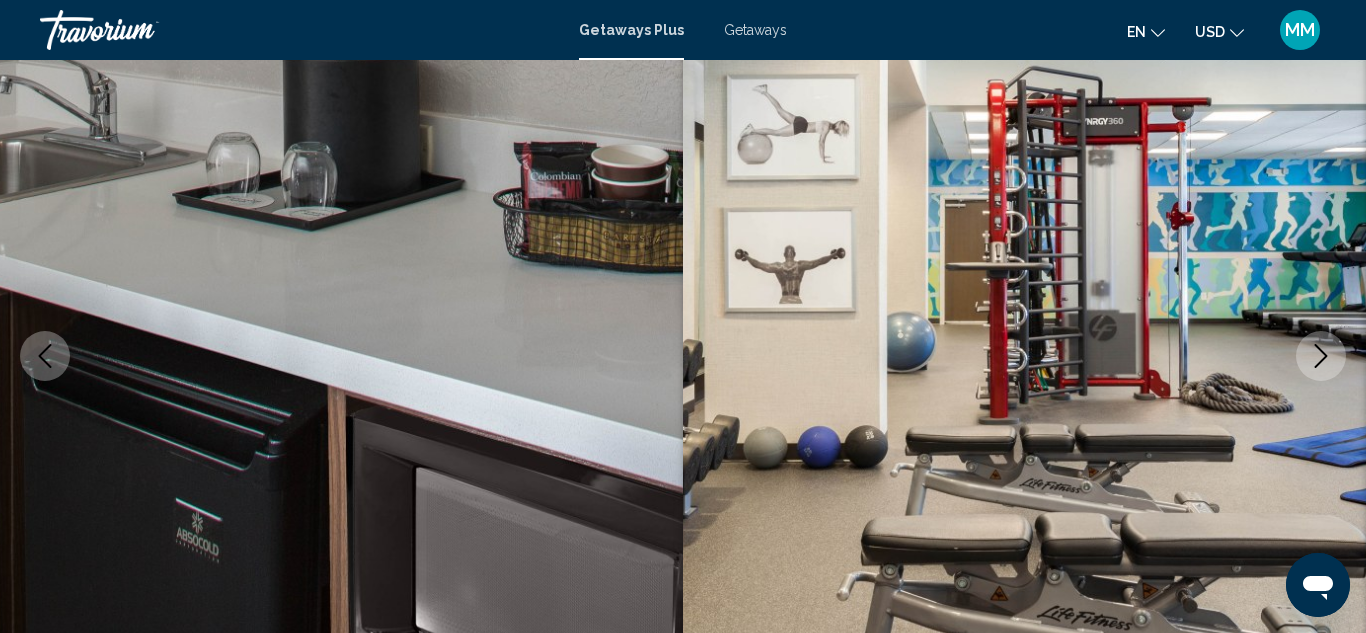 click 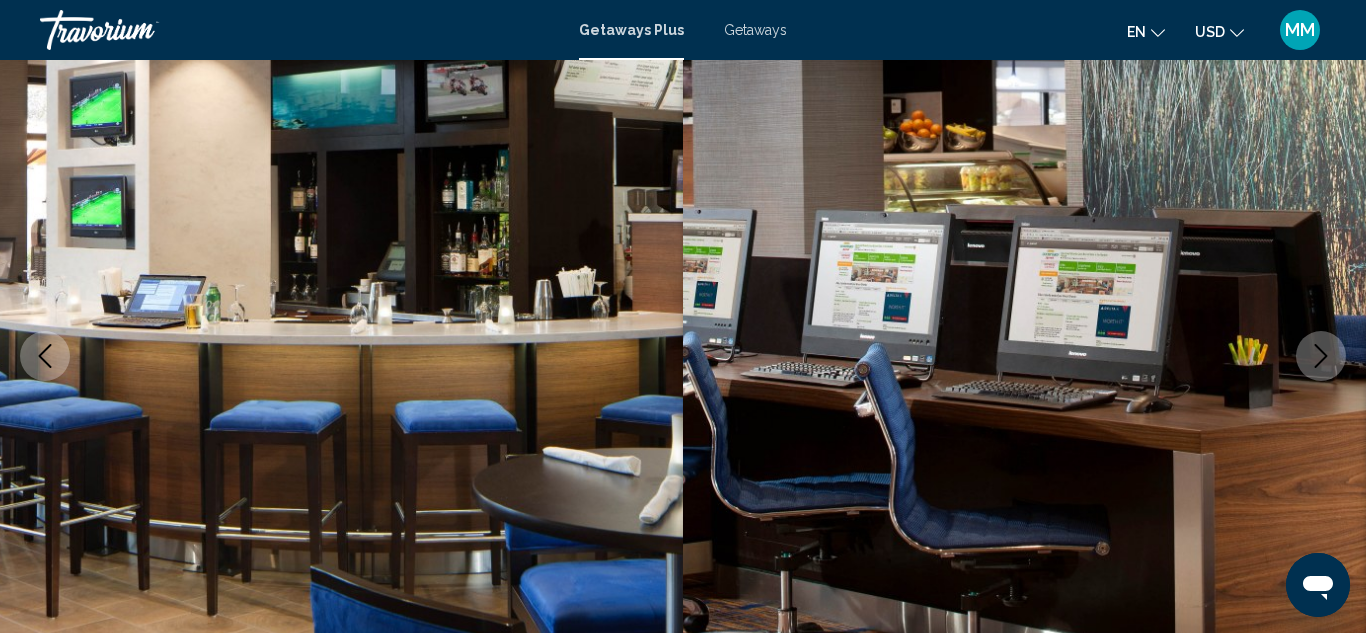 click 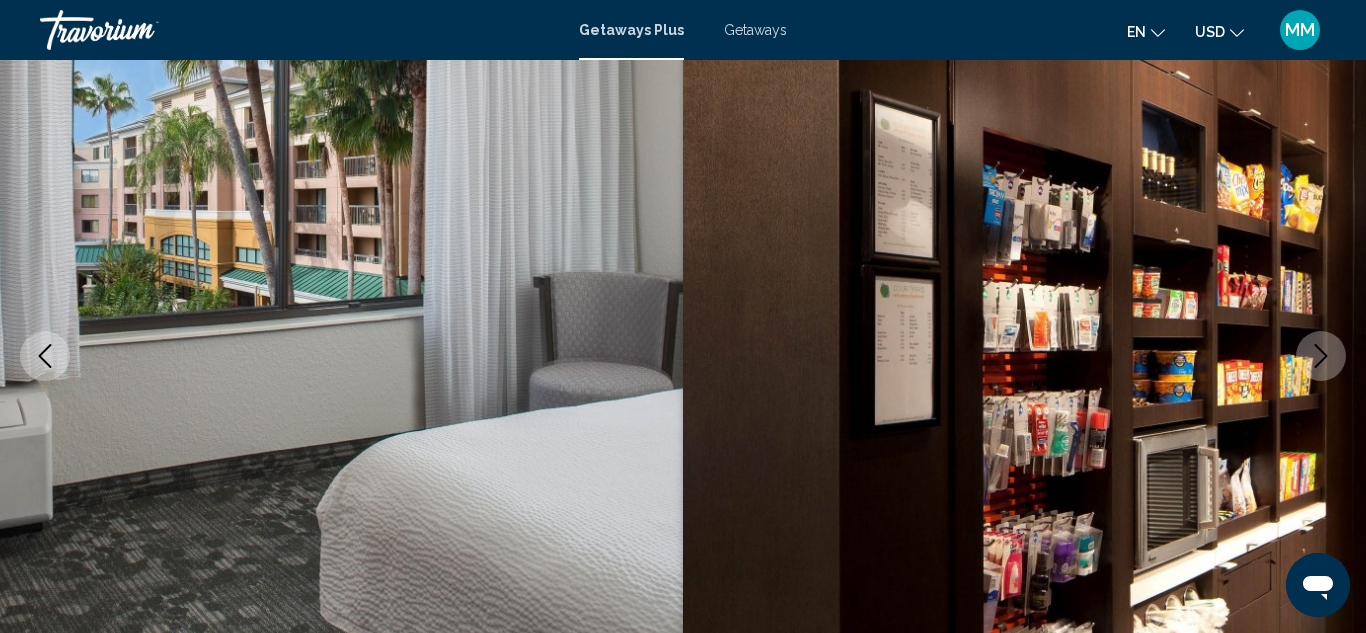 click 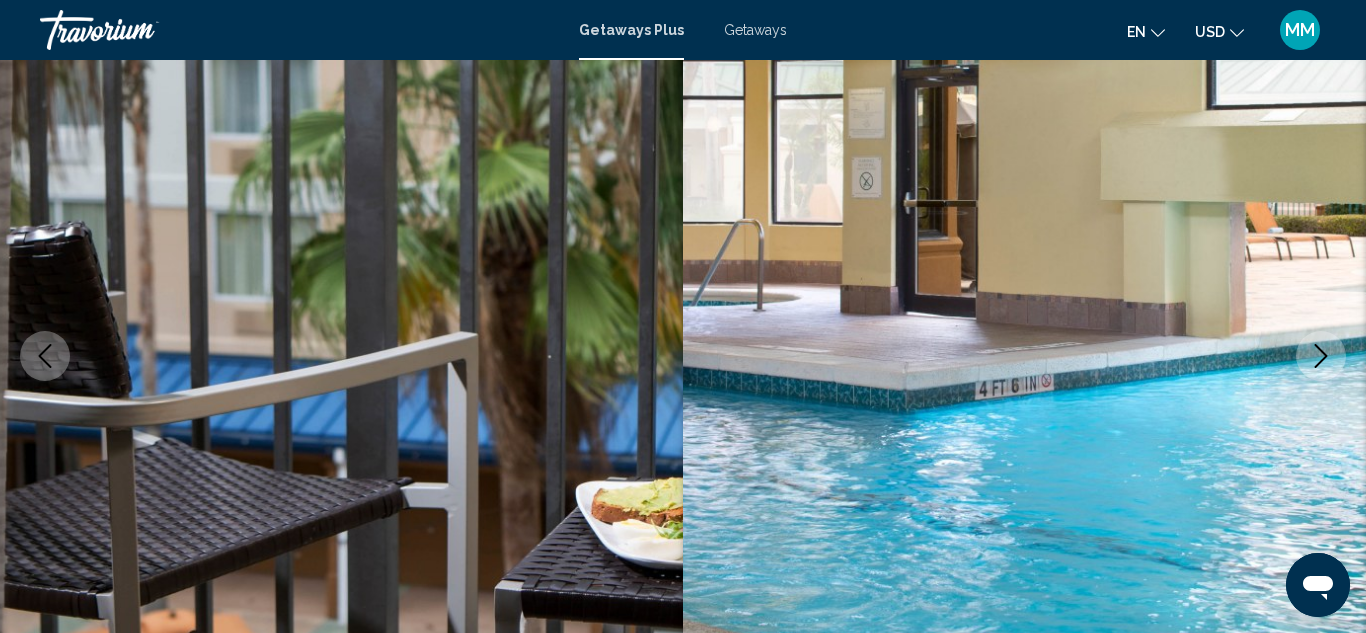 click 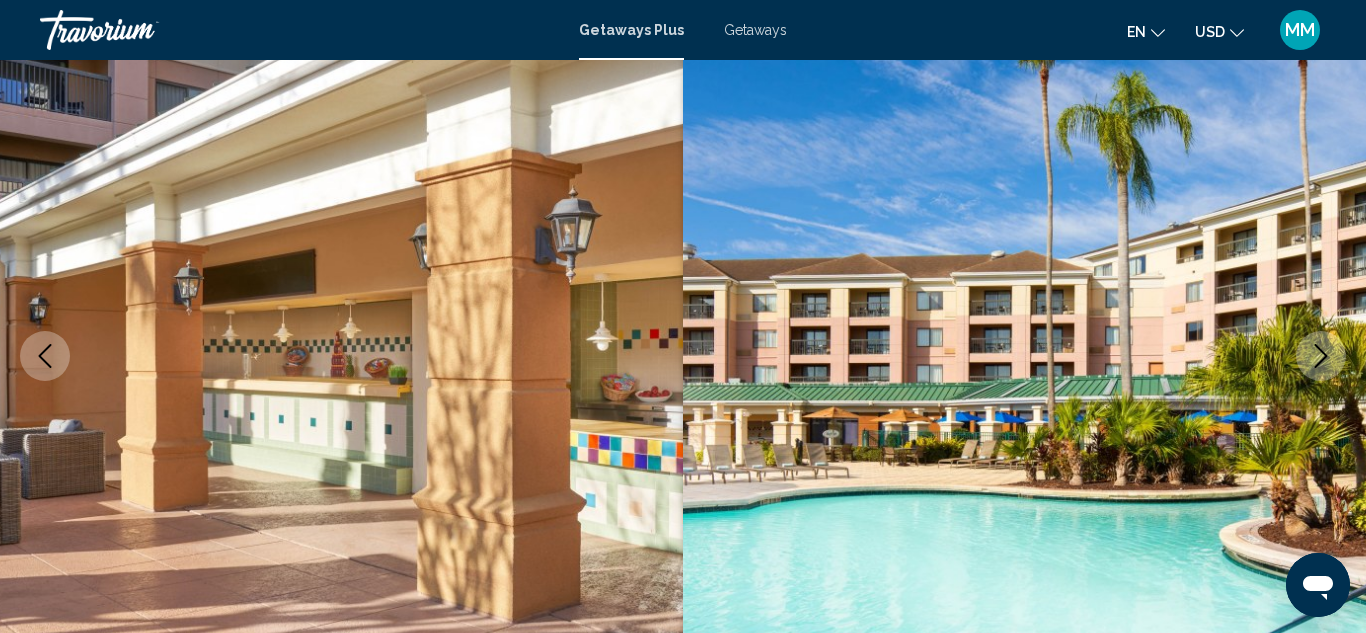 click 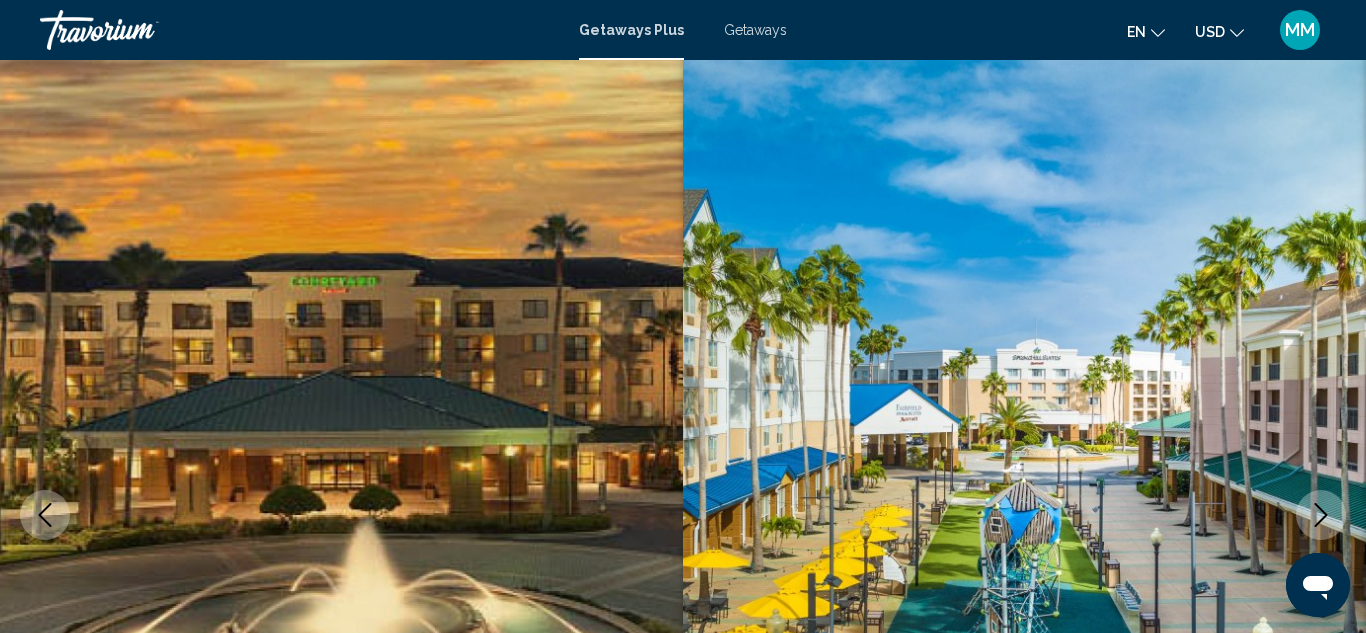 scroll, scrollTop: 0, scrollLeft: 0, axis: both 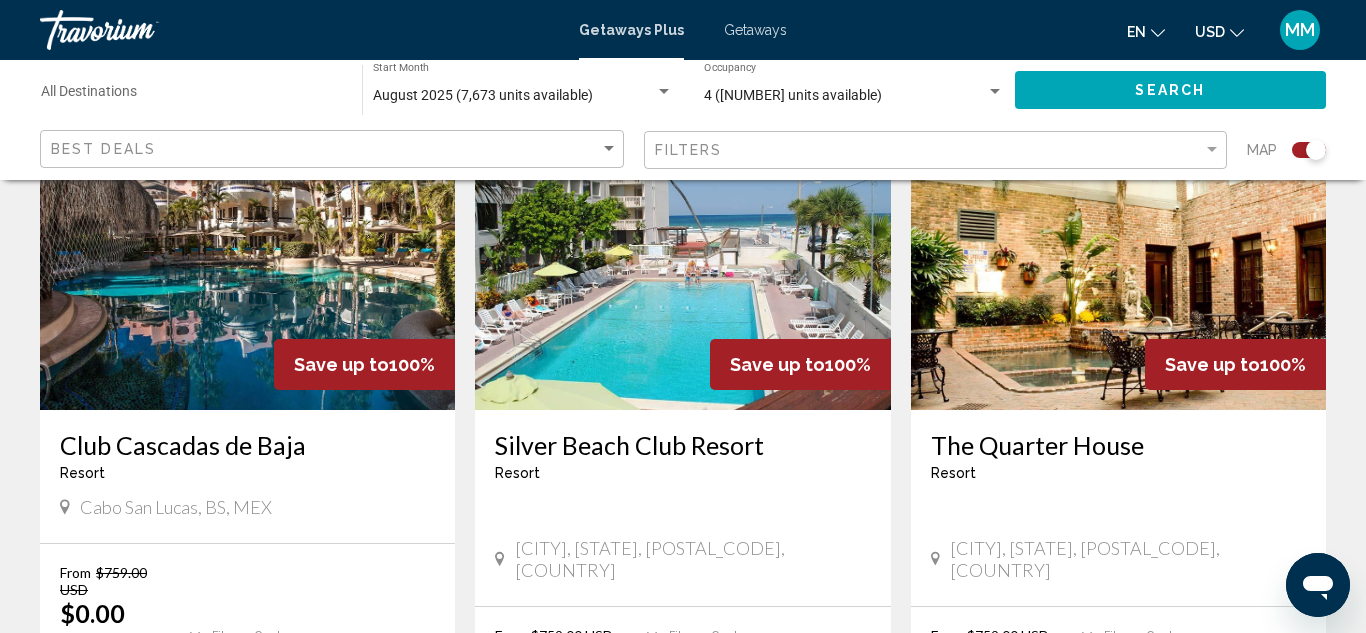 click at bounding box center (682, 250) 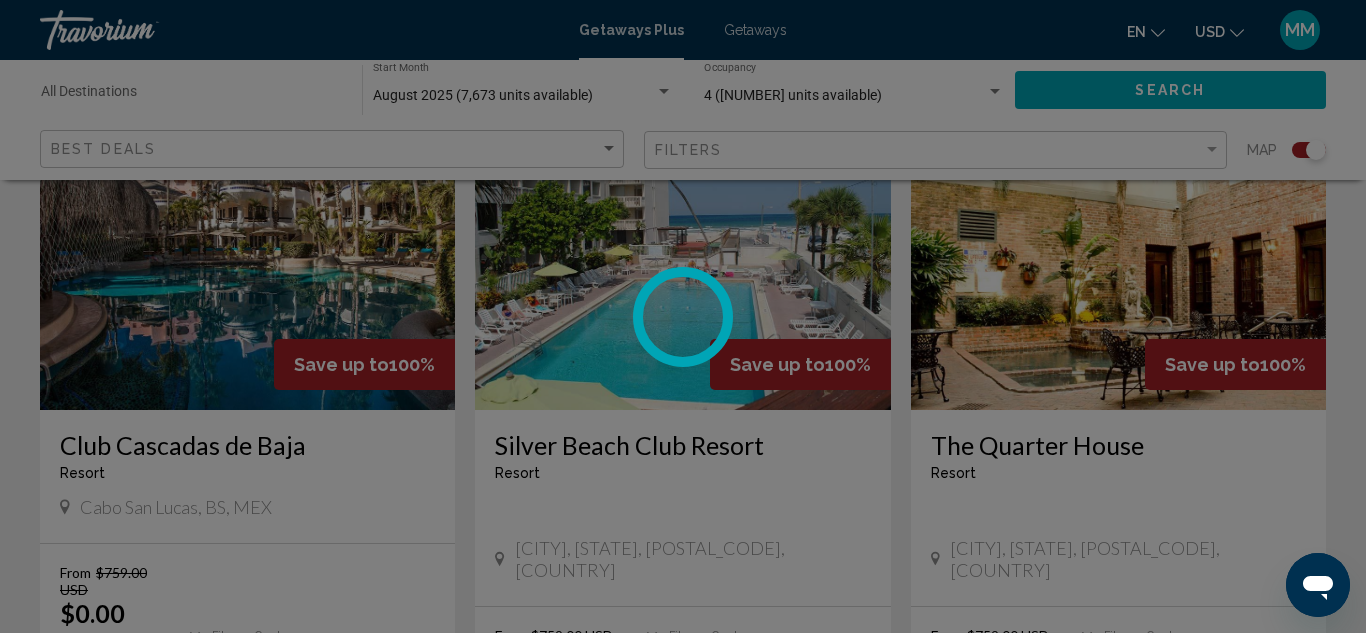 scroll, scrollTop: 219, scrollLeft: 0, axis: vertical 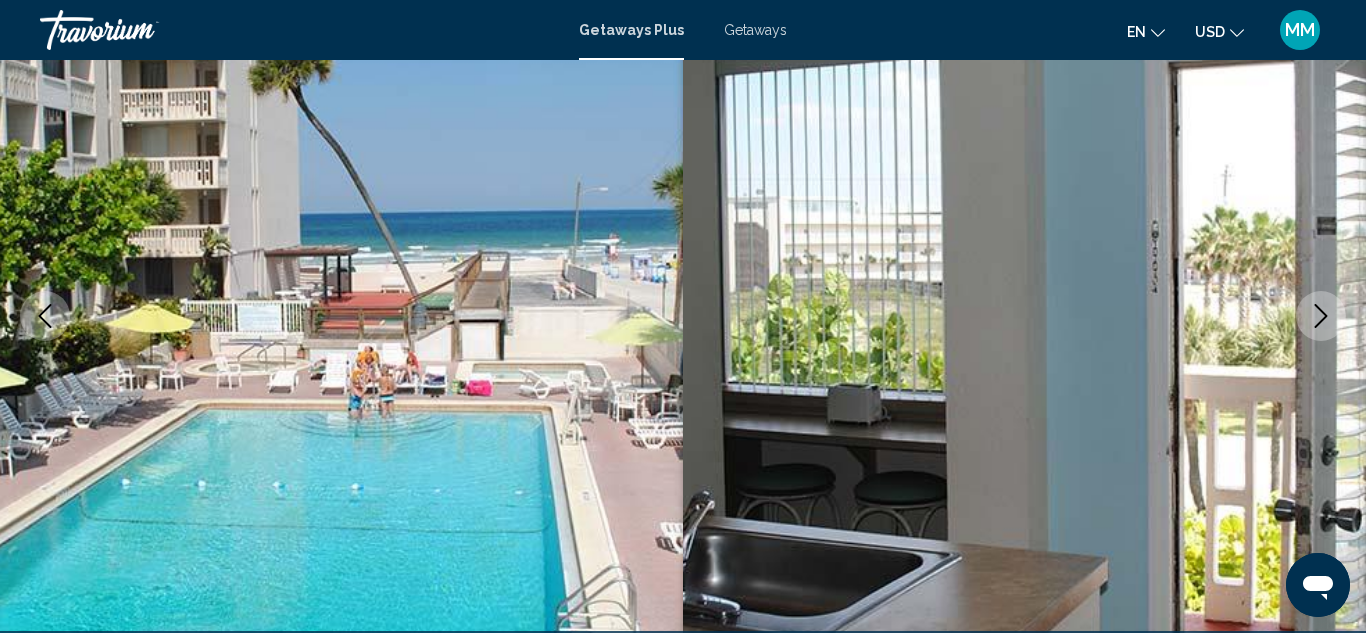 click 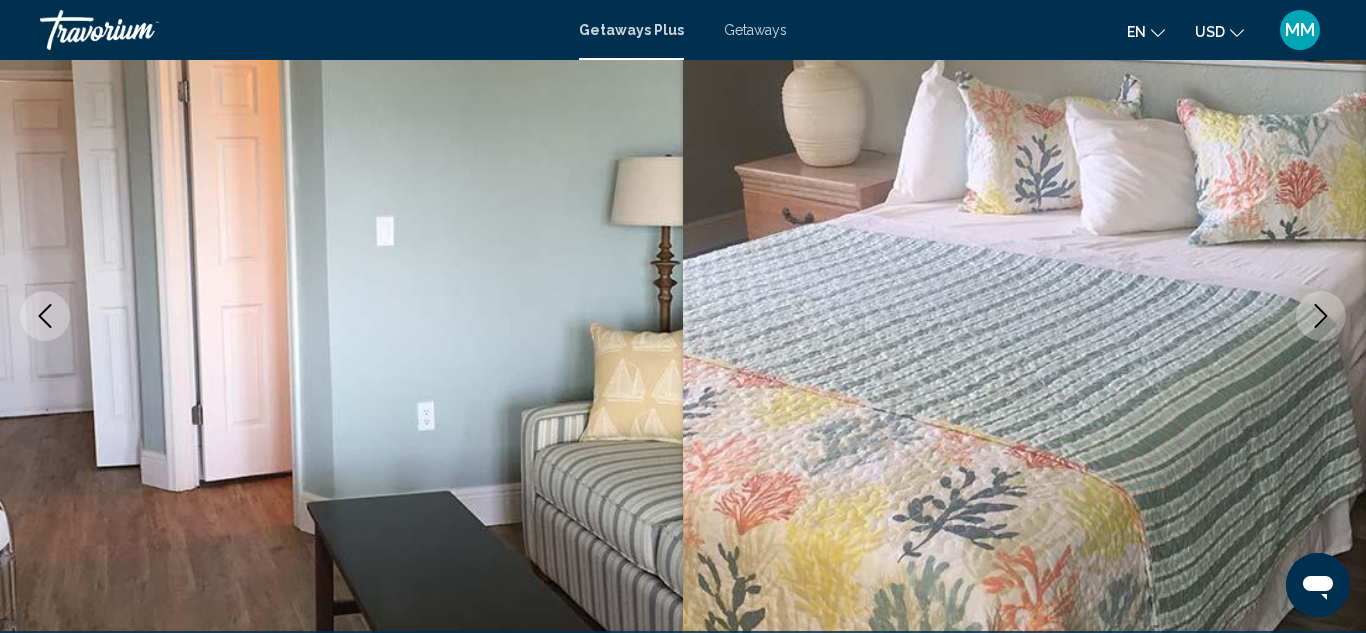 click 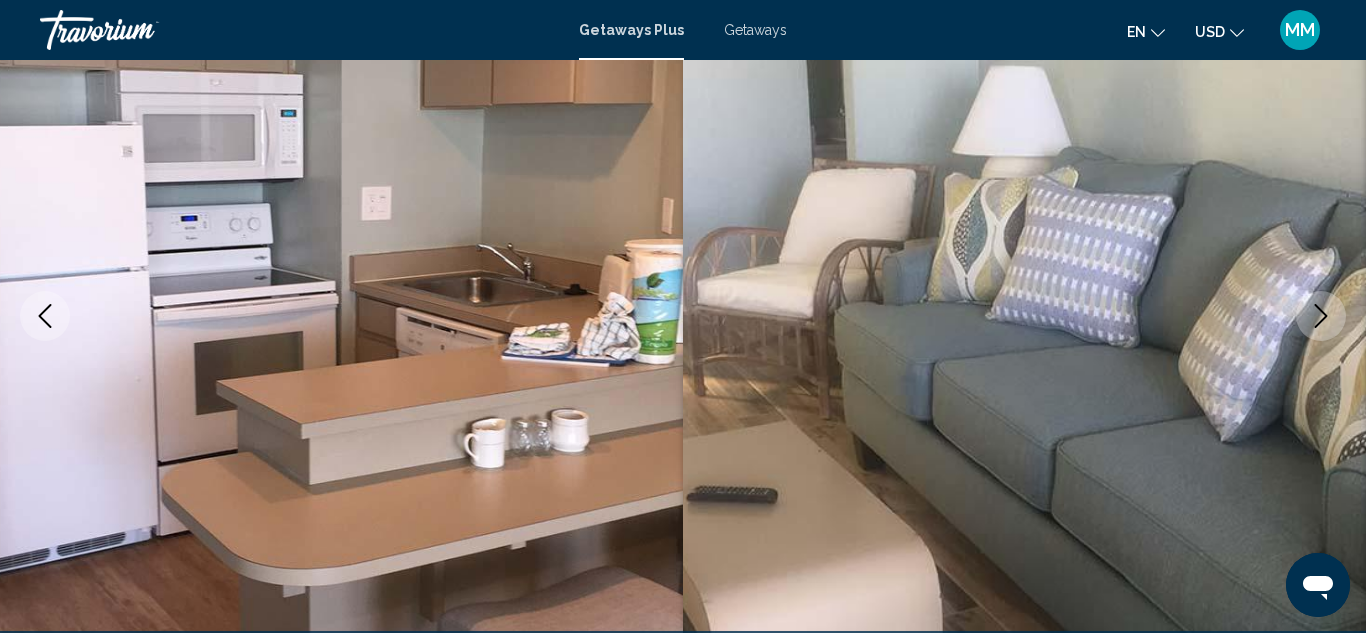 click 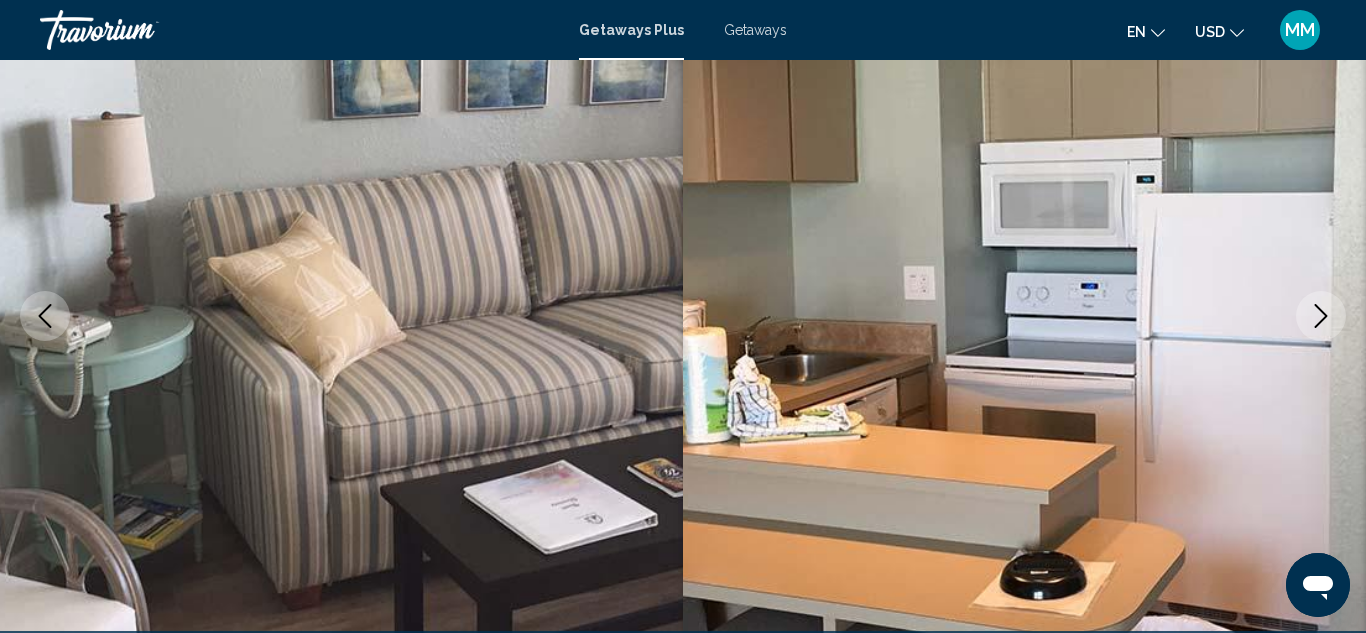click 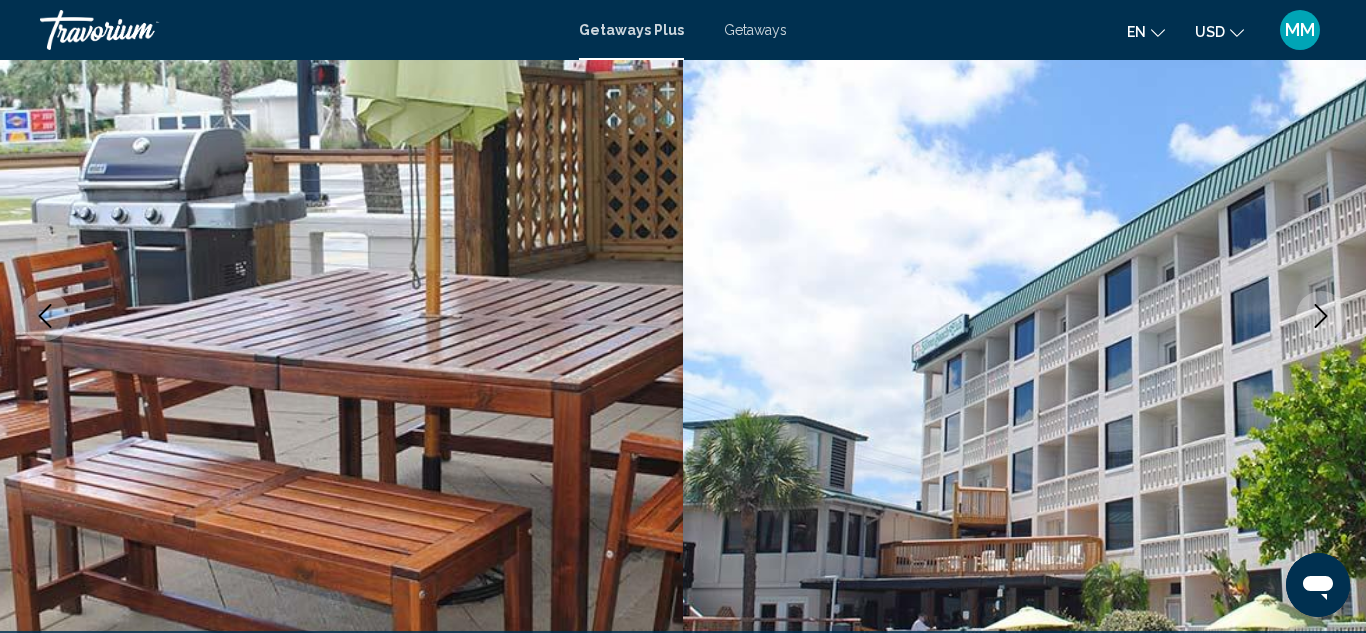 click 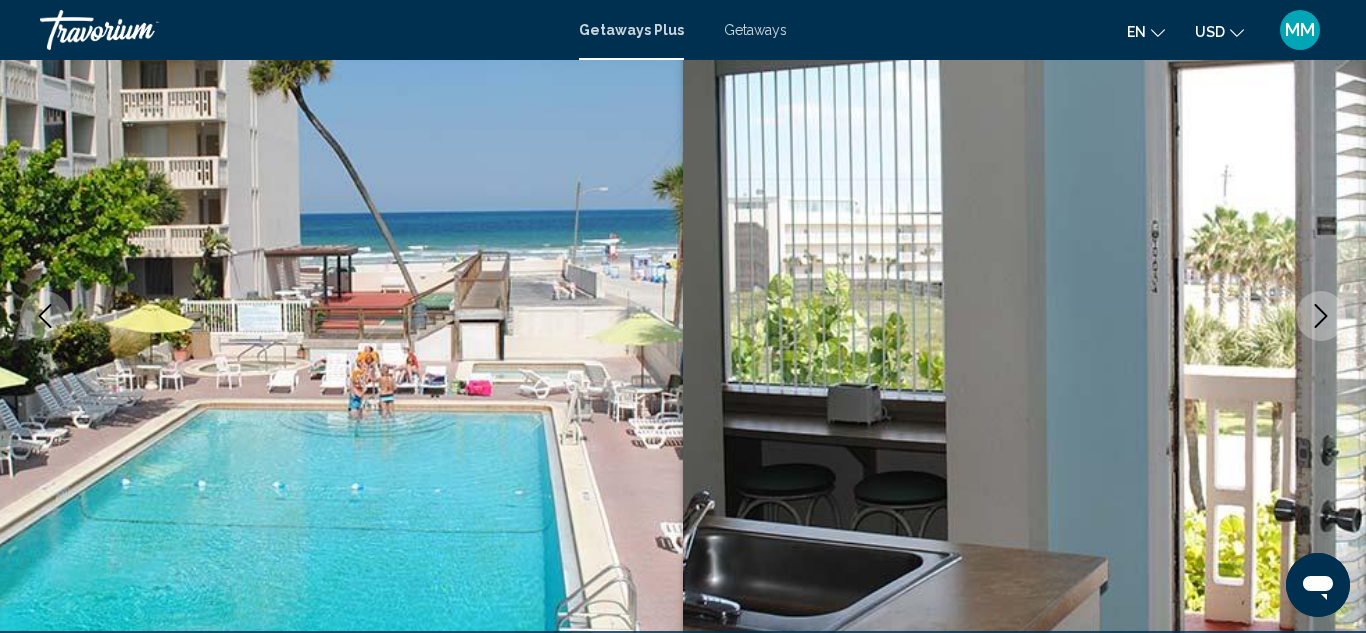type 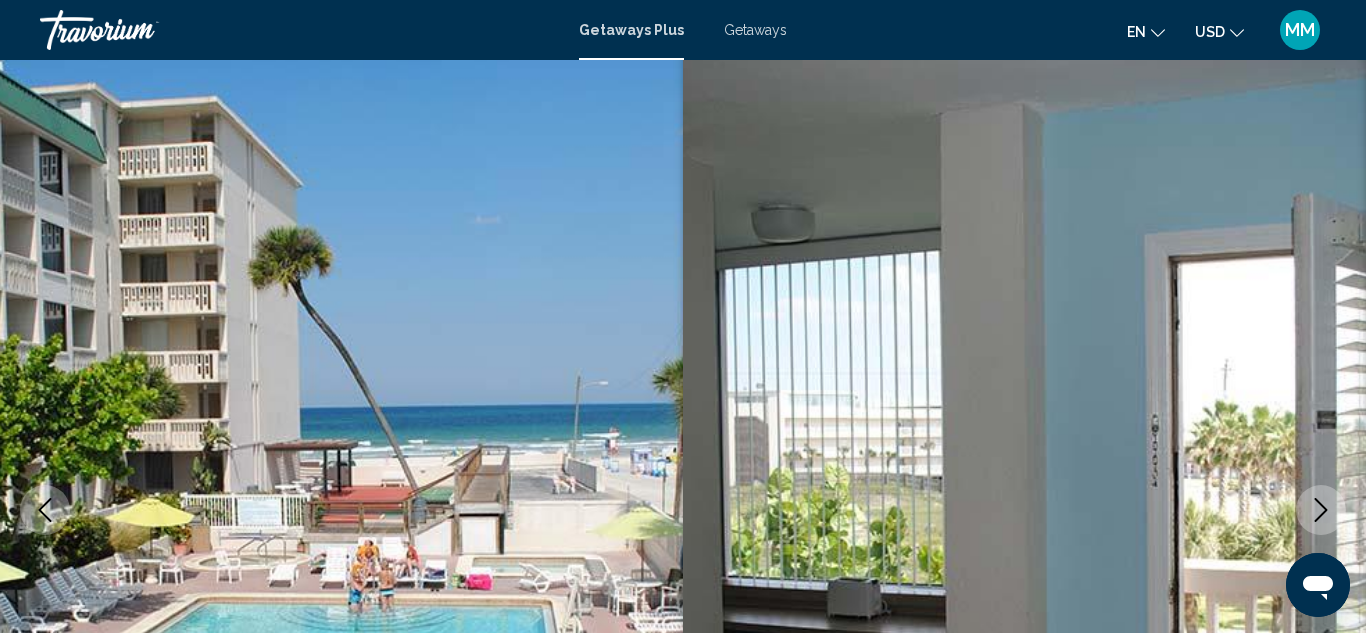 scroll, scrollTop: 0, scrollLeft: 0, axis: both 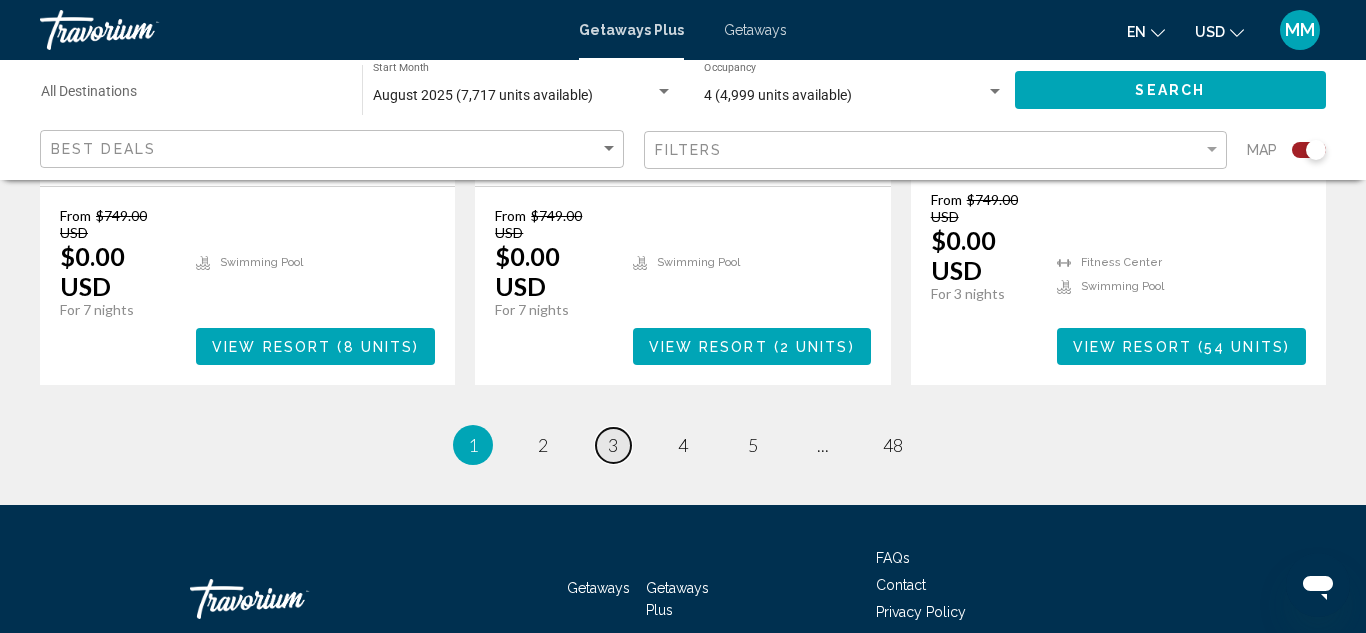 click on "page  3" at bounding box center (613, 445) 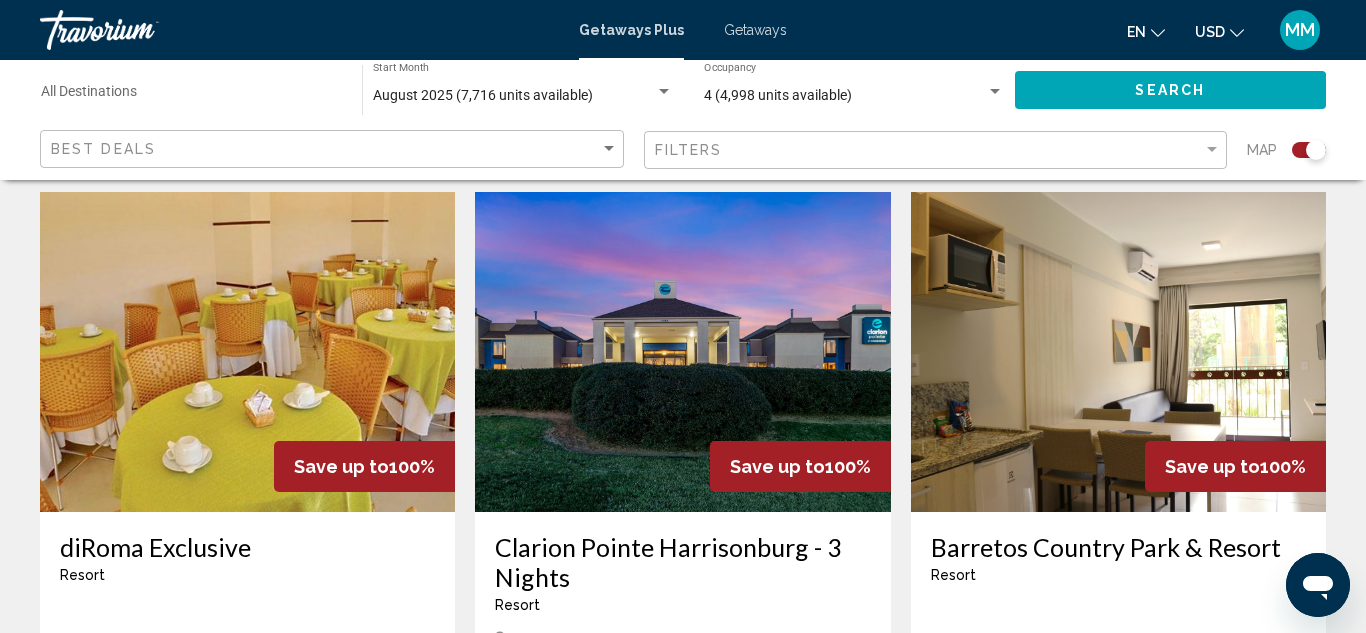 scroll, scrollTop: 2160, scrollLeft: 0, axis: vertical 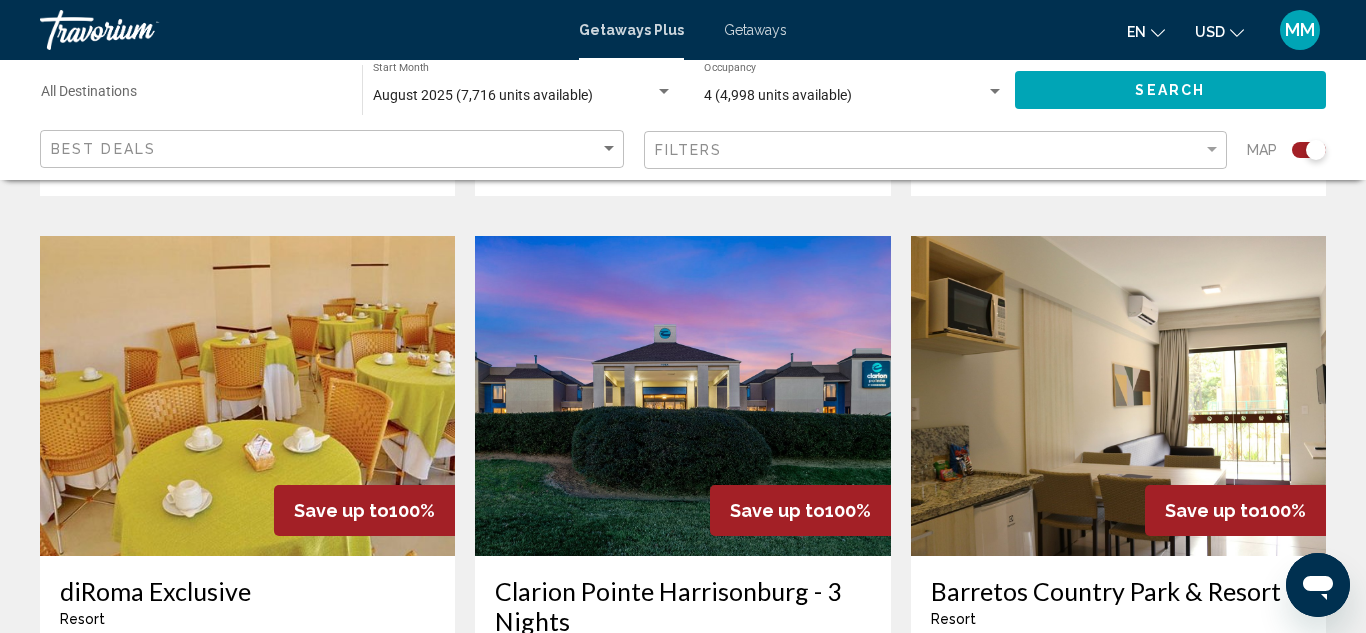 click at bounding box center (682, 396) 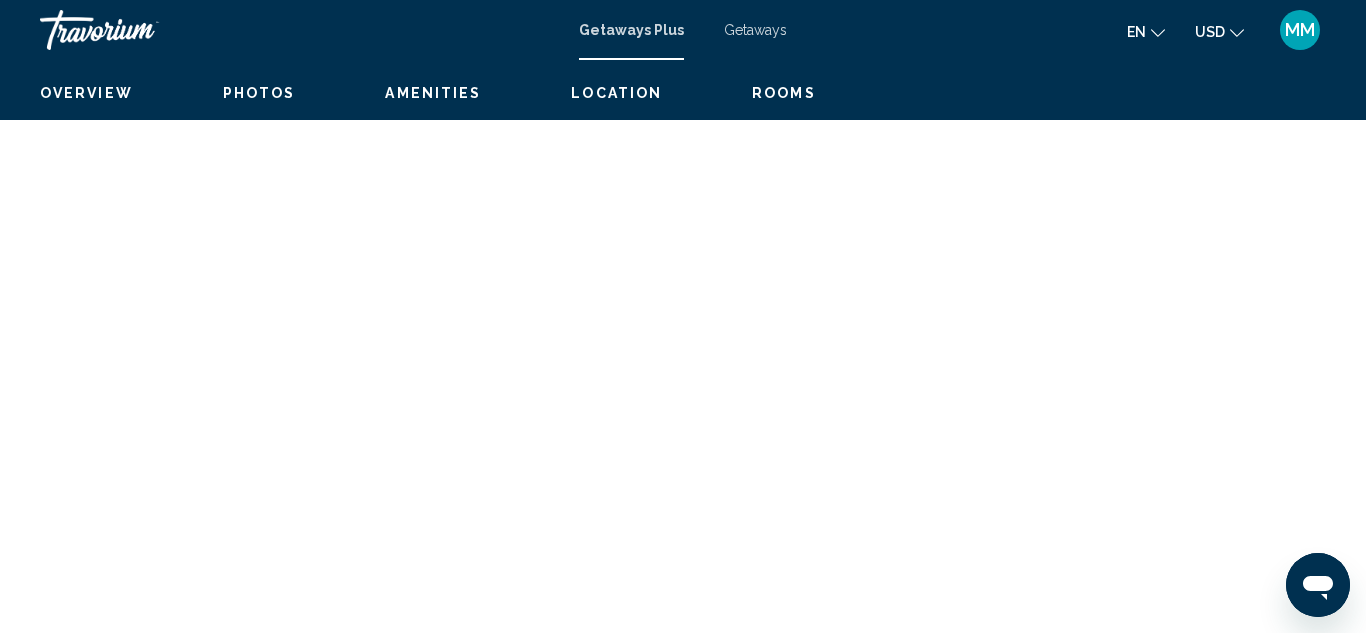 scroll, scrollTop: 219, scrollLeft: 0, axis: vertical 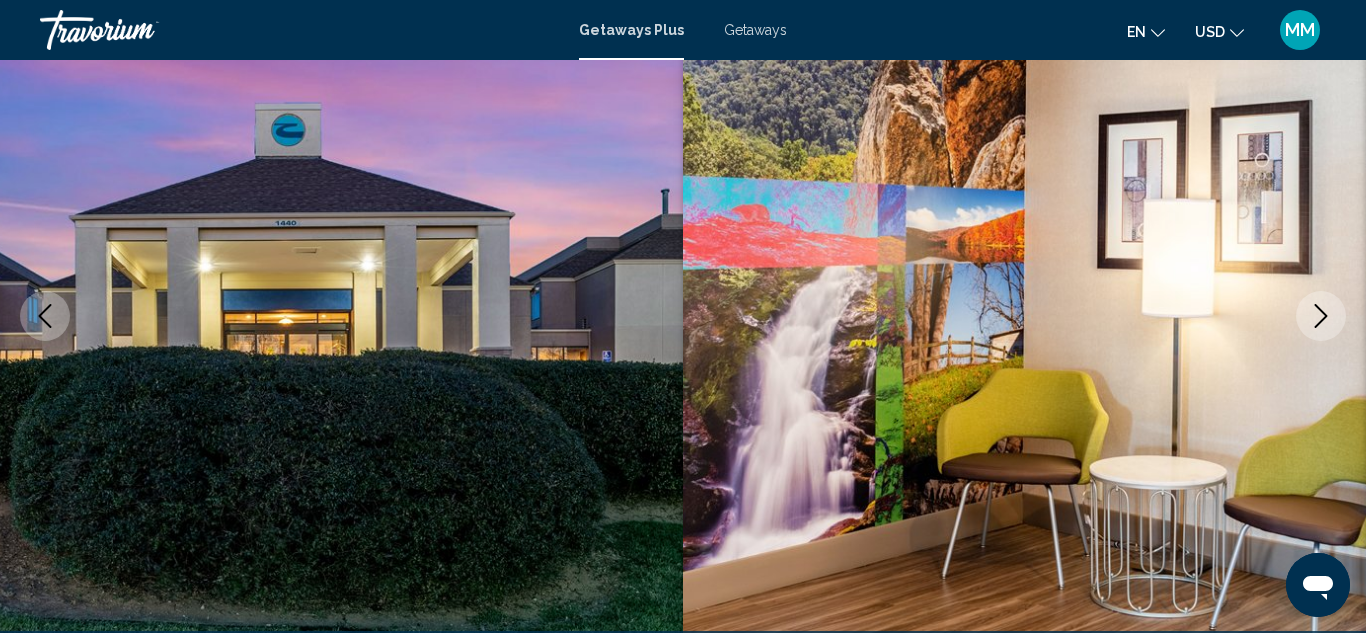 click 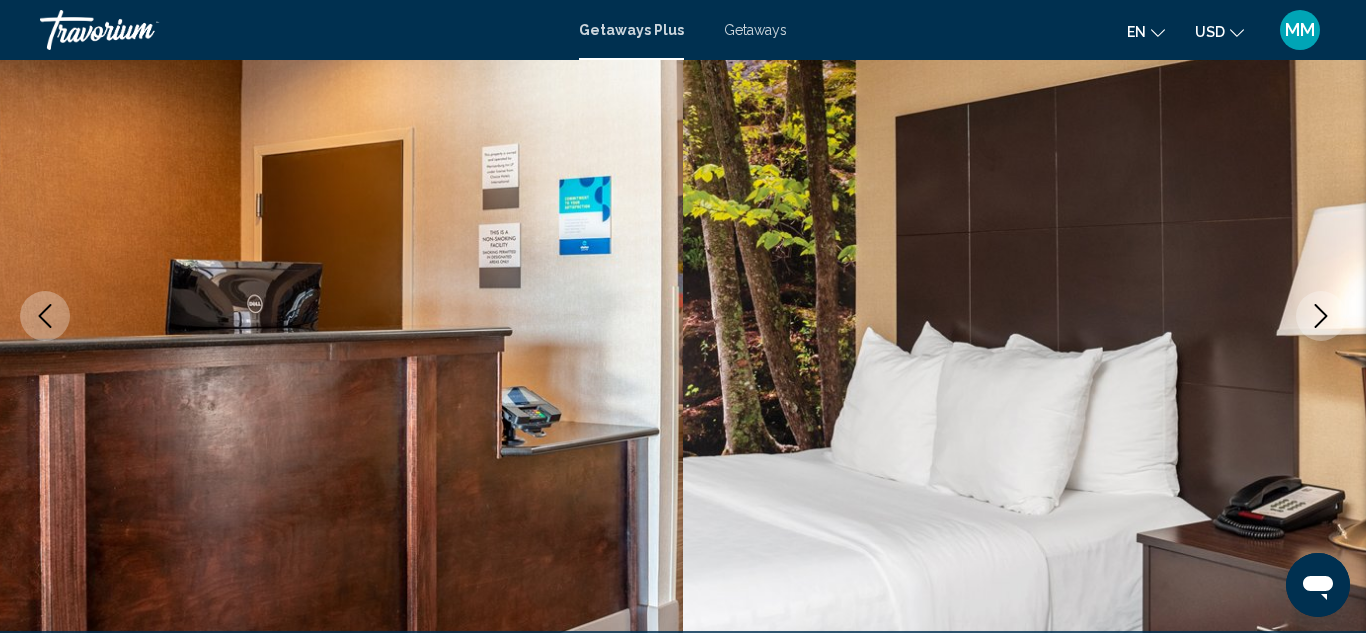 click 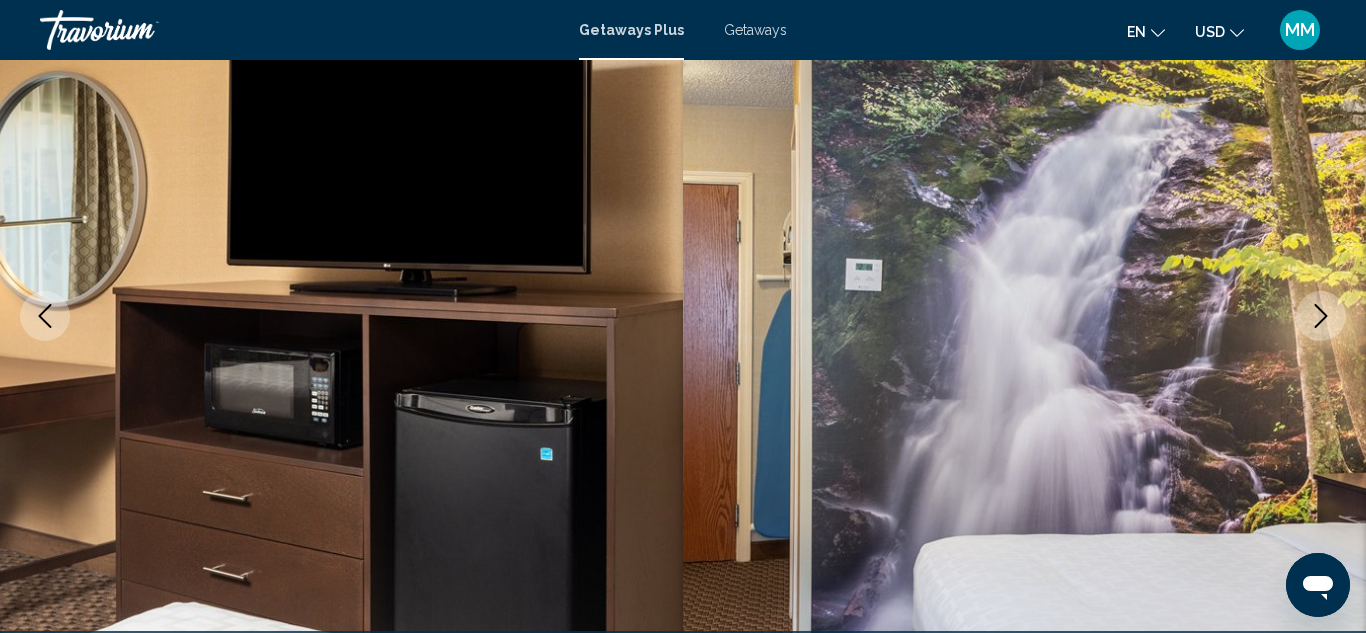click 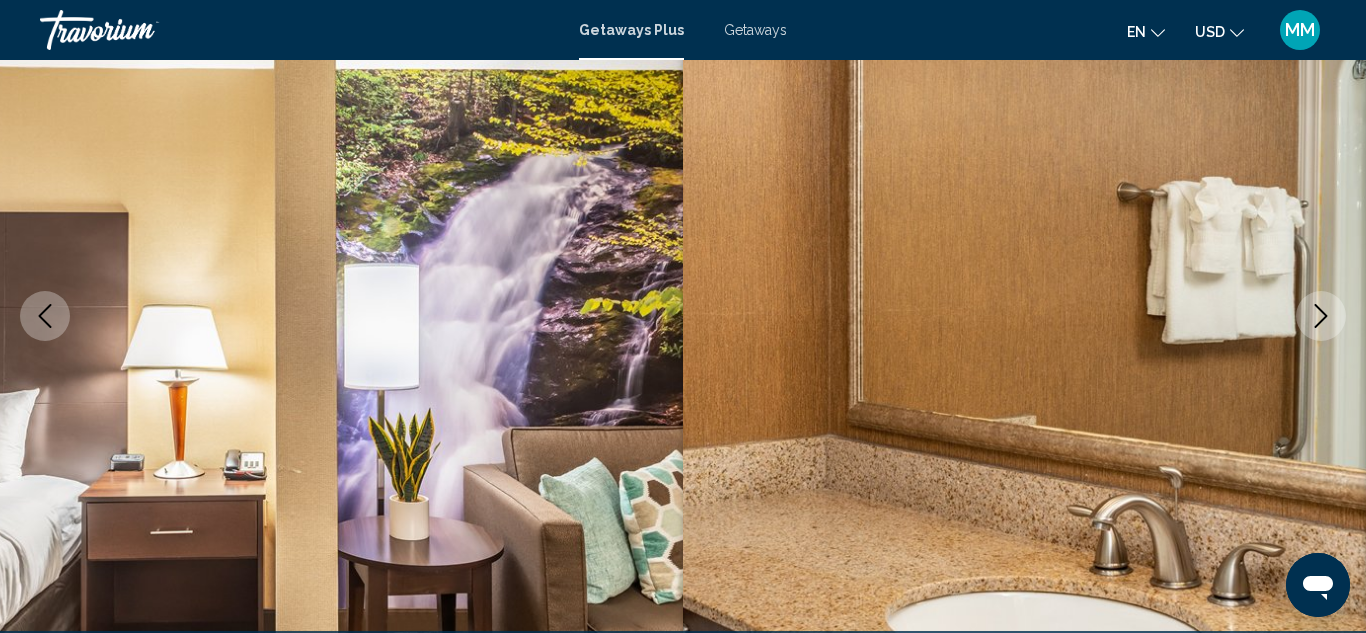 click 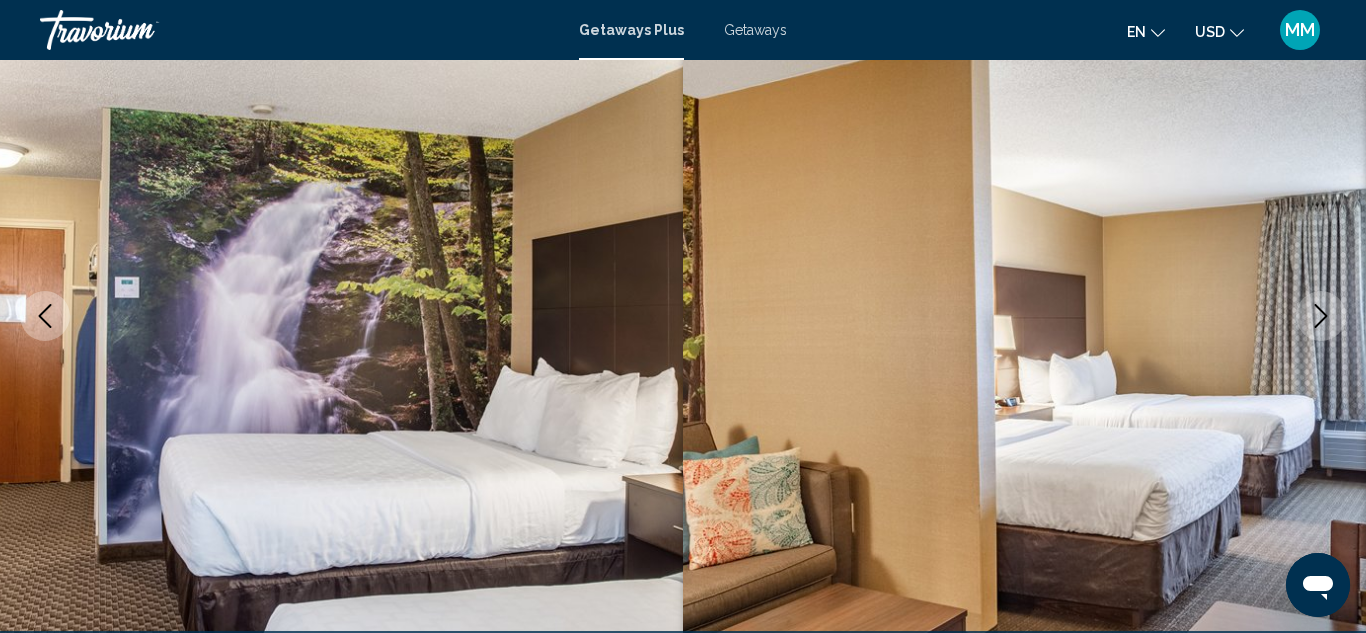 click 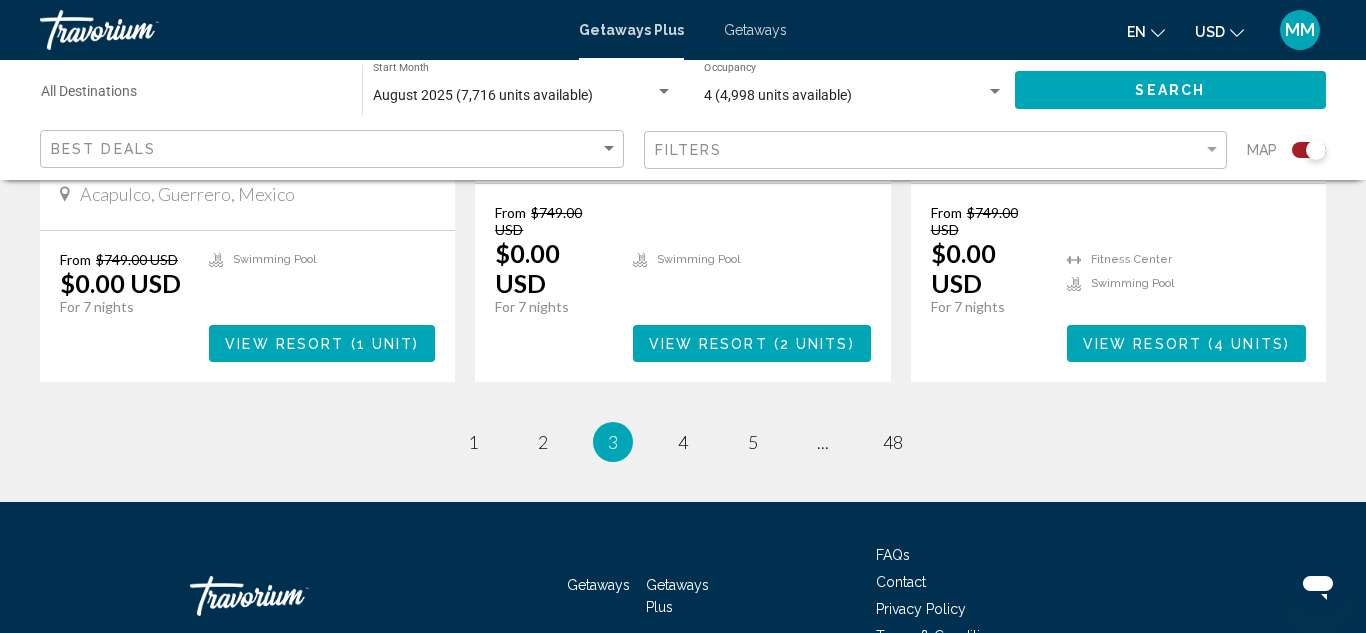 scroll, scrollTop: 3423, scrollLeft: 0, axis: vertical 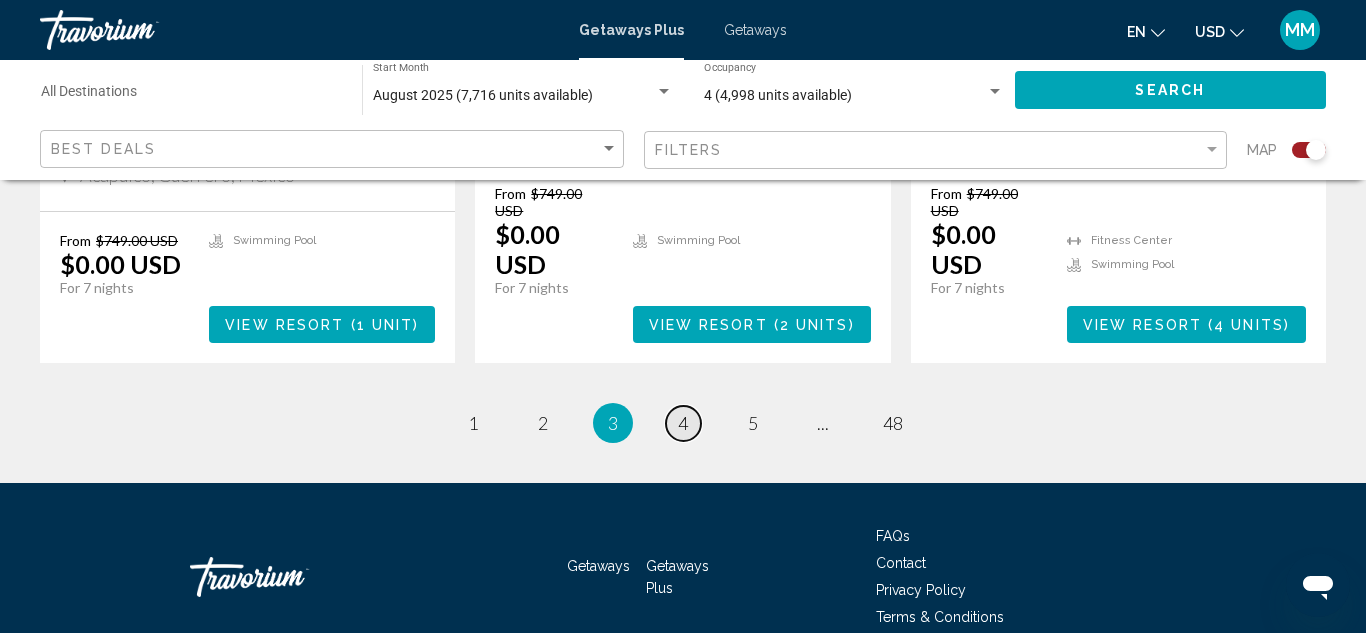 click on "4" at bounding box center [683, 423] 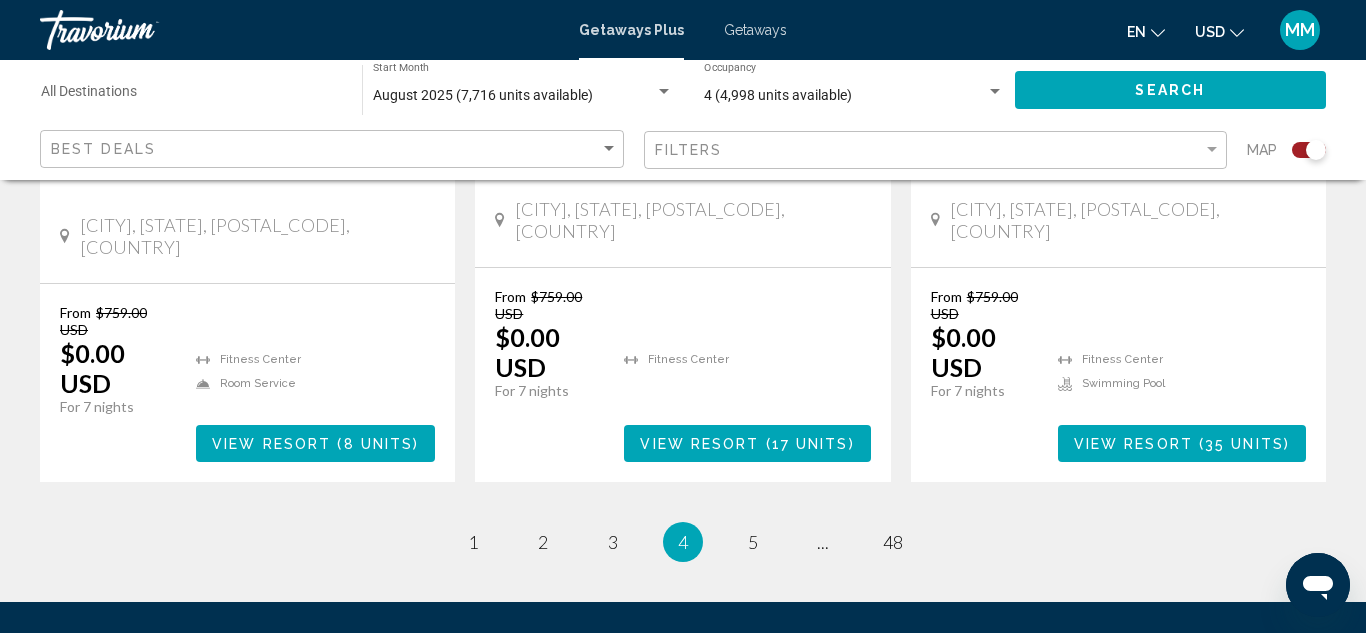 scroll, scrollTop: 3360, scrollLeft: 0, axis: vertical 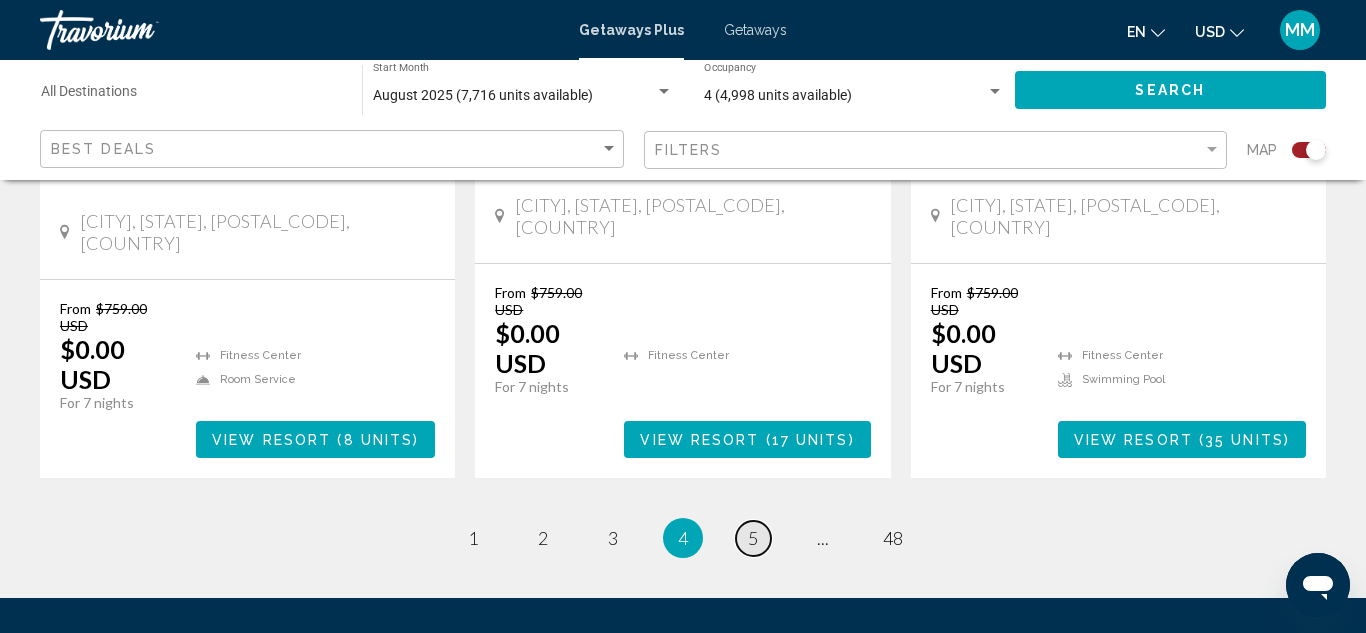 click on "page  5" at bounding box center [753, 538] 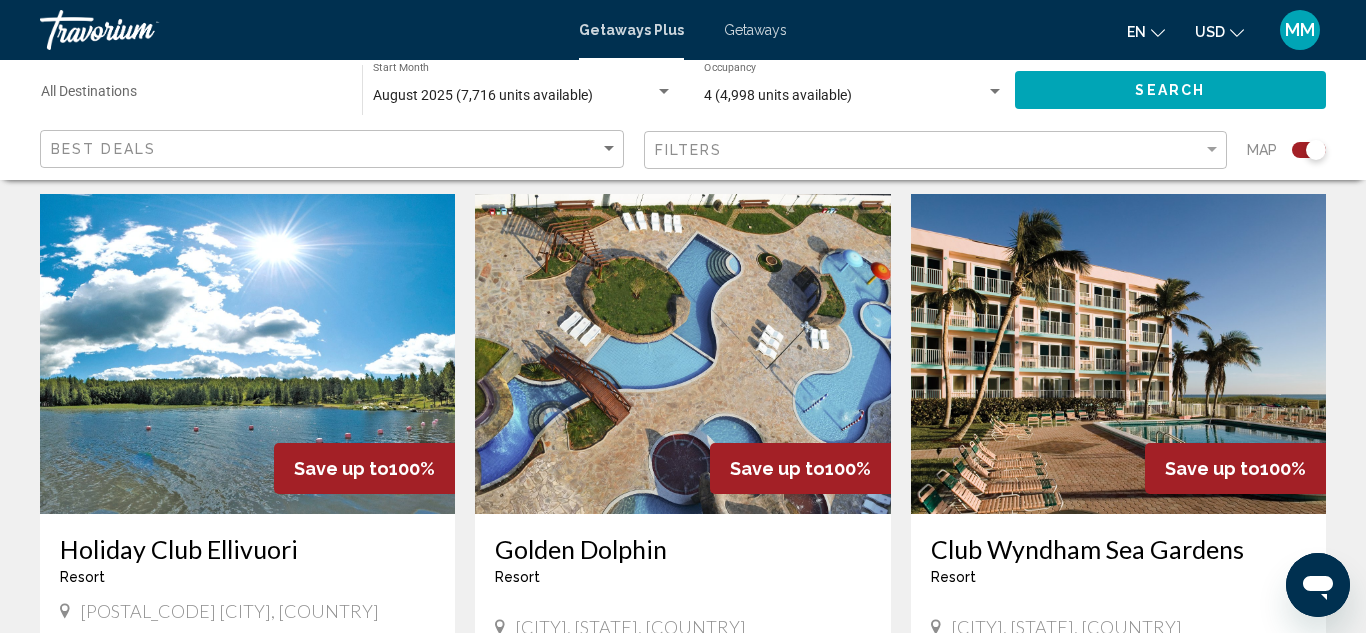 scroll, scrollTop: 2920, scrollLeft: 0, axis: vertical 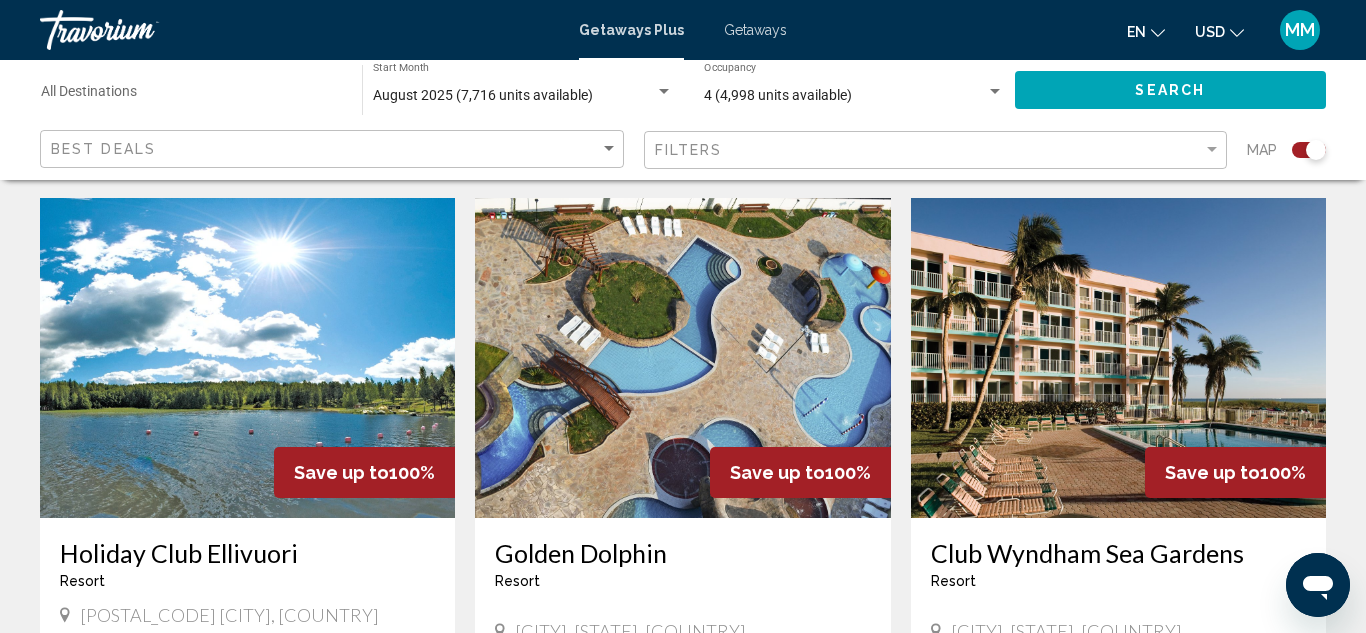 click at bounding box center (1118, 358) 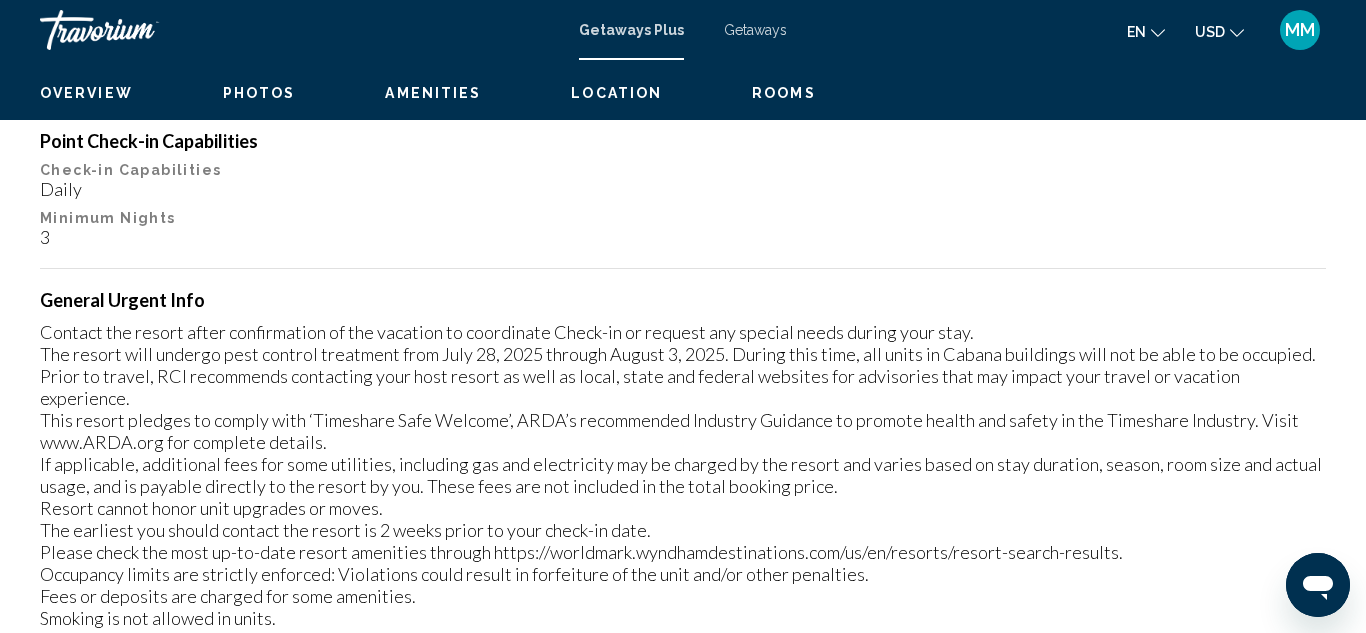 scroll, scrollTop: 219, scrollLeft: 0, axis: vertical 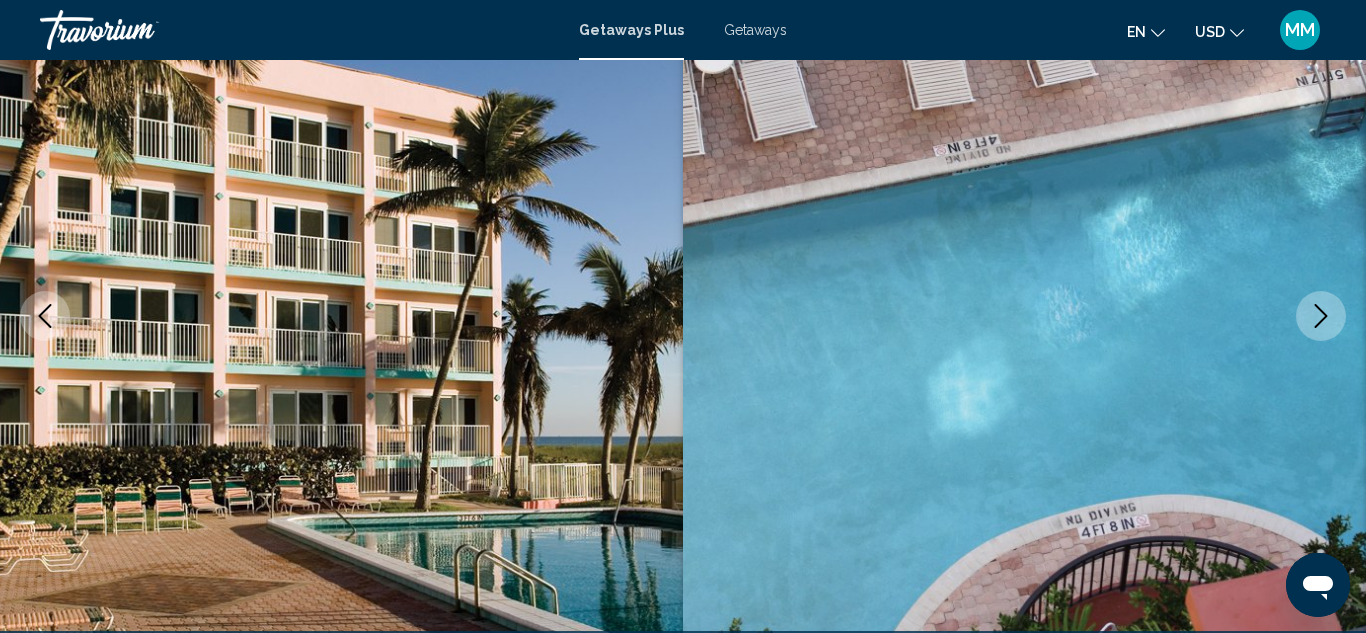 type 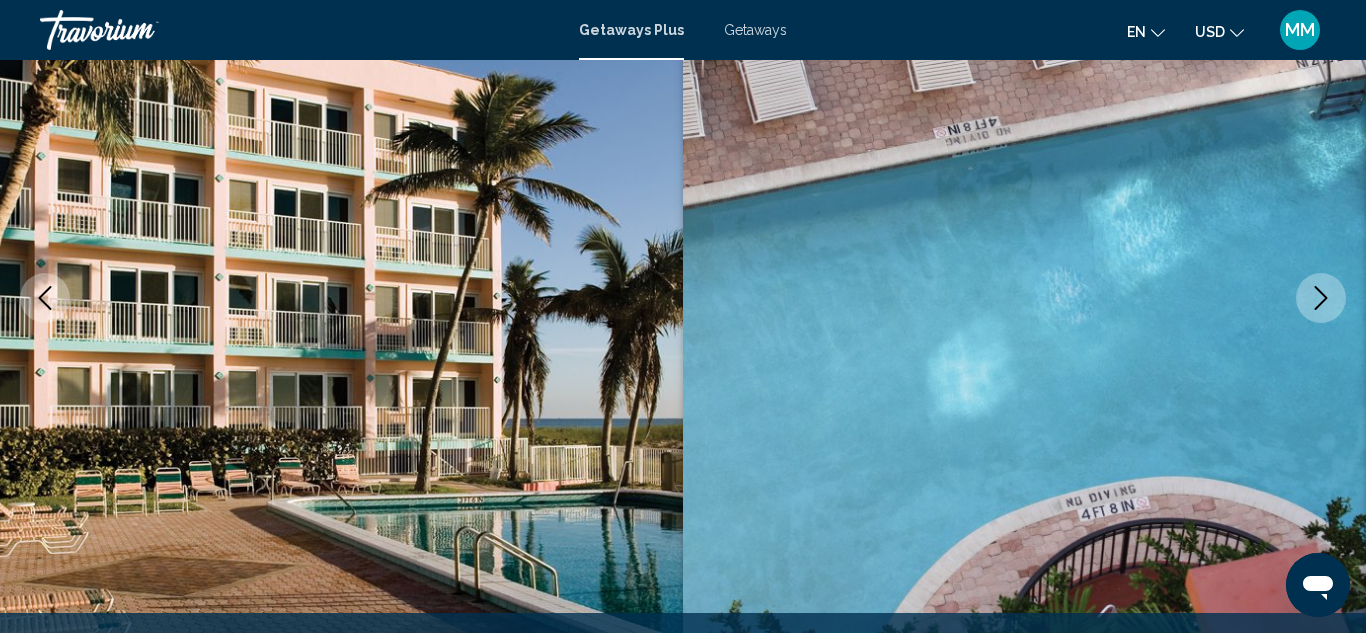 scroll, scrollTop: 219, scrollLeft: 0, axis: vertical 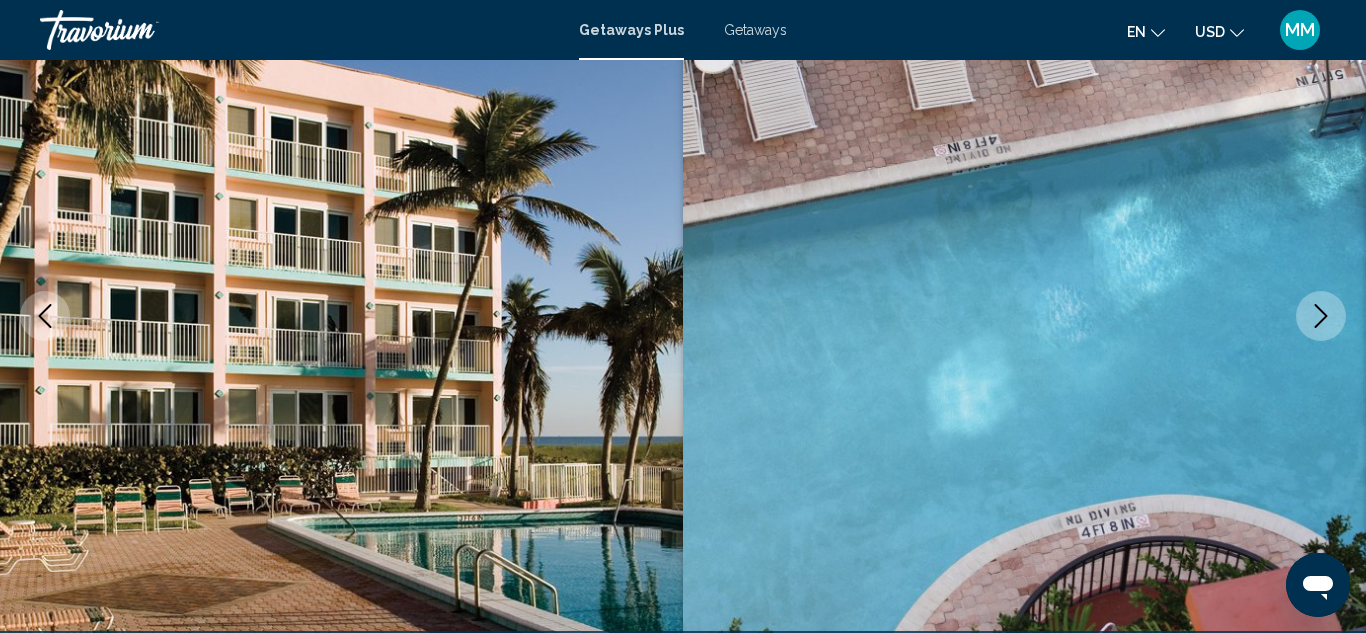 click 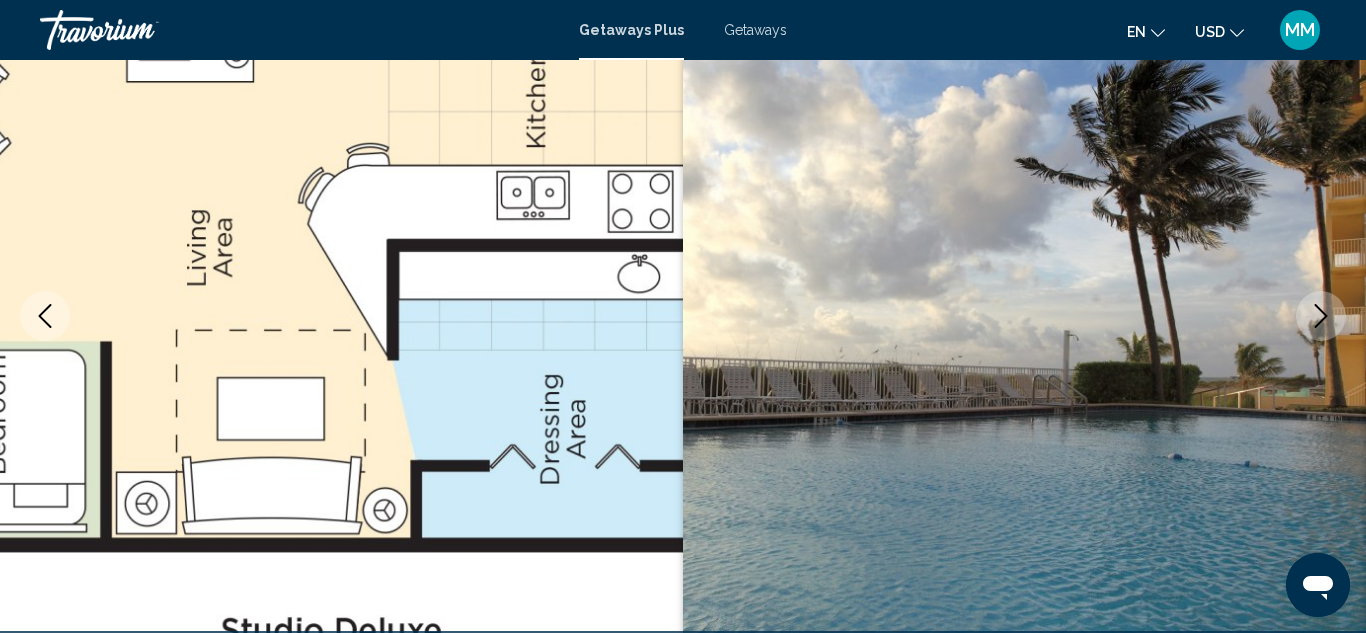 click 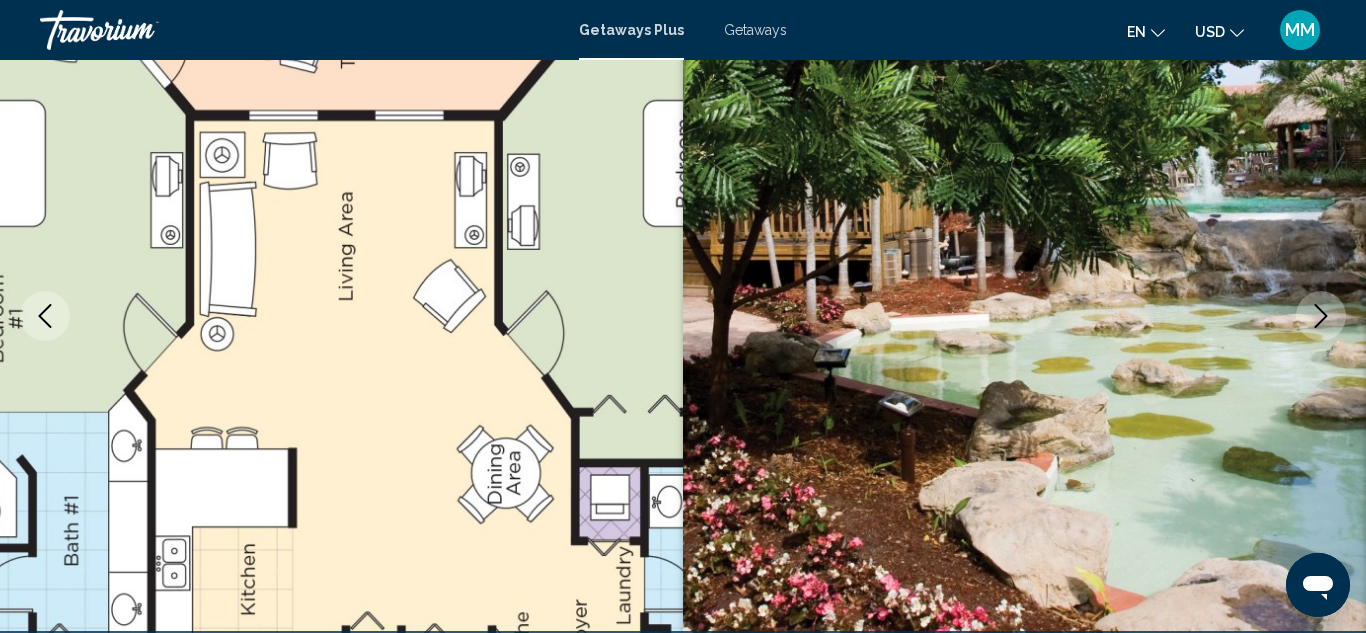 click 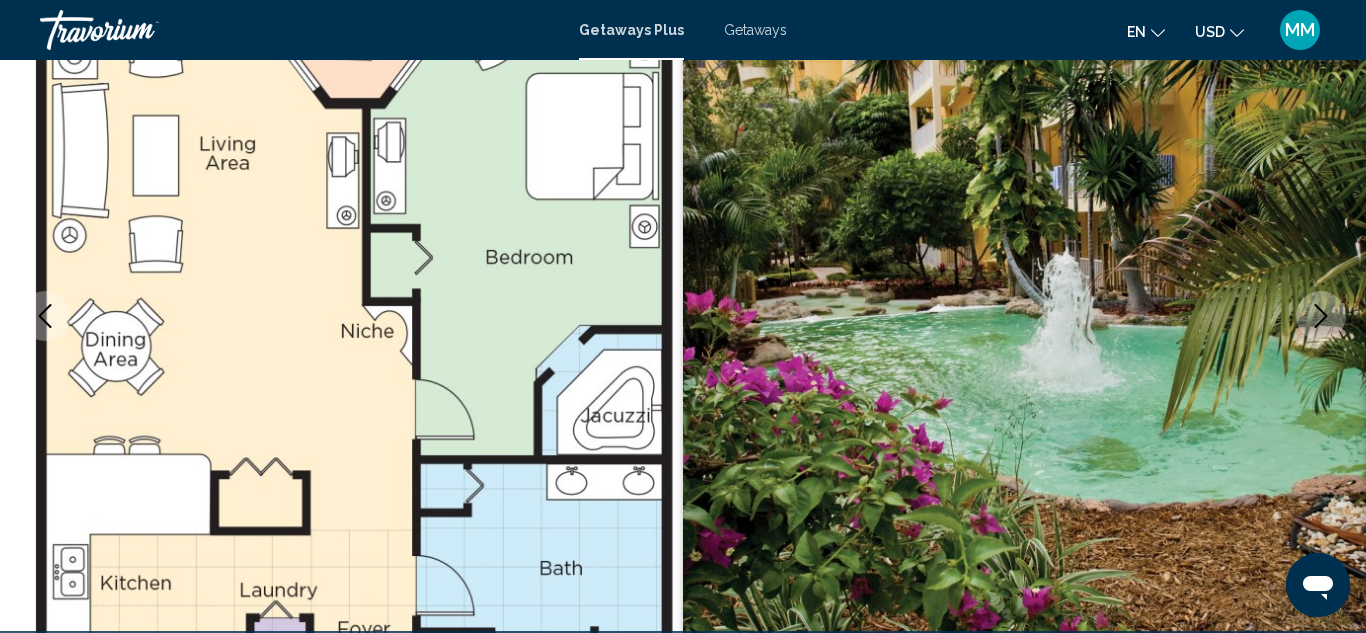 click 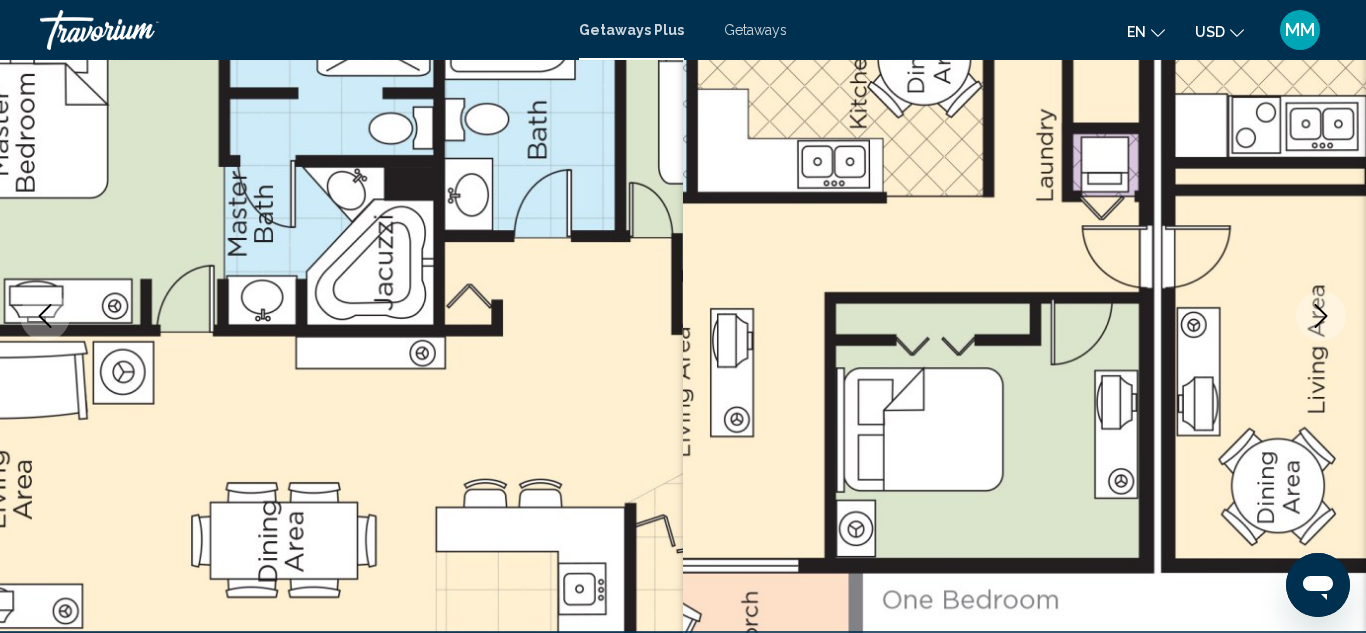 click 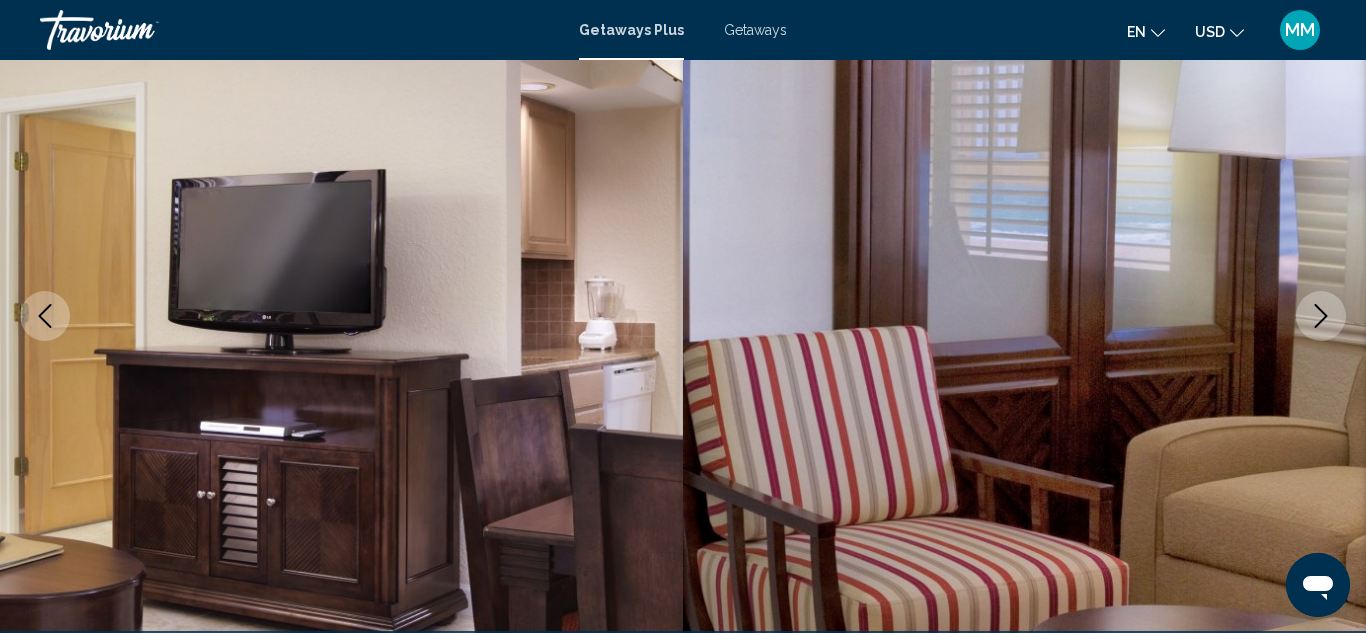 click 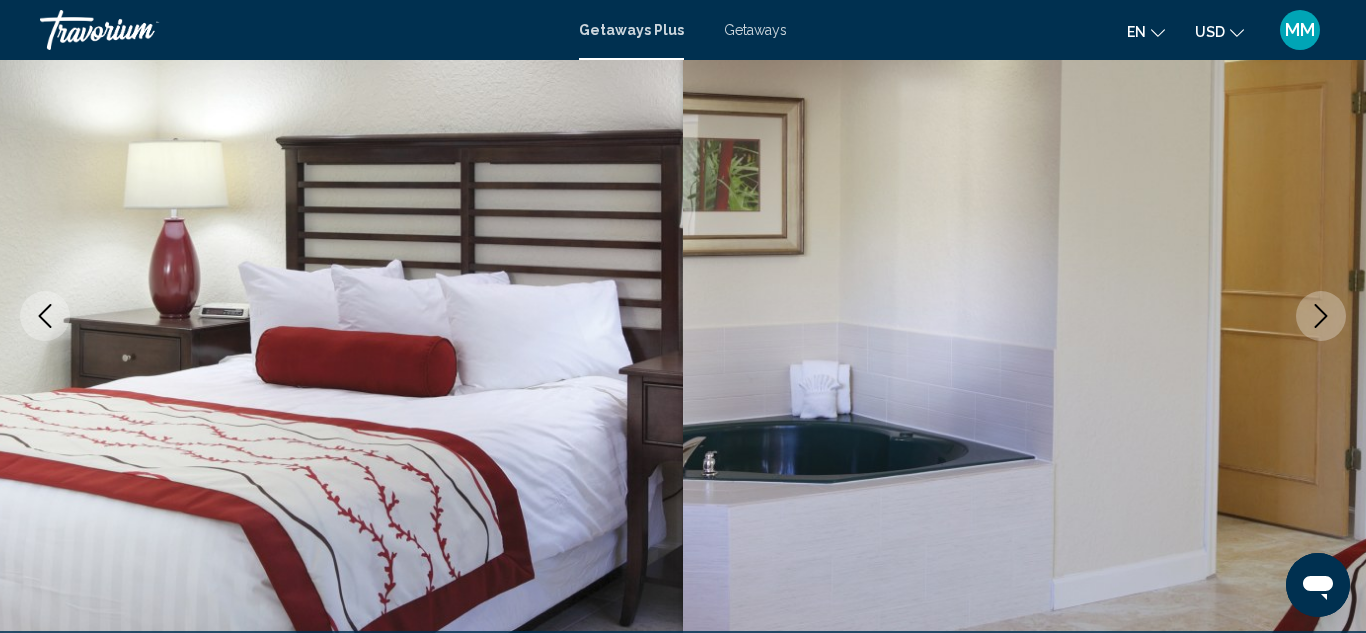 click 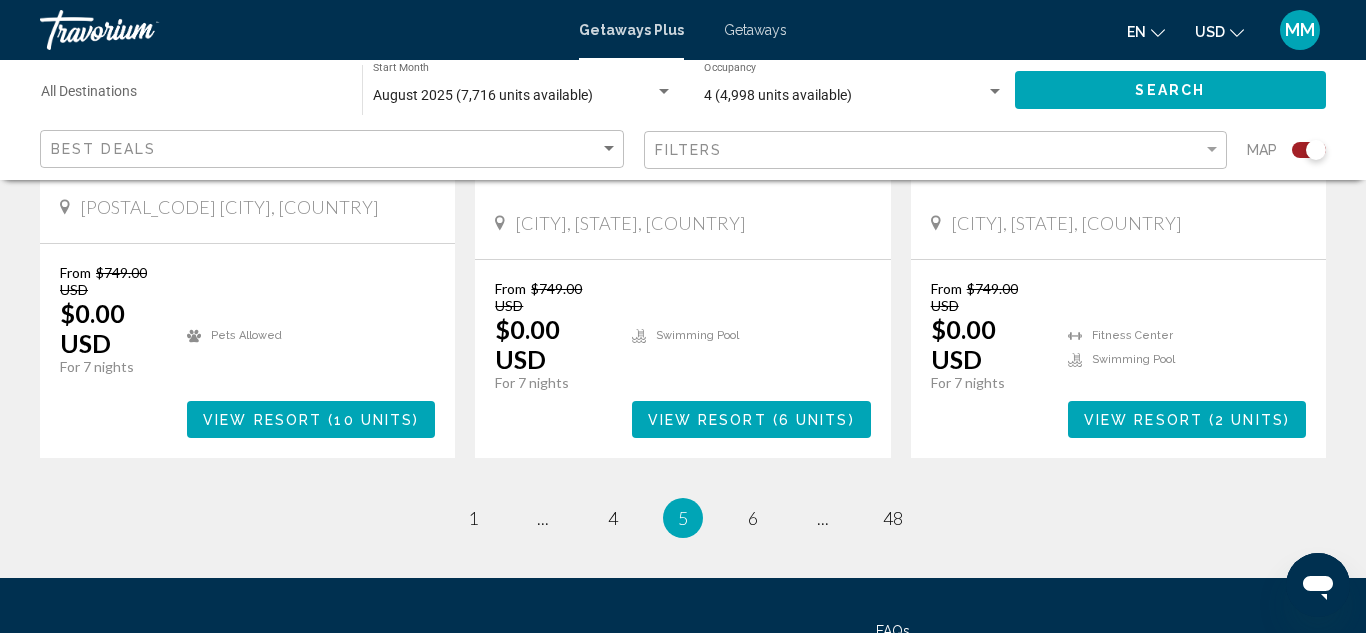 scroll, scrollTop: 3360, scrollLeft: 0, axis: vertical 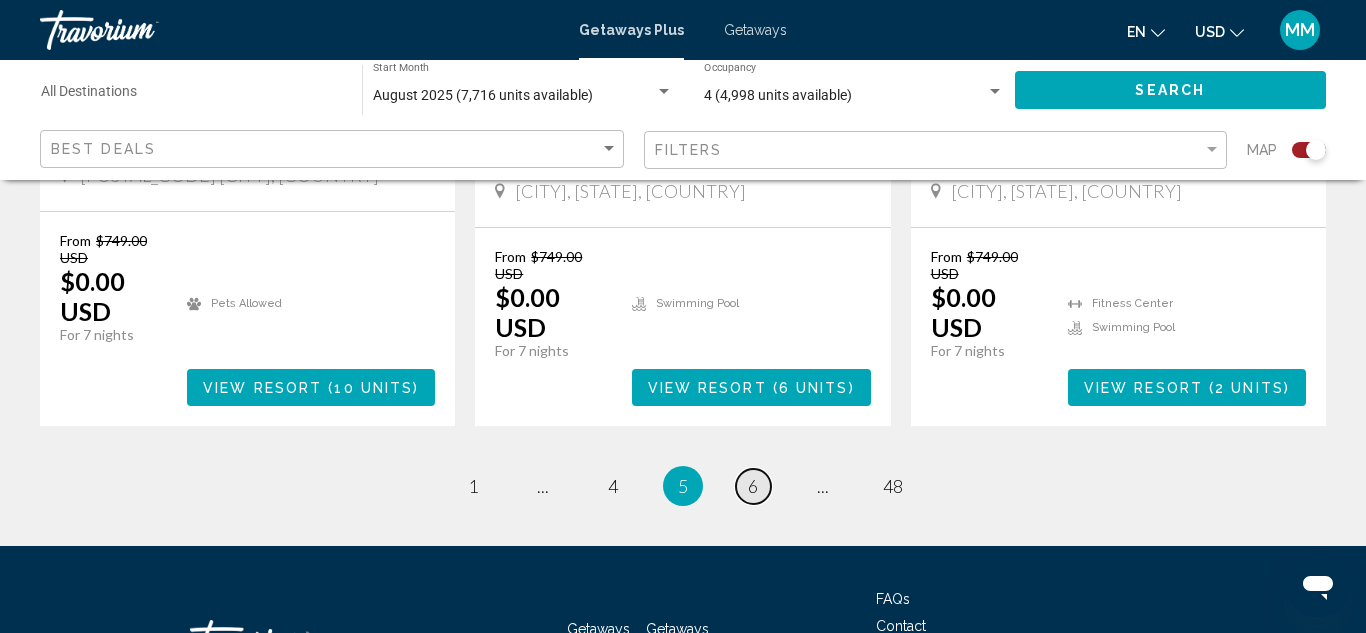 click on "6" at bounding box center [753, 486] 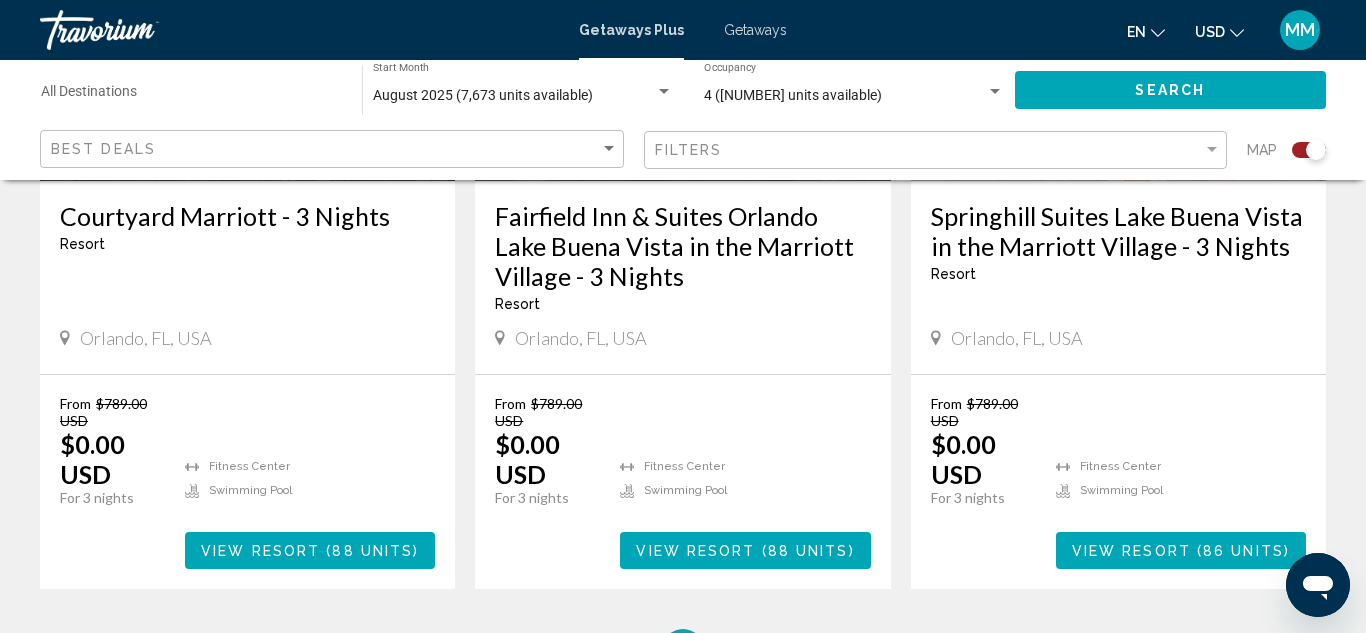 scroll, scrollTop: 3240, scrollLeft: 0, axis: vertical 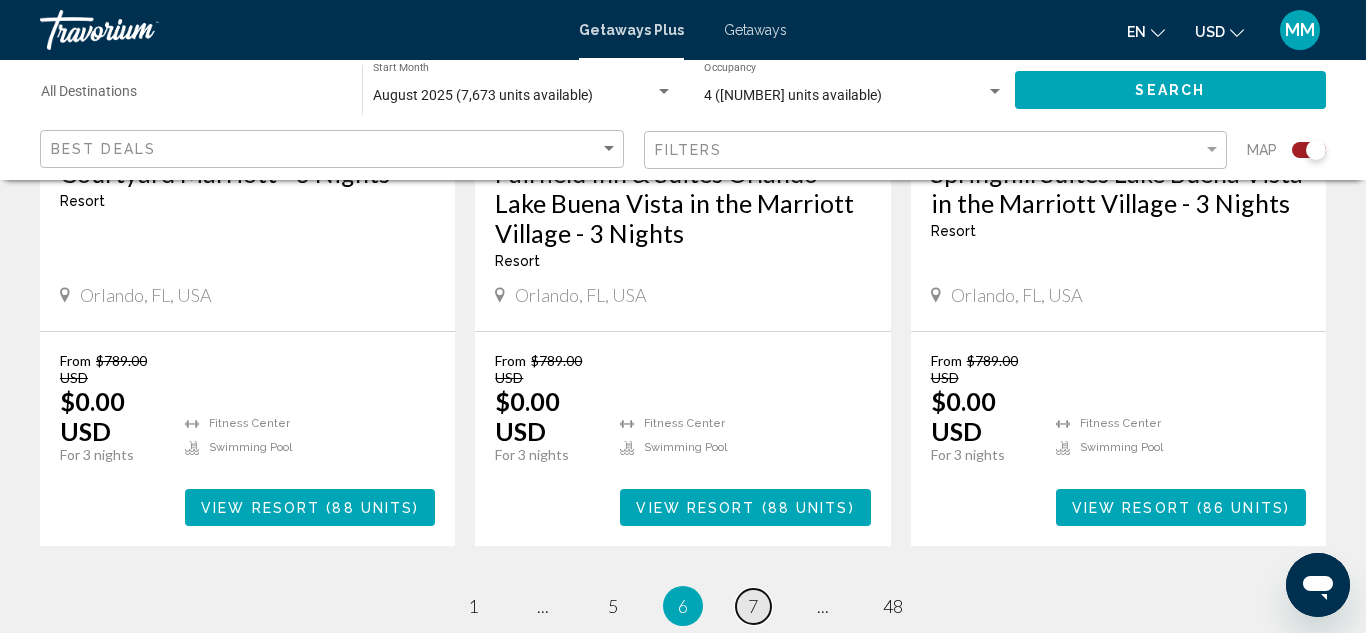 click on "7" at bounding box center (753, 606) 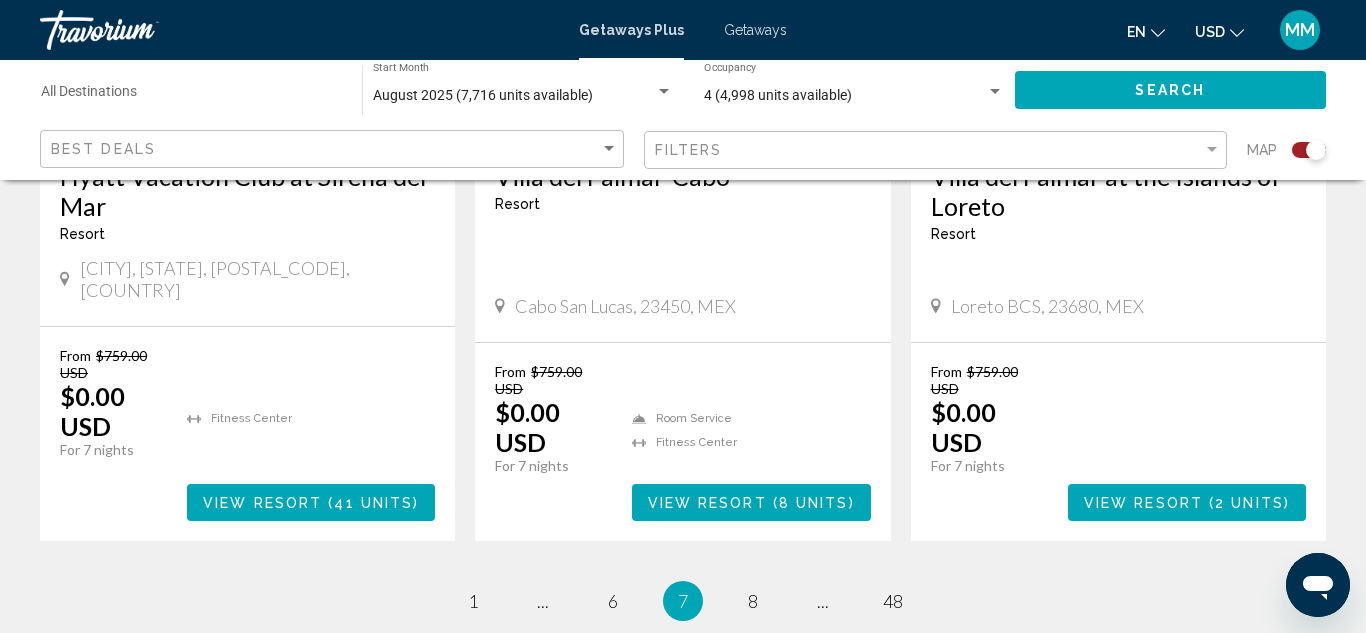 scroll, scrollTop: 3312, scrollLeft: 0, axis: vertical 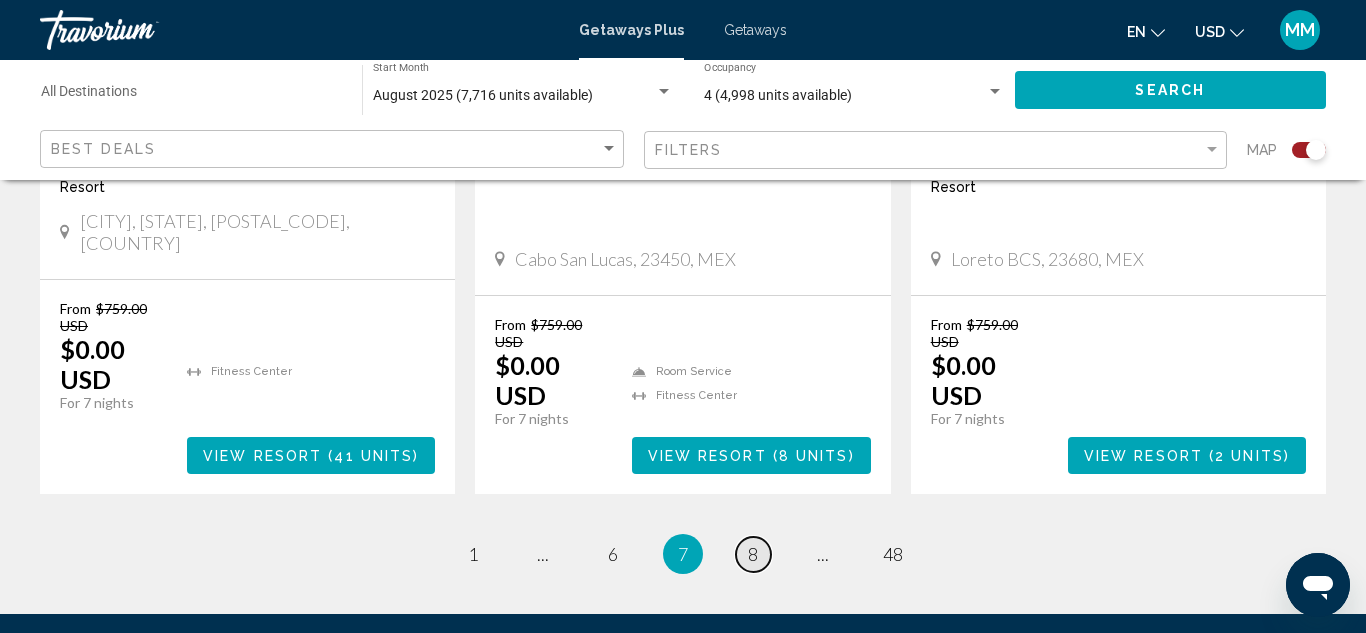 click on "8" at bounding box center [753, 554] 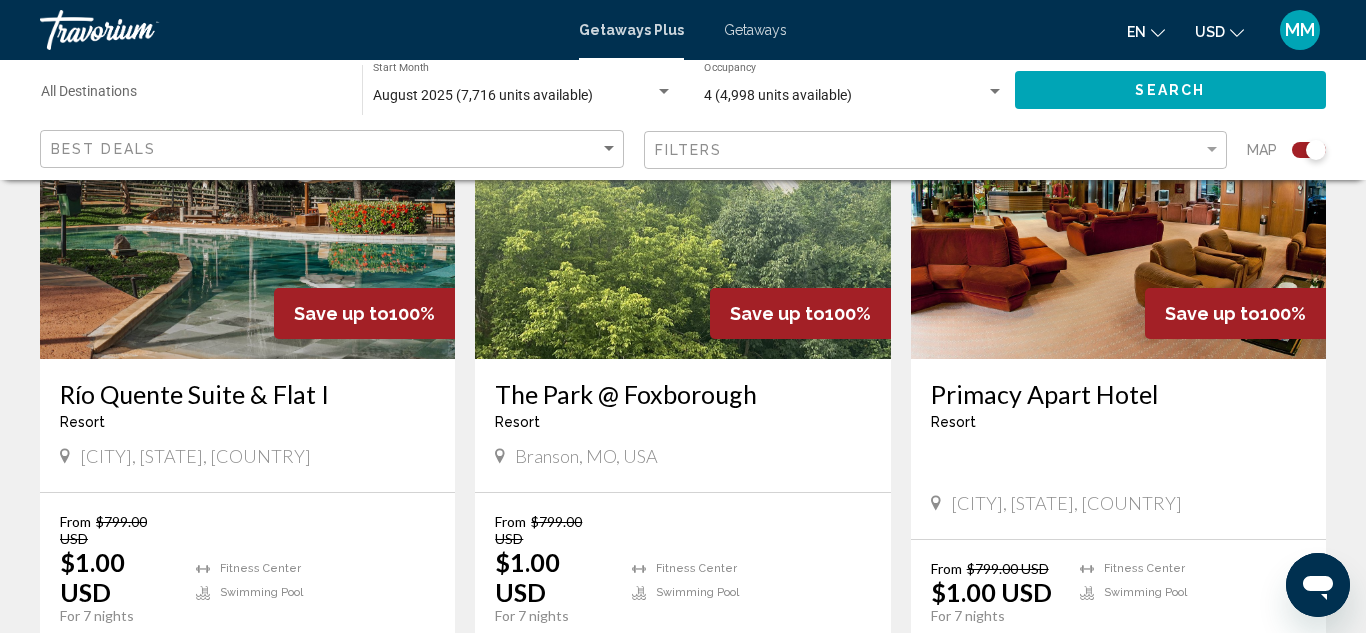 scroll, scrollTop: 3120, scrollLeft: 0, axis: vertical 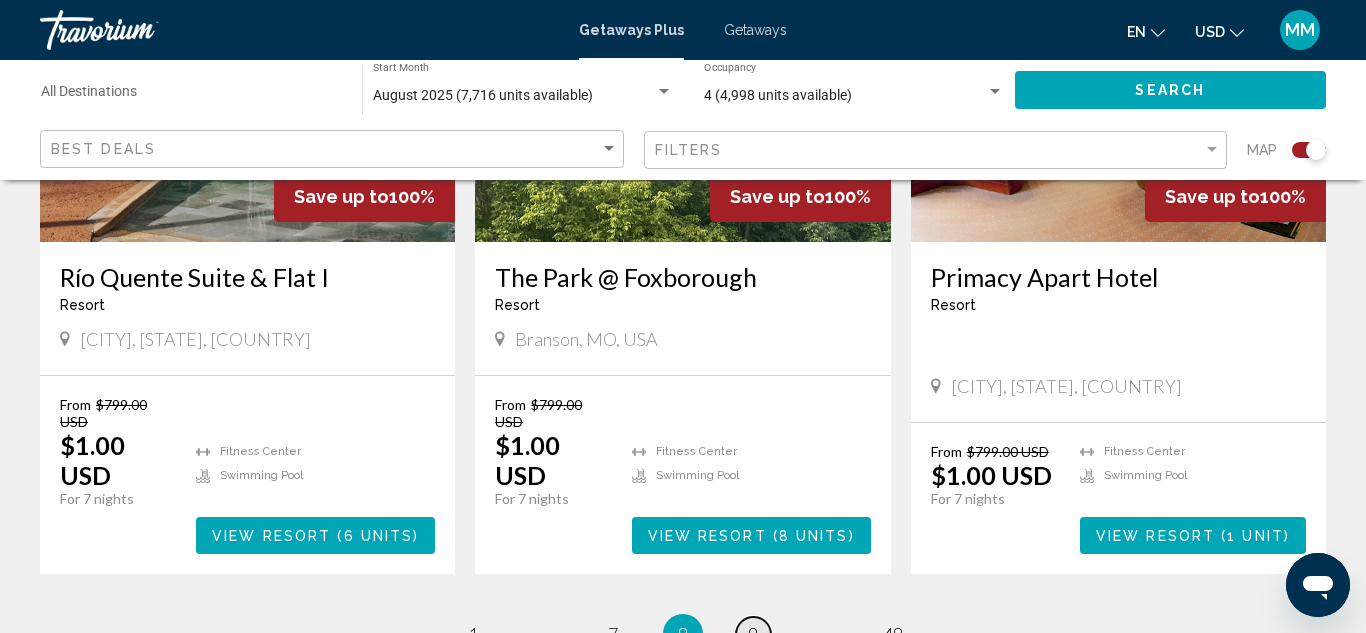 click on "page  9" at bounding box center [753, 634] 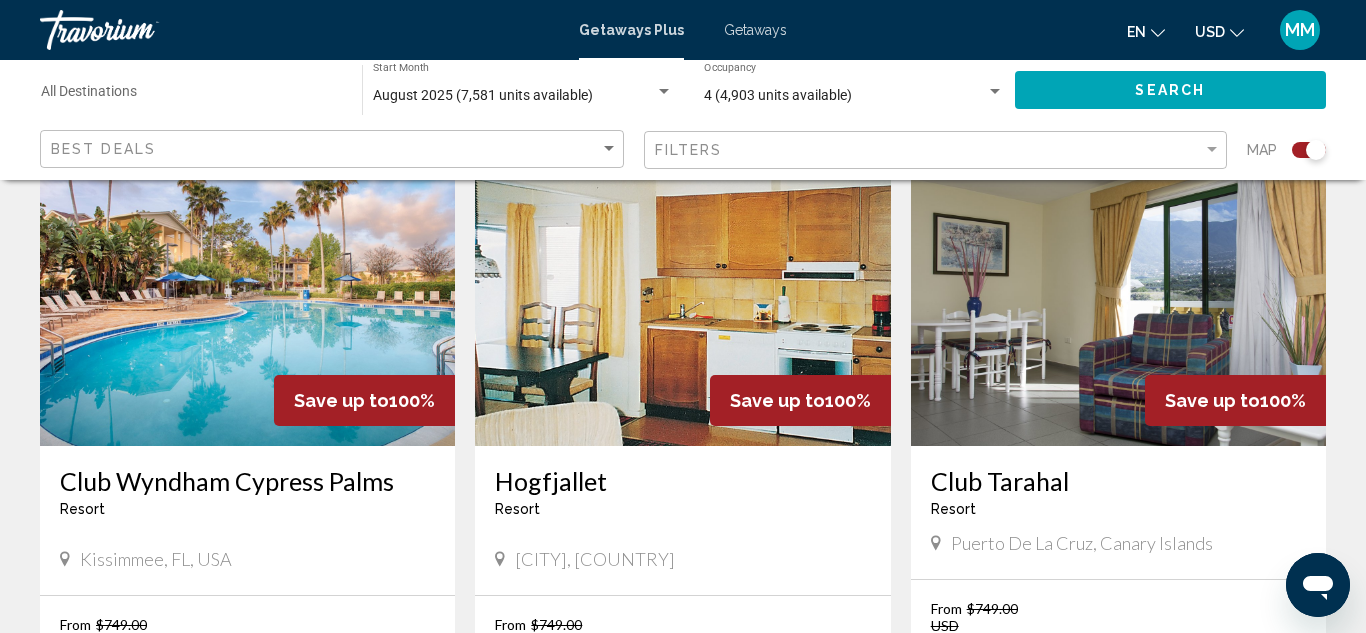 scroll, scrollTop: 760, scrollLeft: 0, axis: vertical 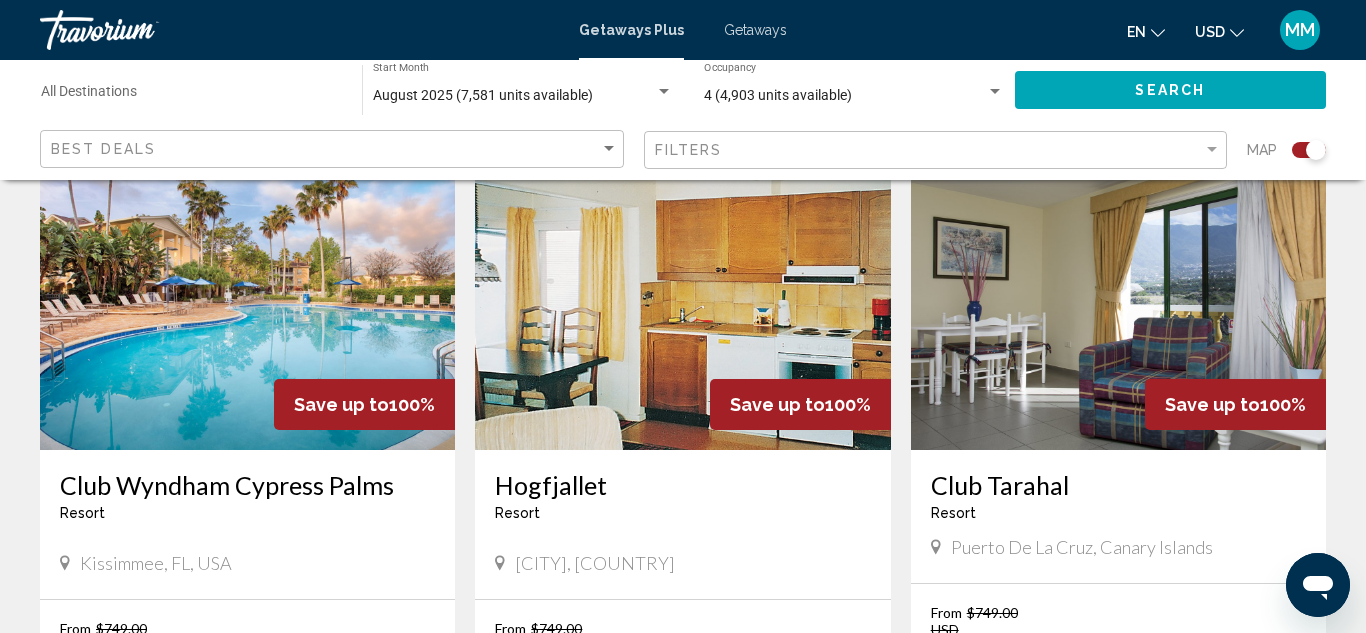 click at bounding box center [247, 290] 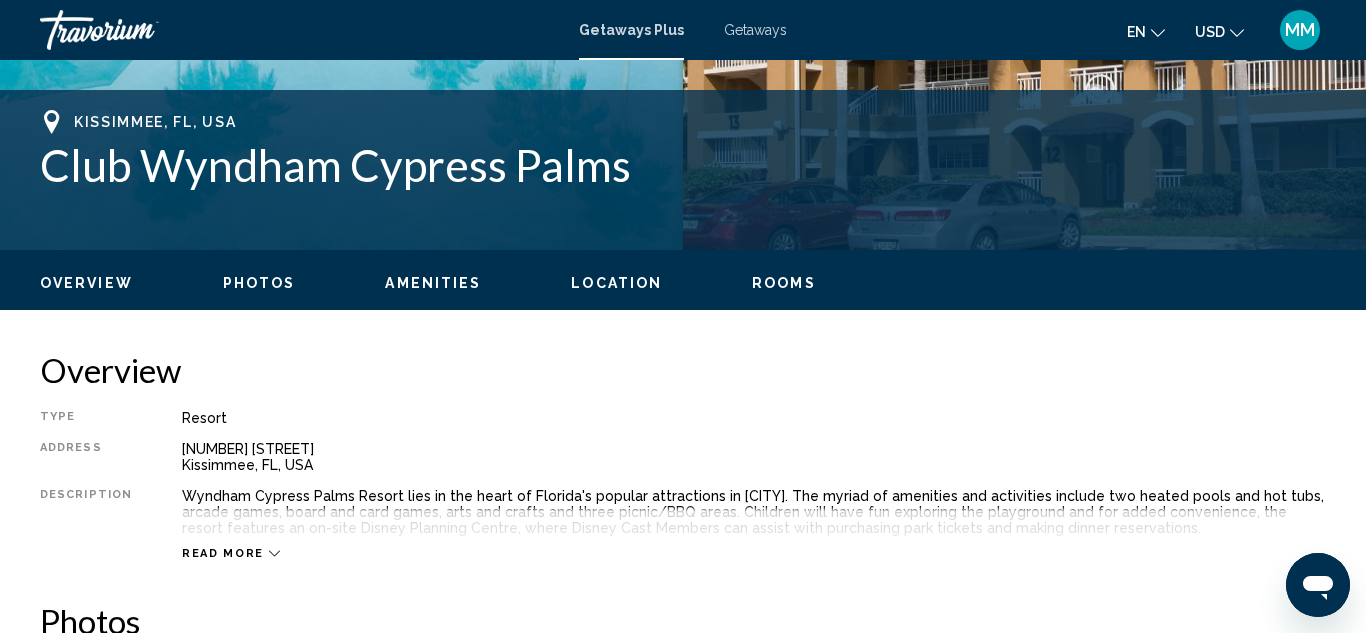 scroll, scrollTop: 219, scrollLeft: 0, axis: vertical 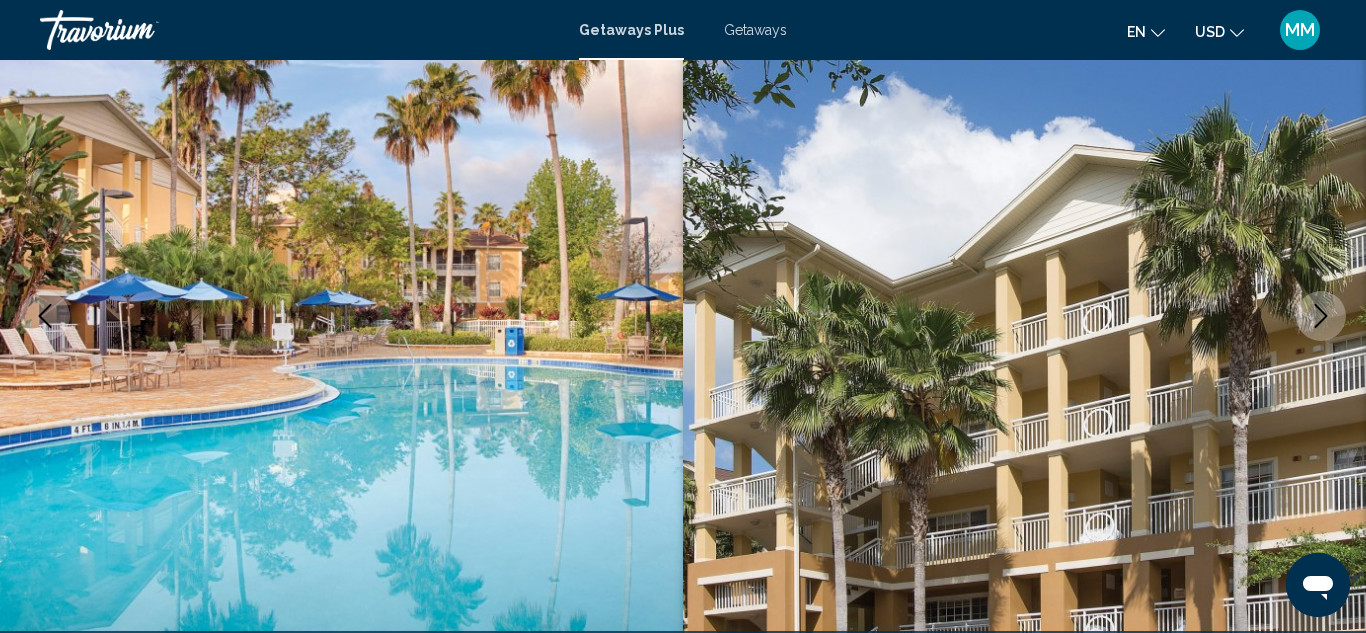 type 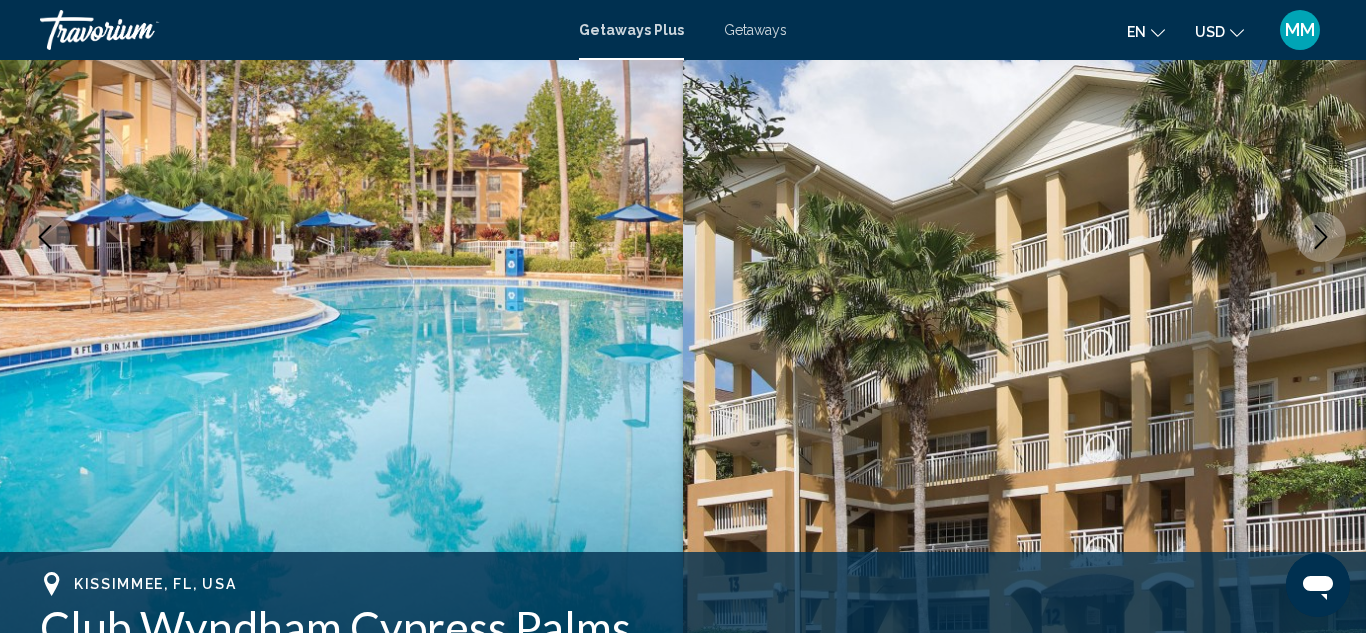 scroll, scrollTop: 299, scrollLeft: 0, axis: vertical 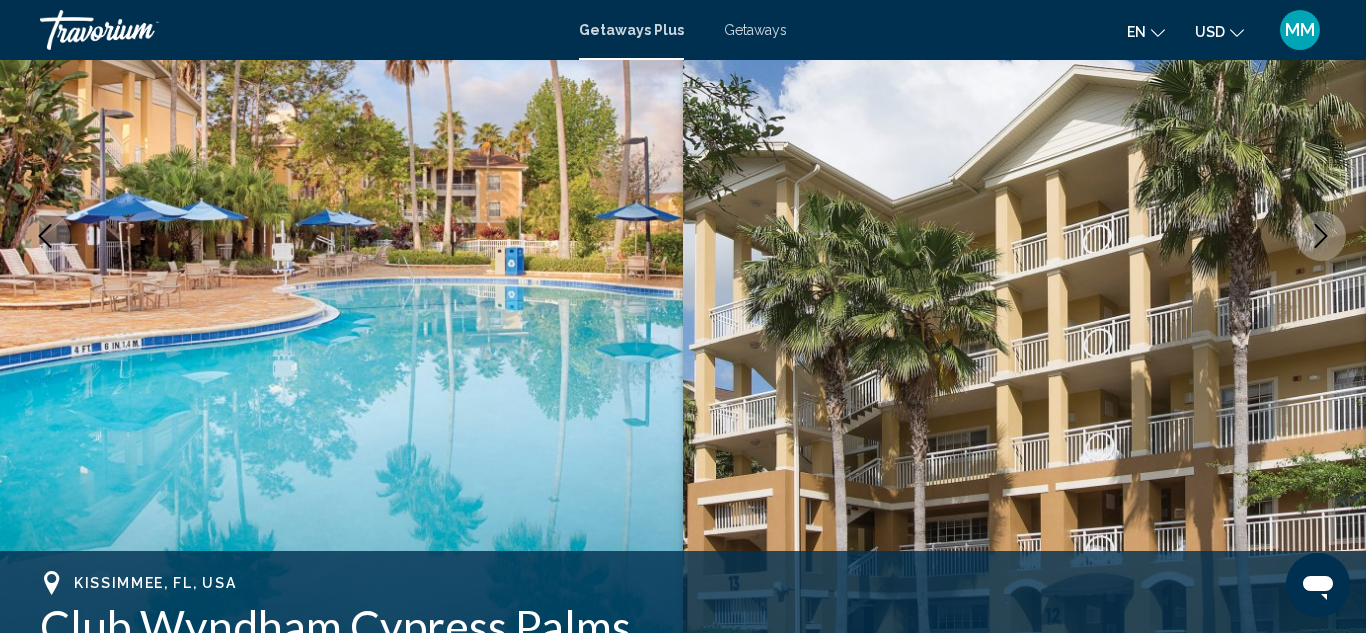 click 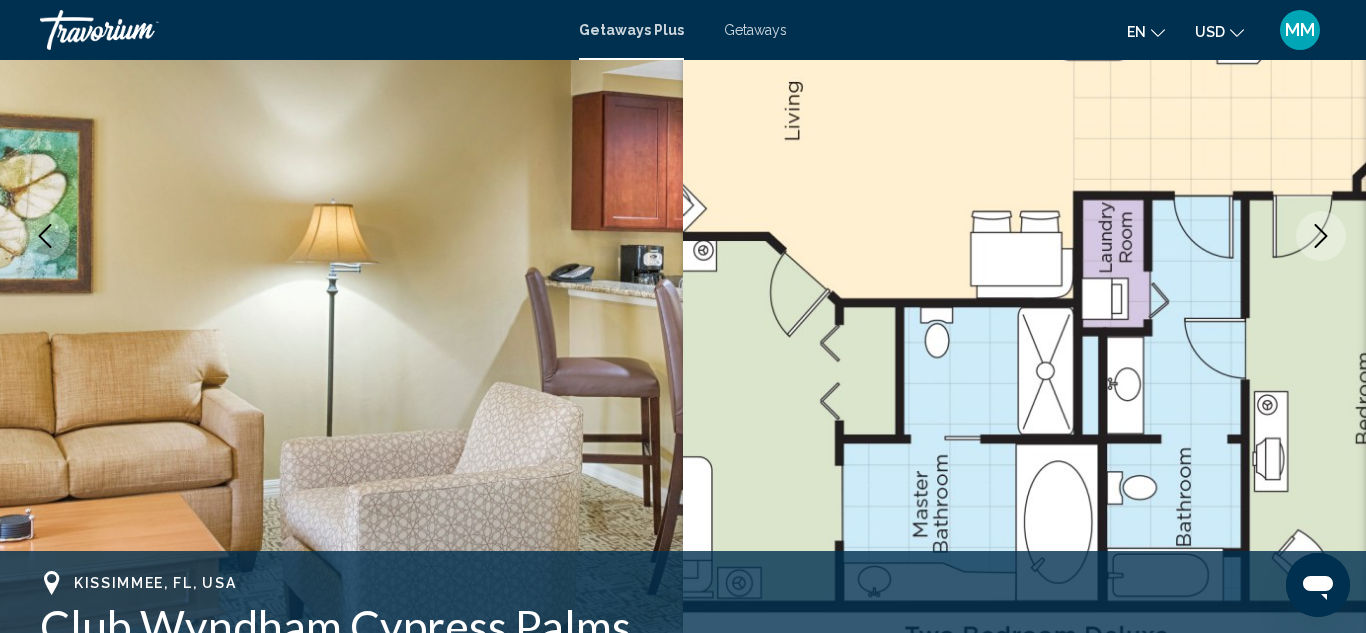 click 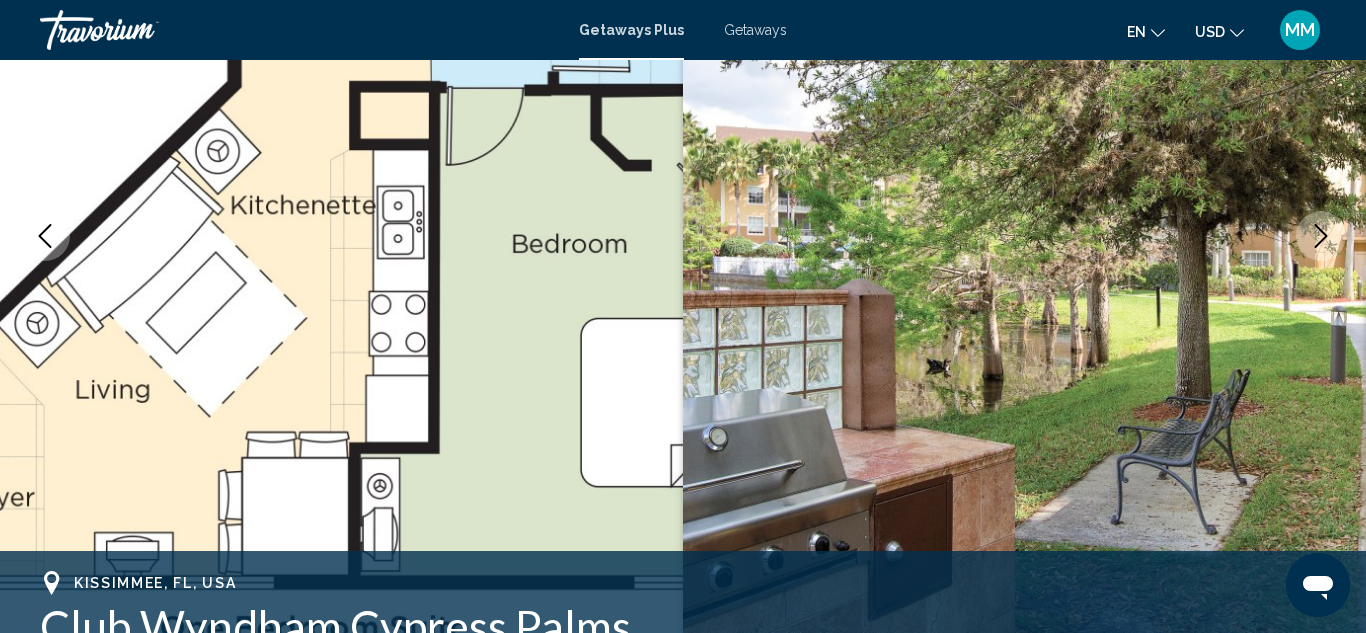 click 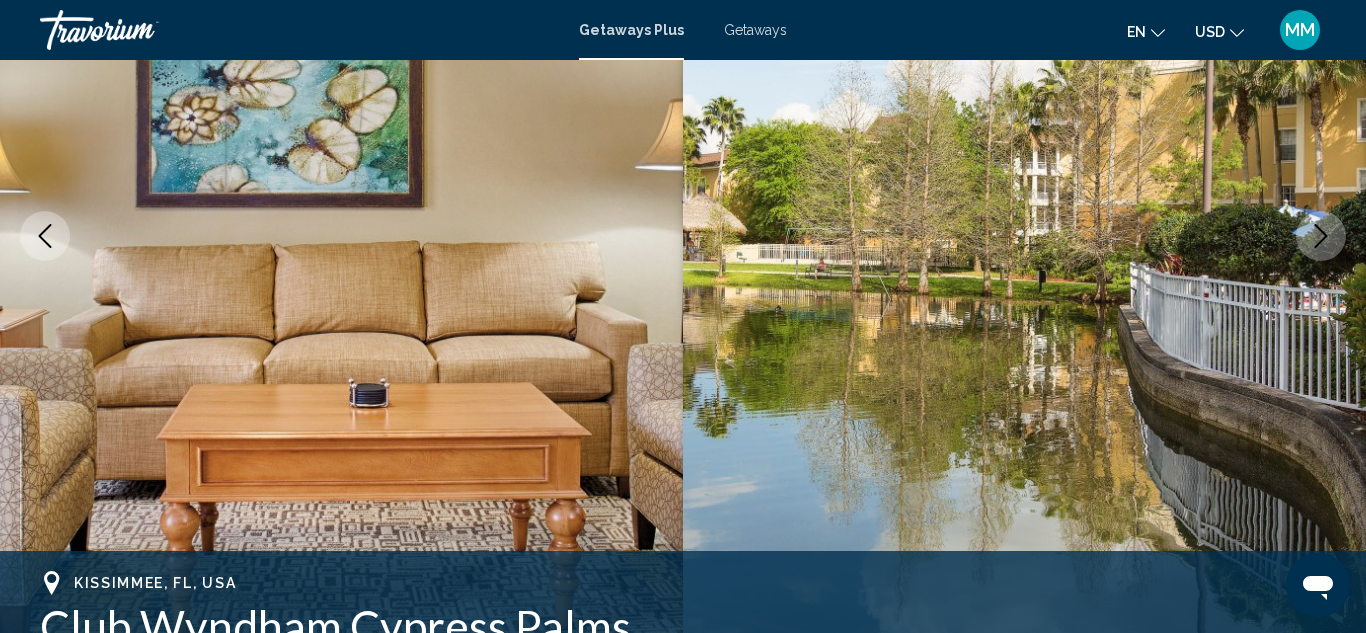 click 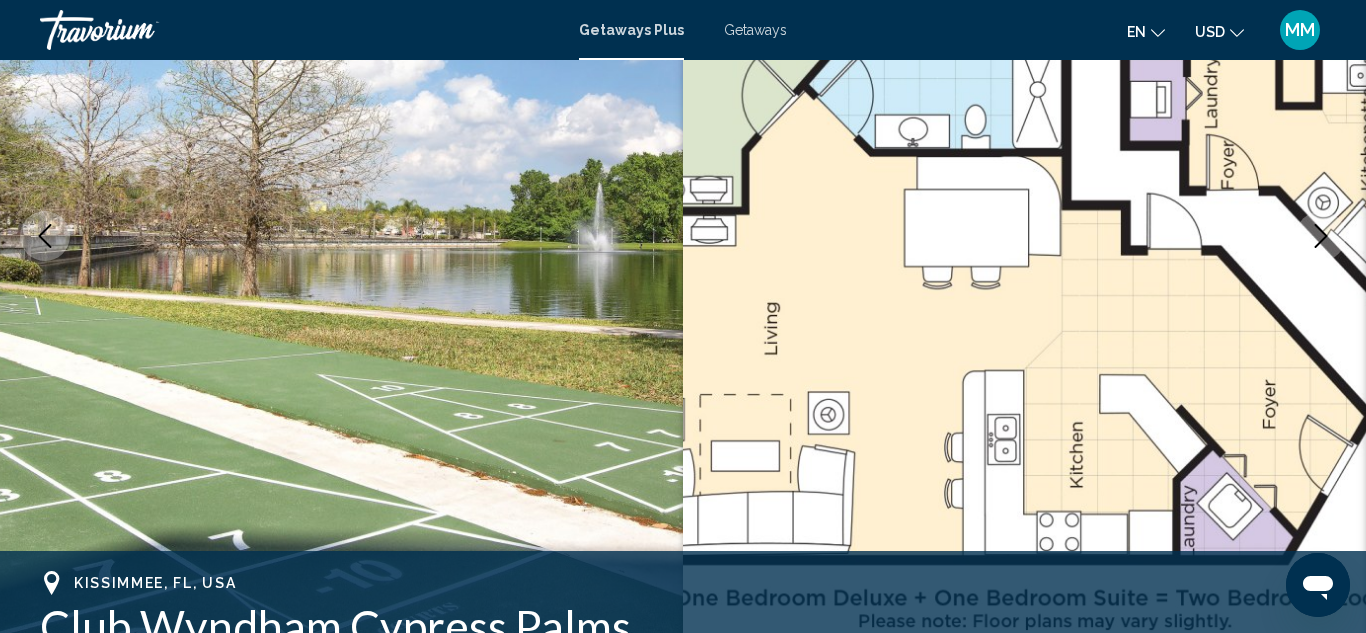 click 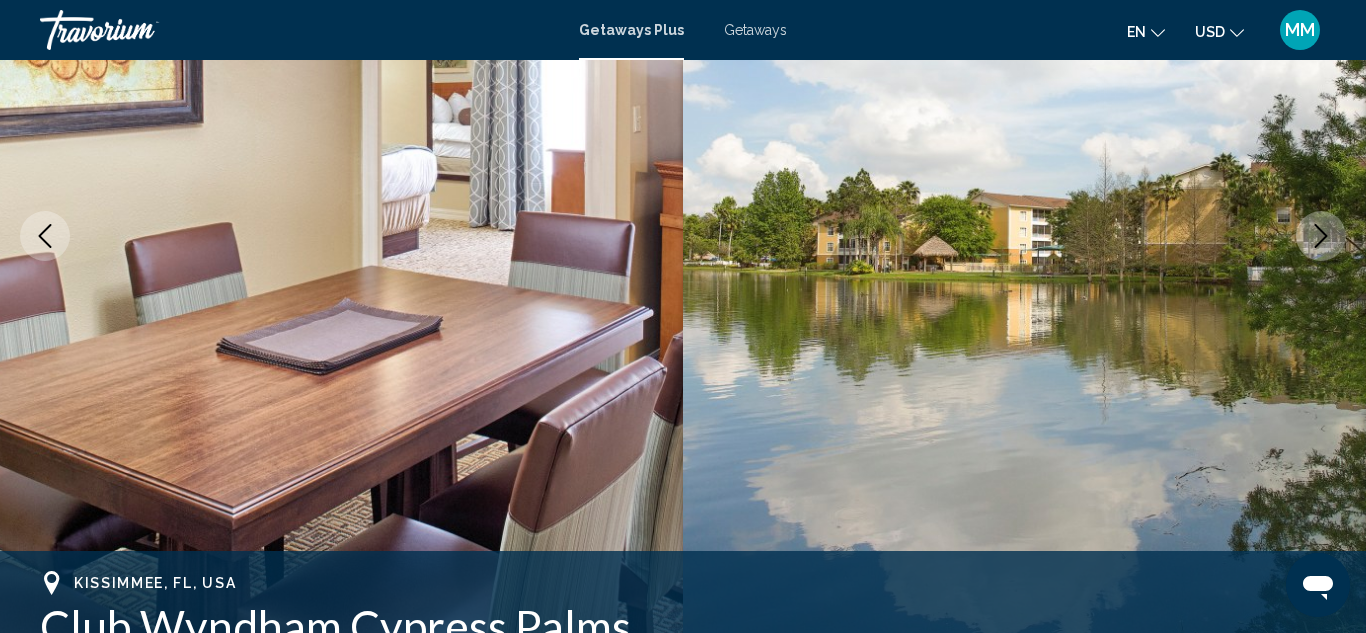 click 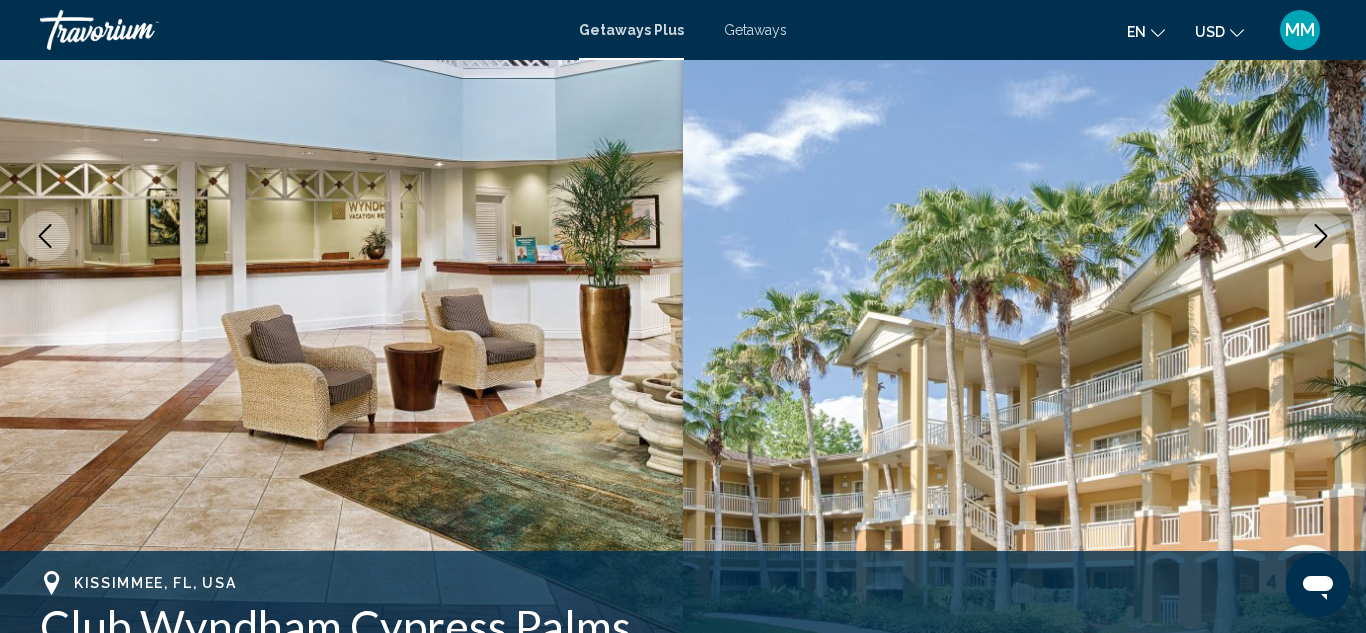 click 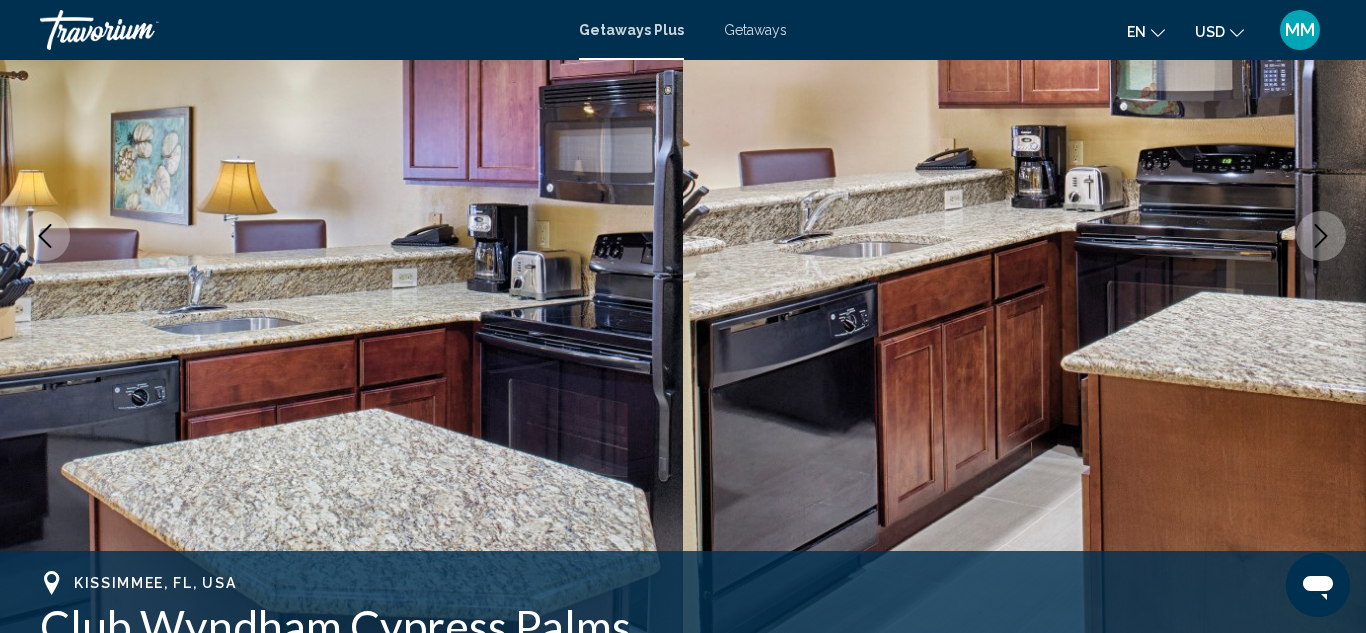 click 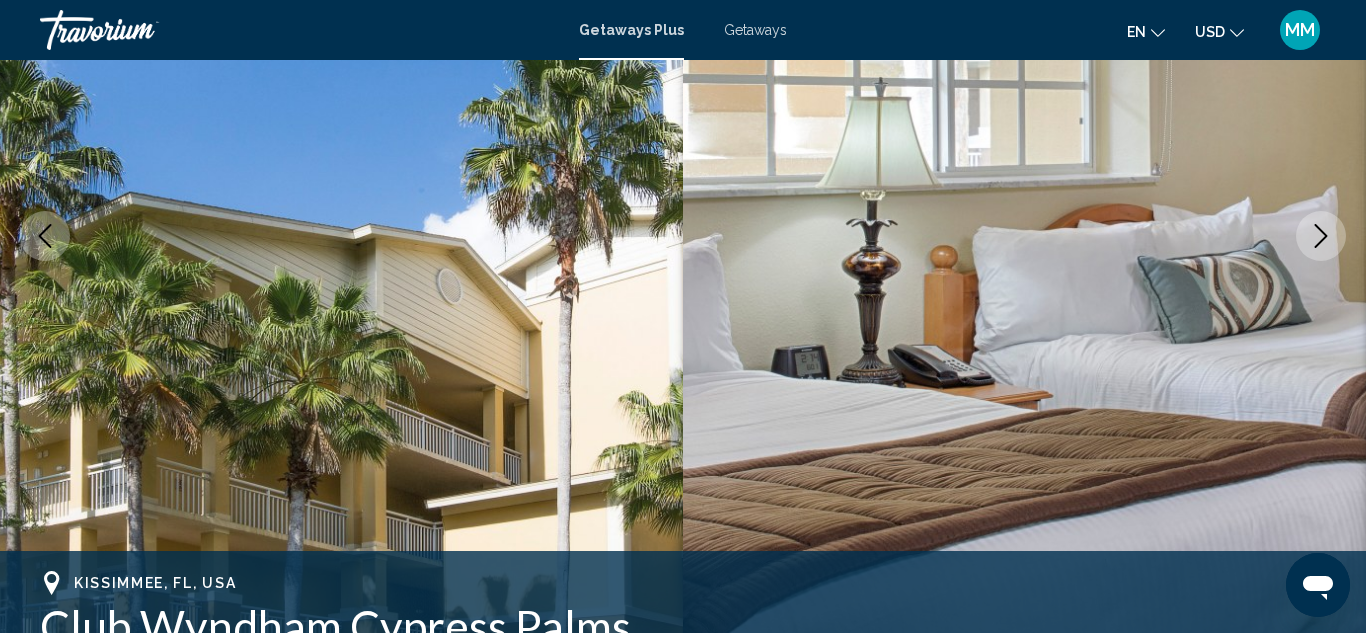 click 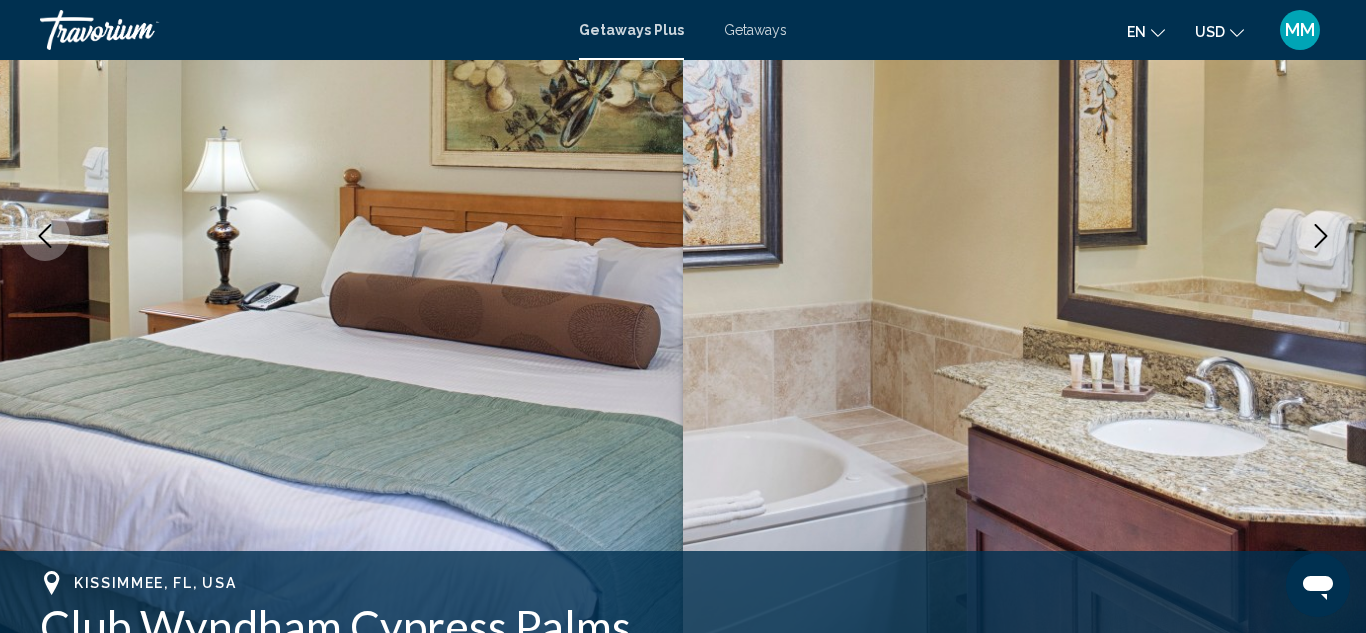 click 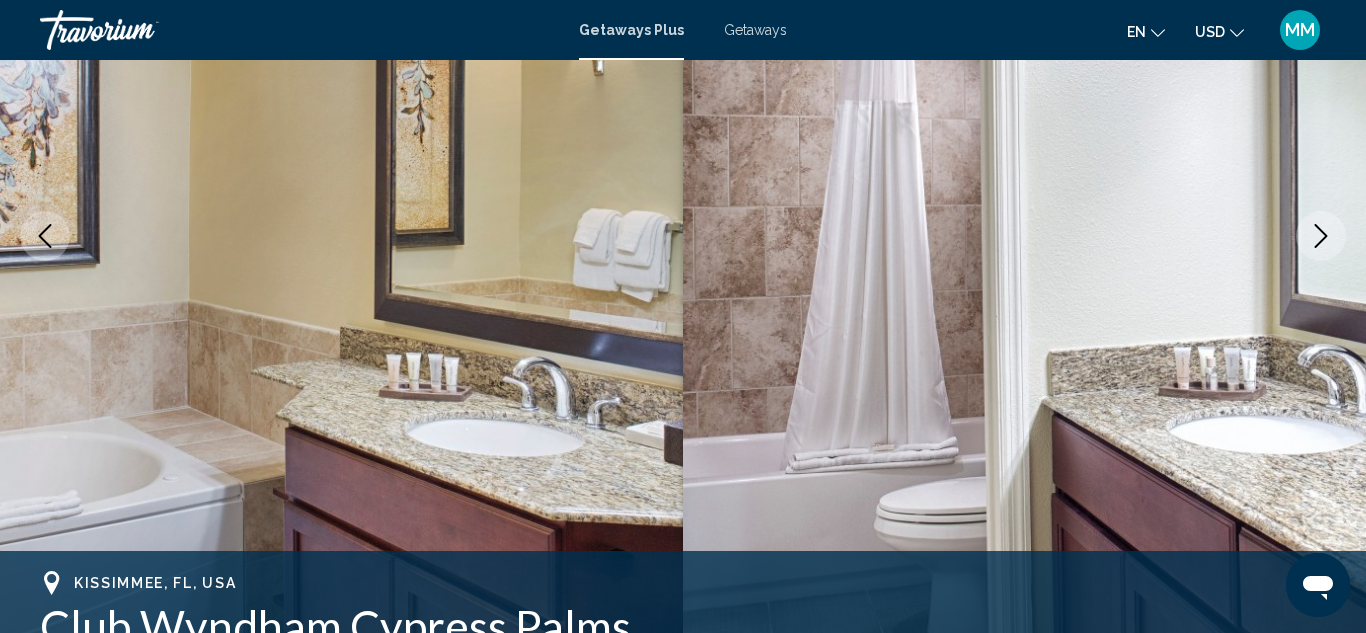 click 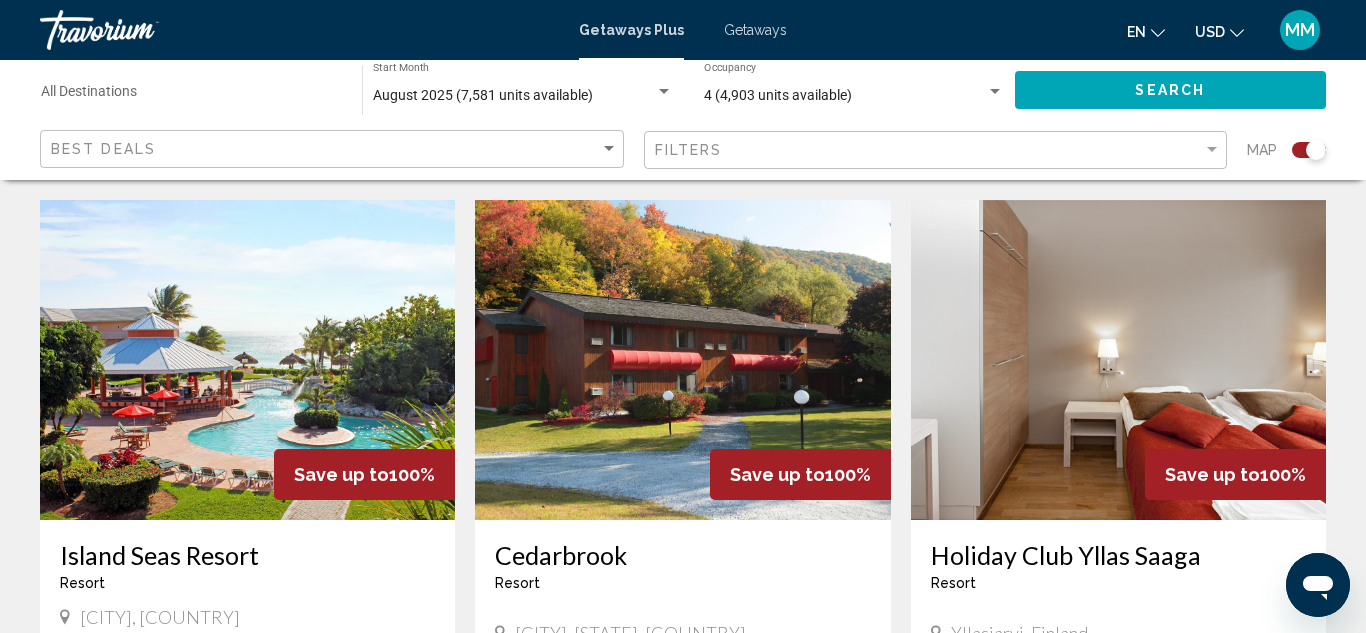 scroll, scrollTop: 1400, scrollLeft: 0, axis: vertical 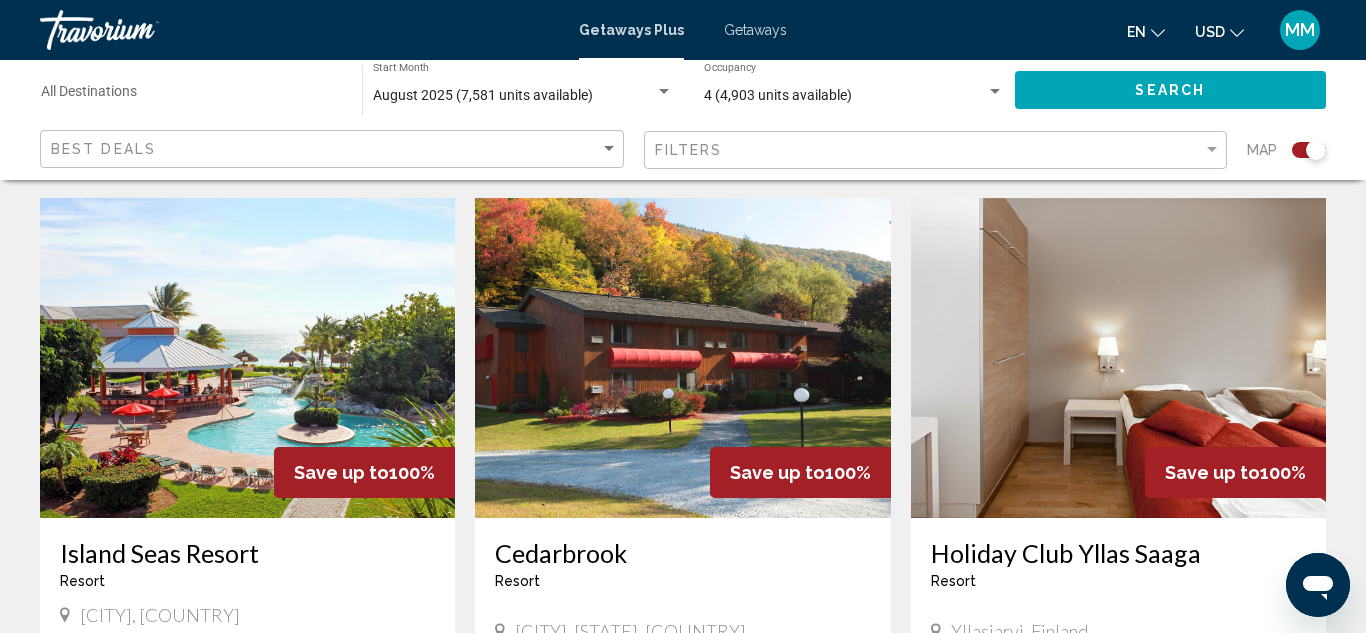 click at bounding box center [682, 358] 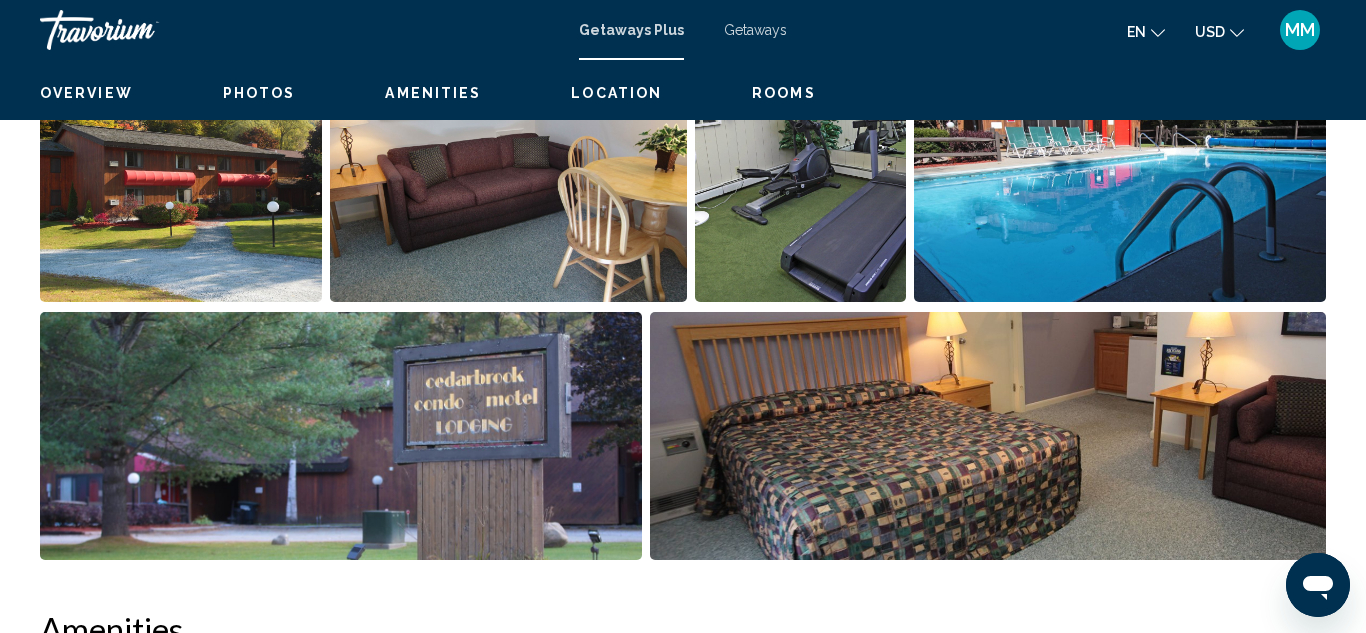scroll, scrollTop: 219, scrollLeft: 0, axis: vertical 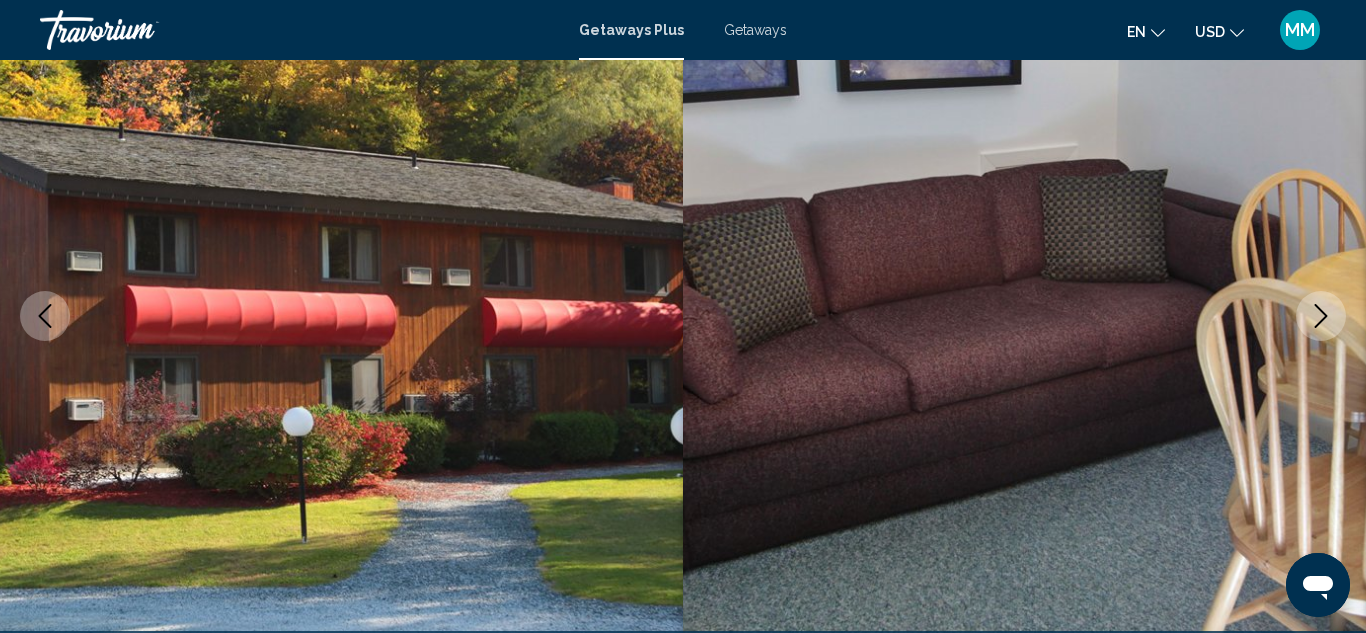 type 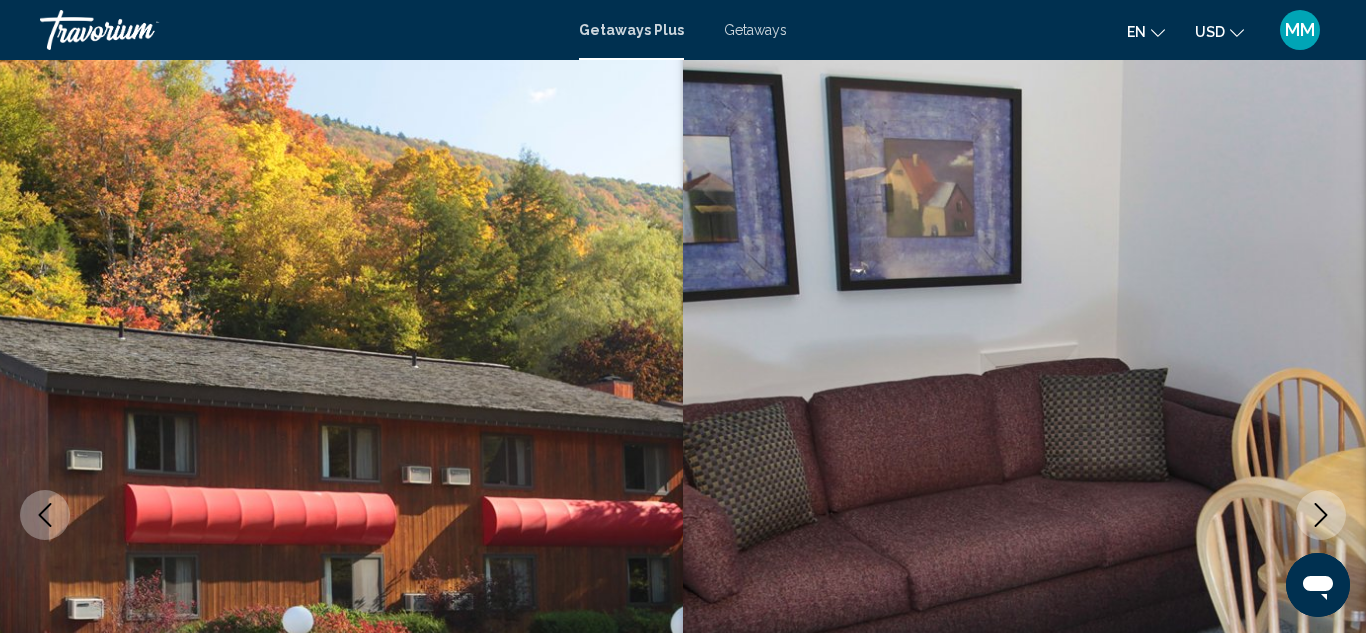 scroll, scrollTop: 19, scrollLeft: 0, axis: vertical 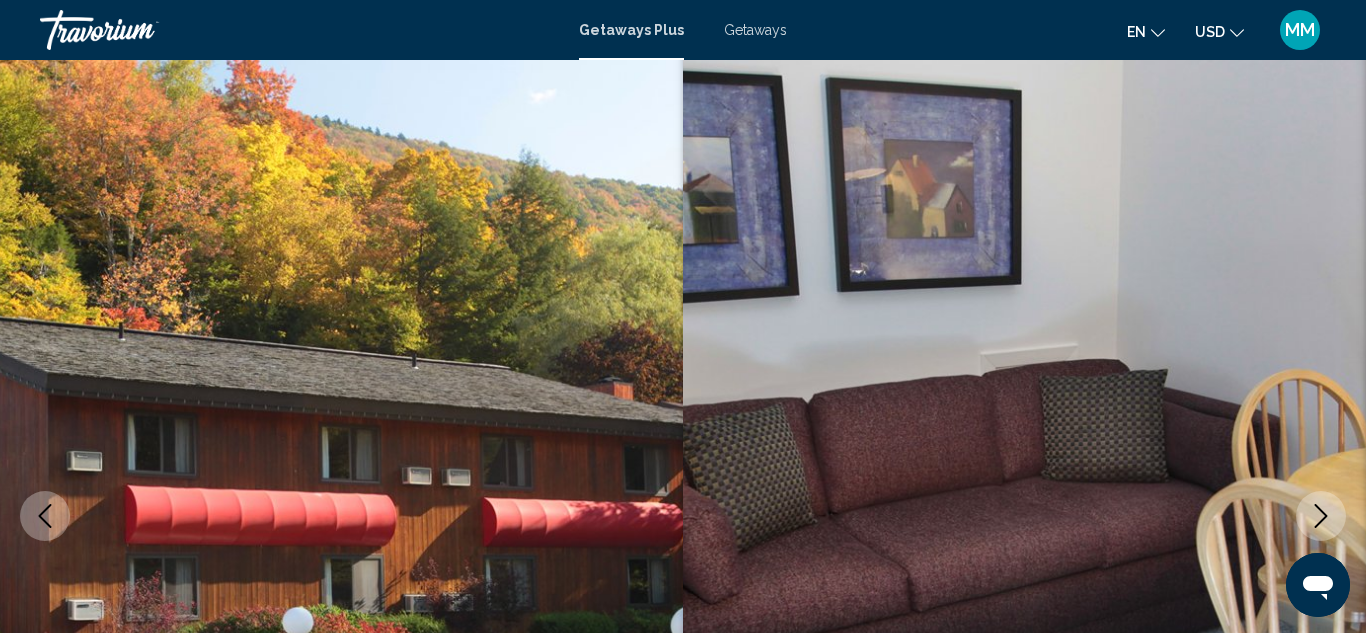 click at bounding box center [1321, 516] 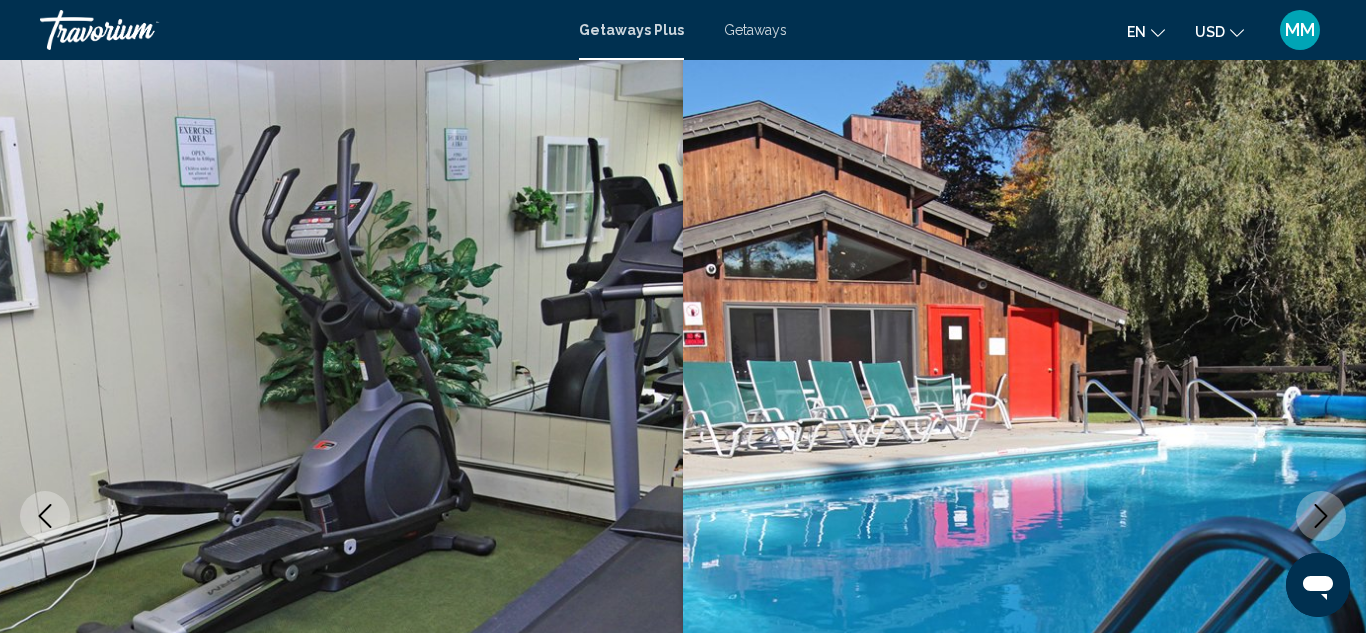 click at bounding box center [1321, 516] 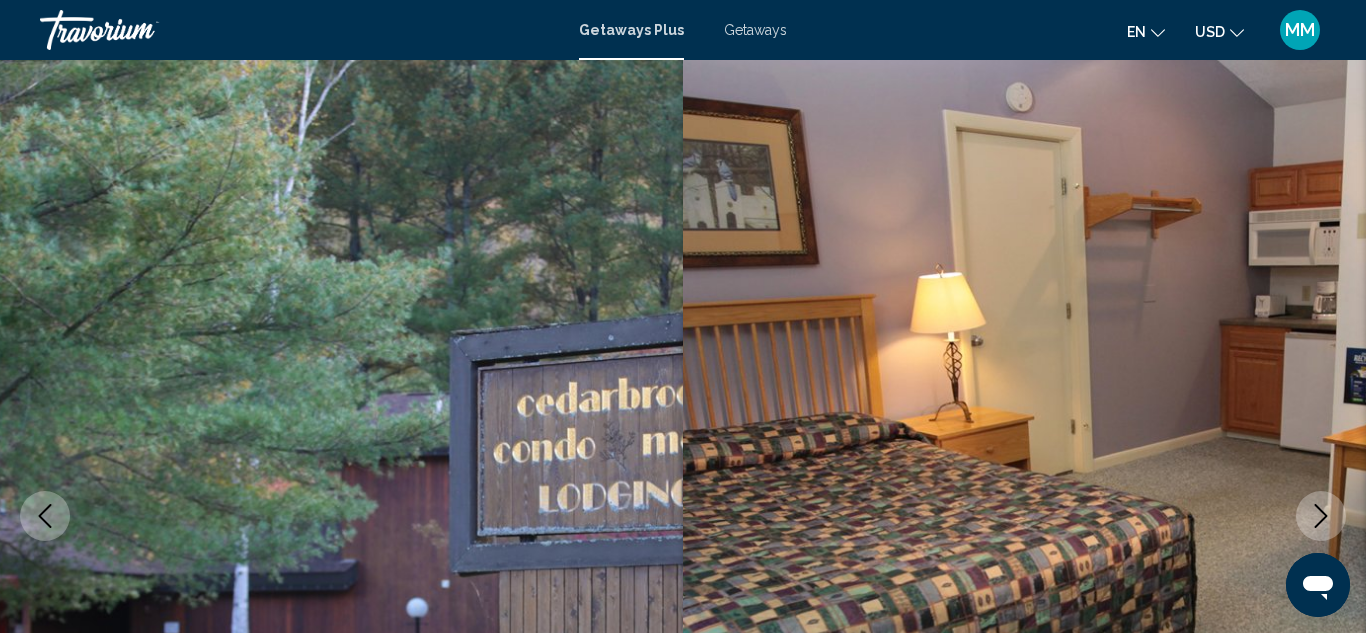 click at bounding box center (1321, 516) 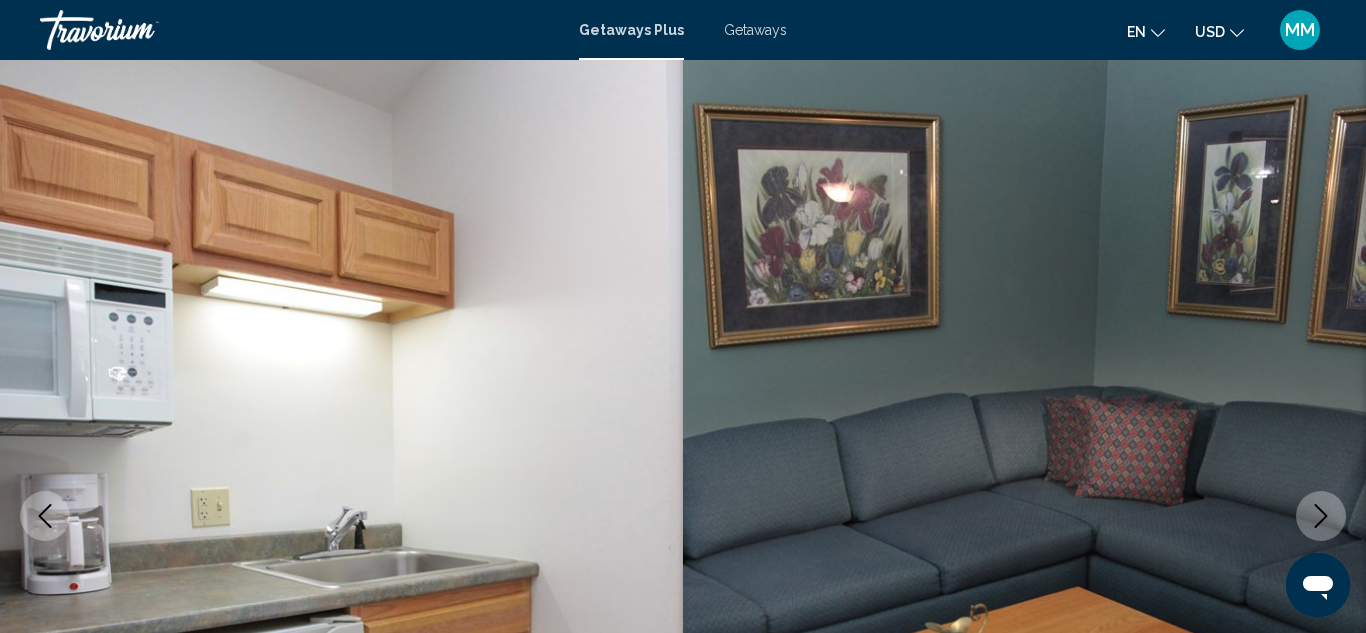 click at bounding box center [1321, 516] 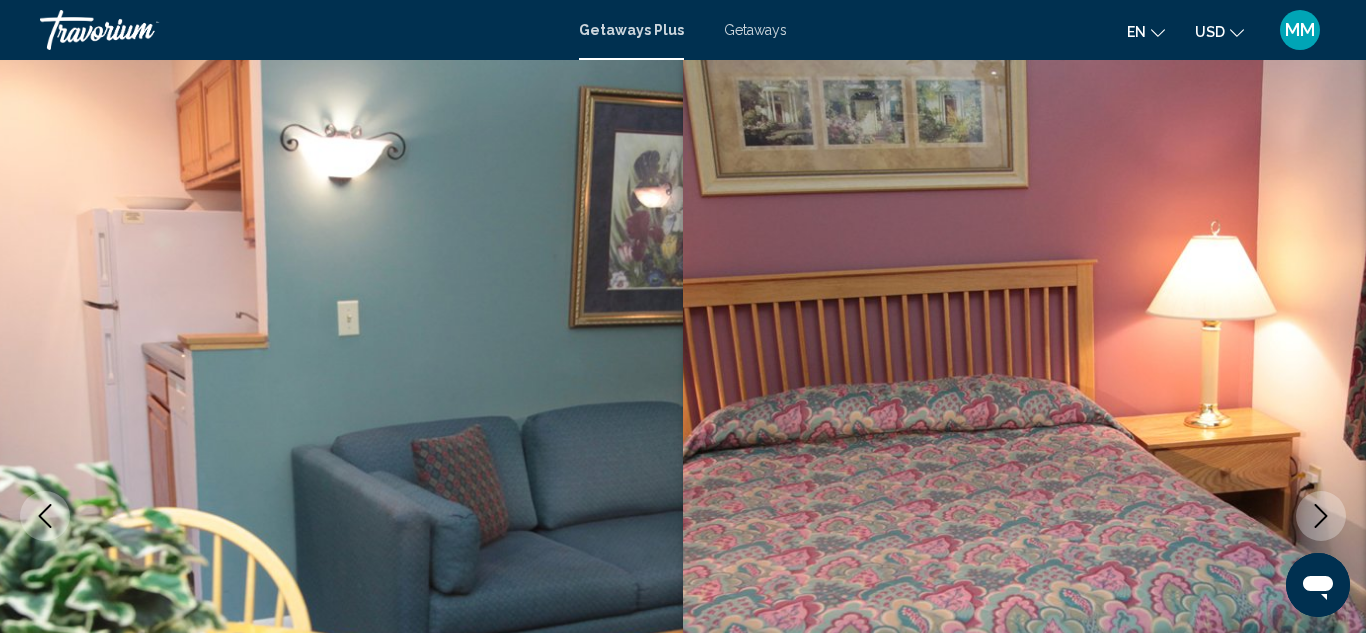 click at bounding box center [1321, 516] 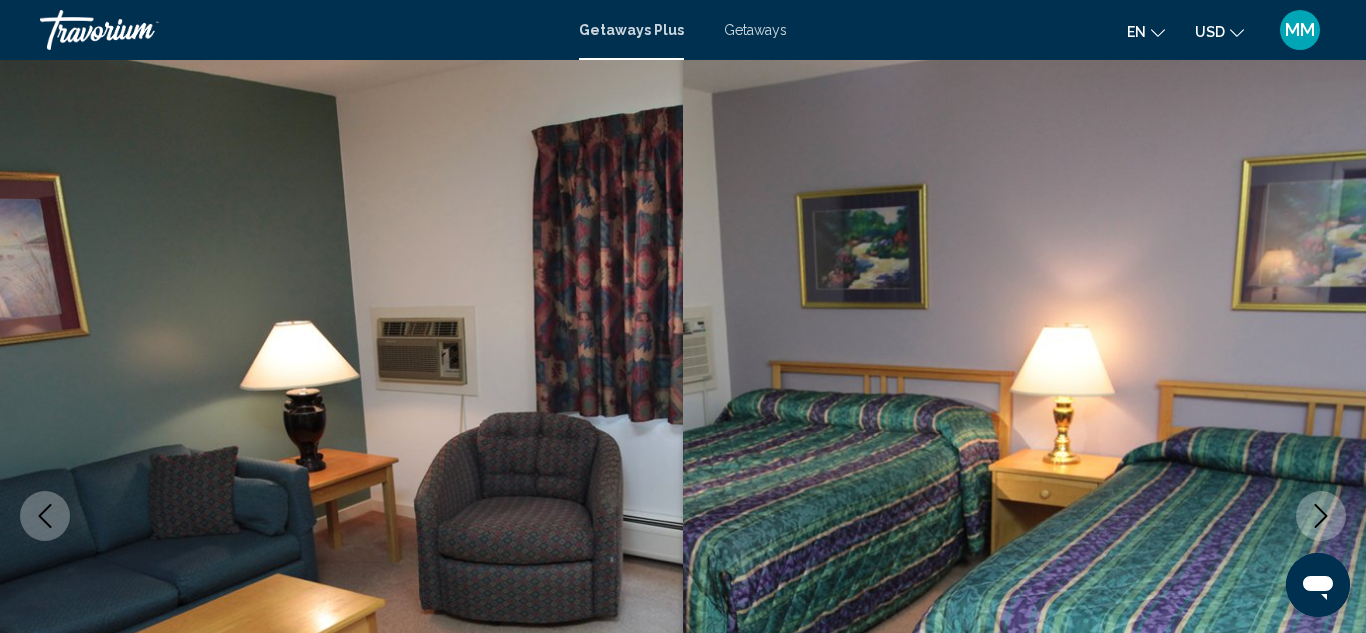 click at bounding box center [1321, 516] 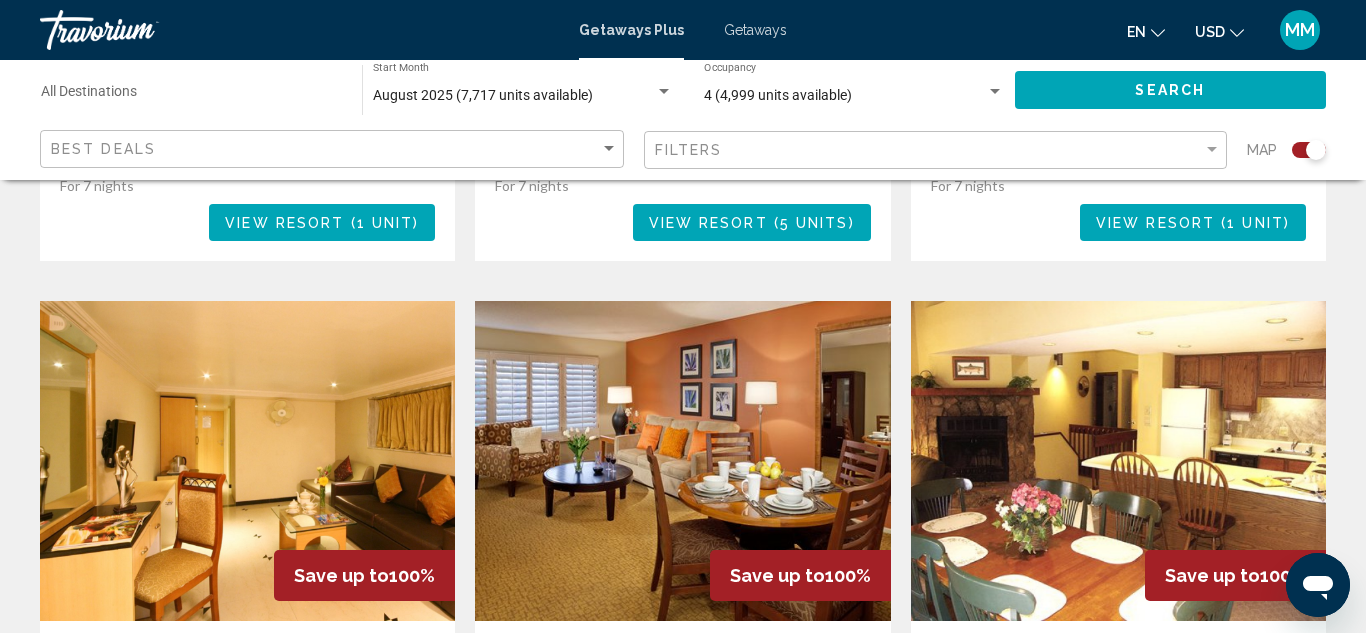 scroll, scrollTop: 2040, scrollLeft: 0, axis: vertical 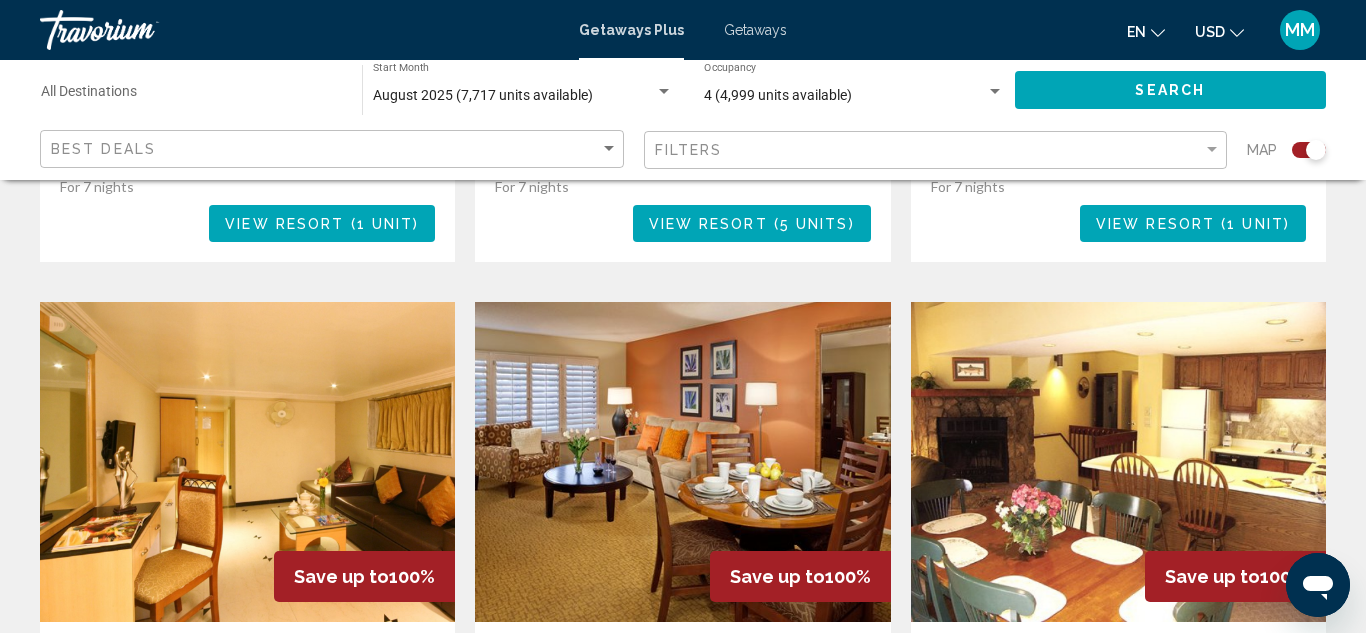 click at bounding box center [1118, 462] 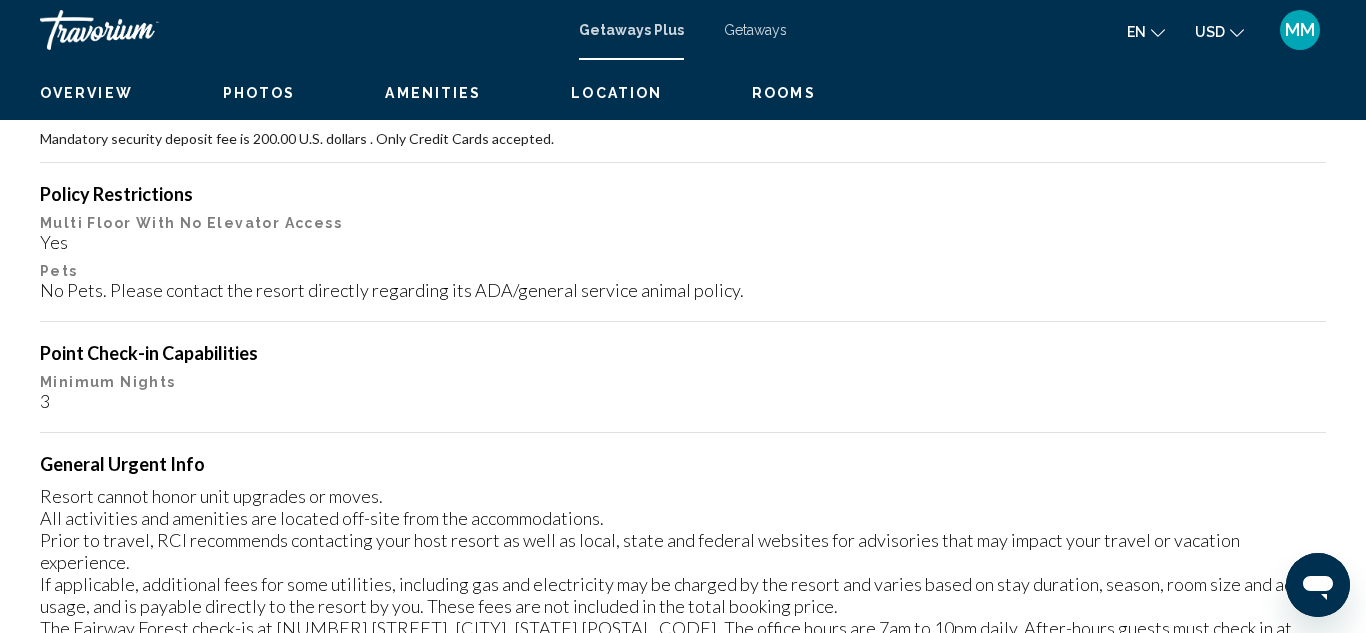 scroll, scrollTop: 219, scrollLeft: 0, axis: vertical 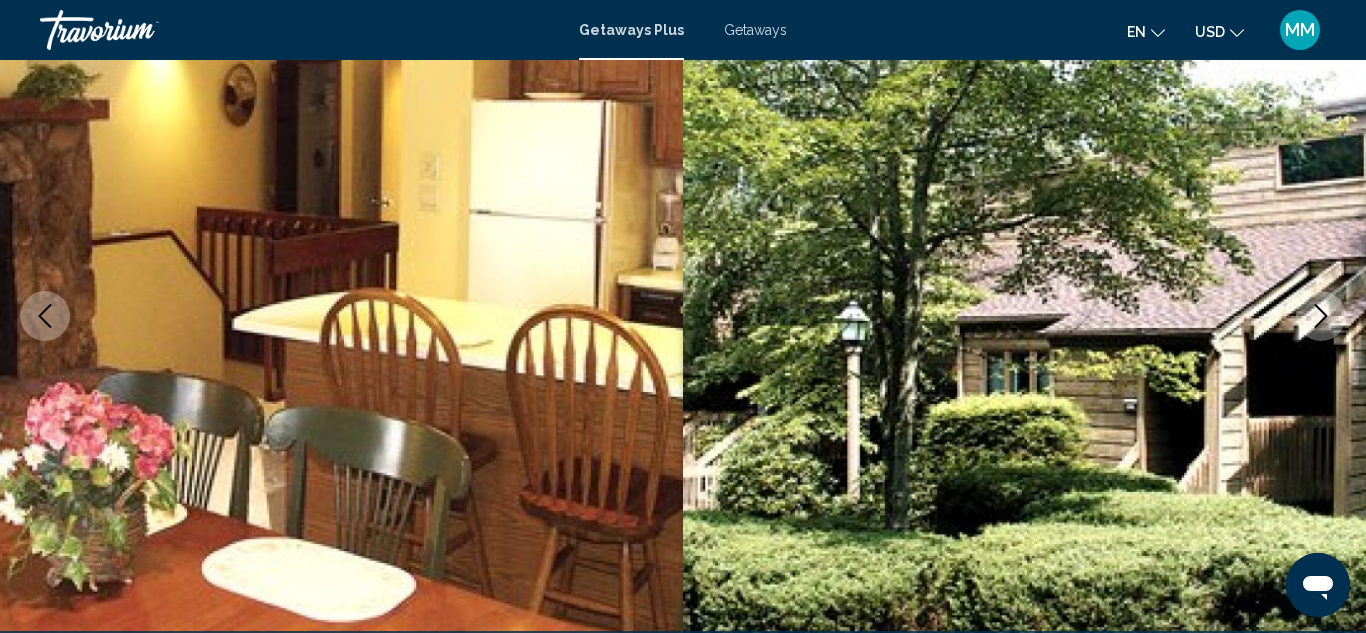 click at bounding box center [1321, 316] 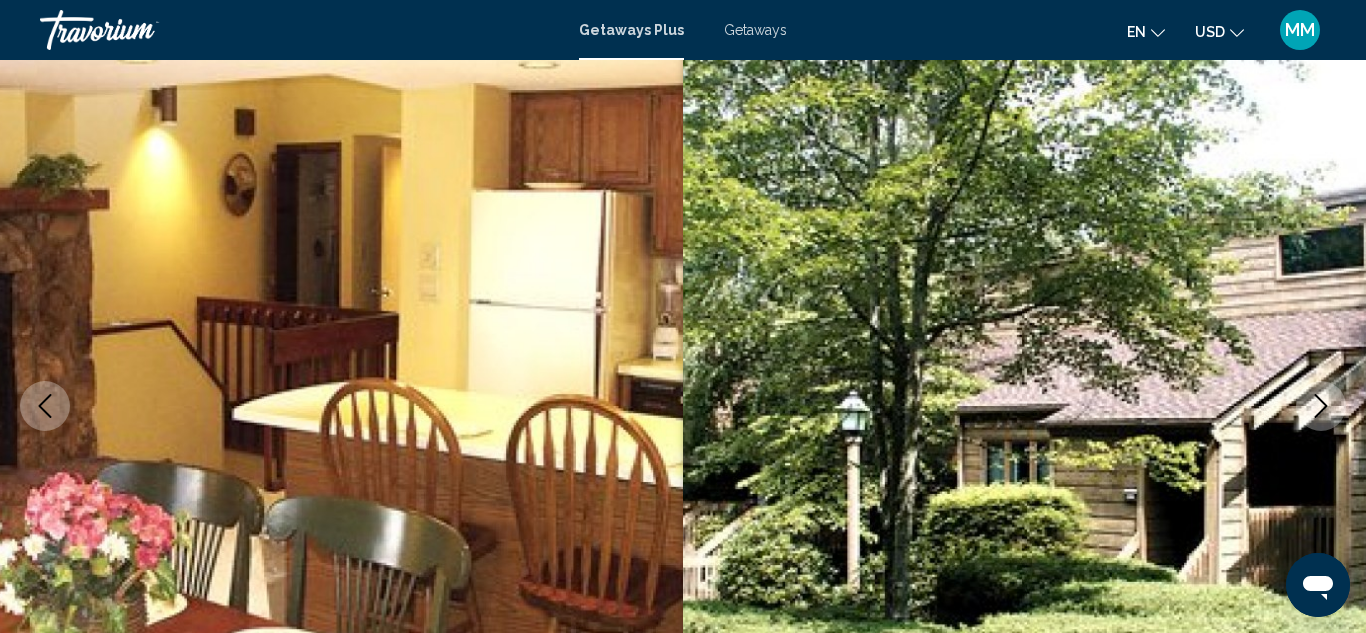 scroll, scrollTop: 99, scrollLeft: 0, axis: vertical 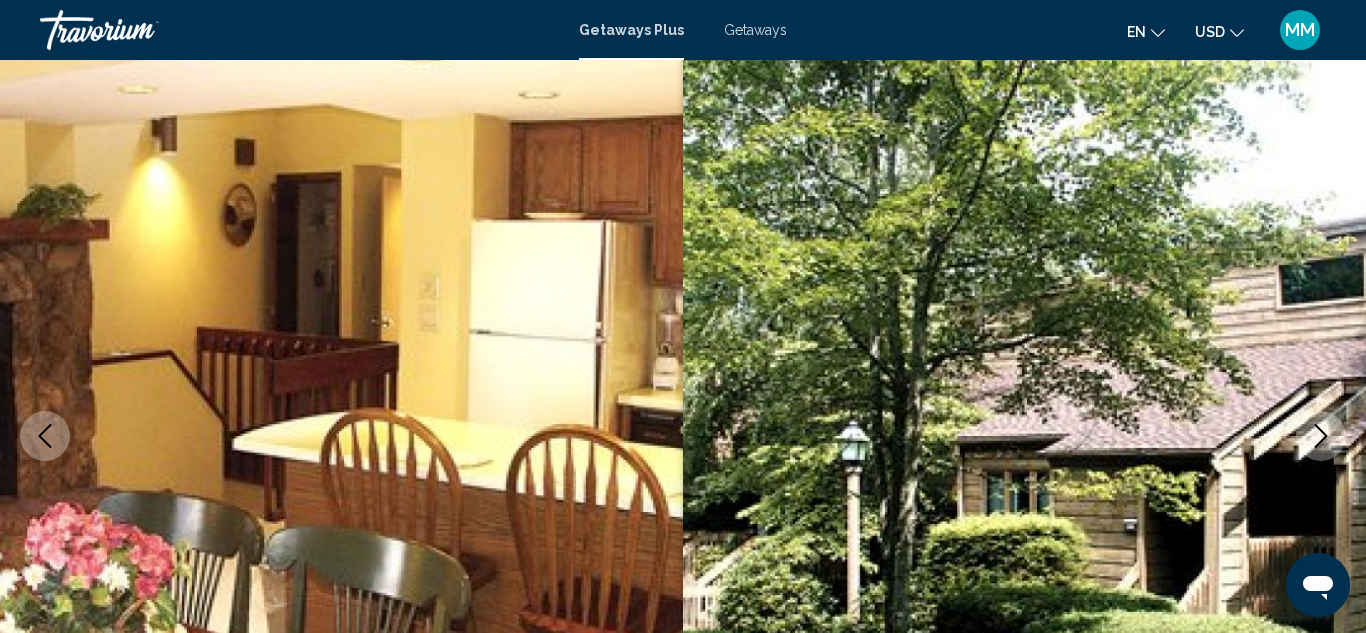 click 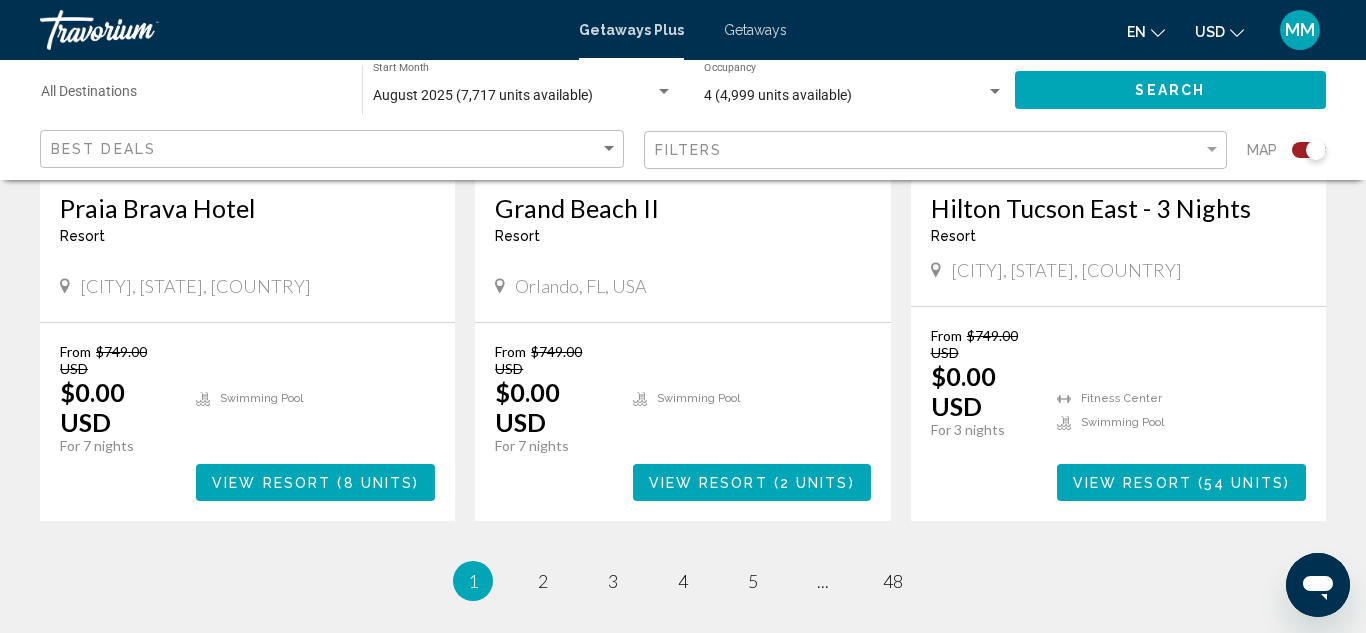 scroll, scrollTop: 3333, scrollLeft: 0, axis: vertical 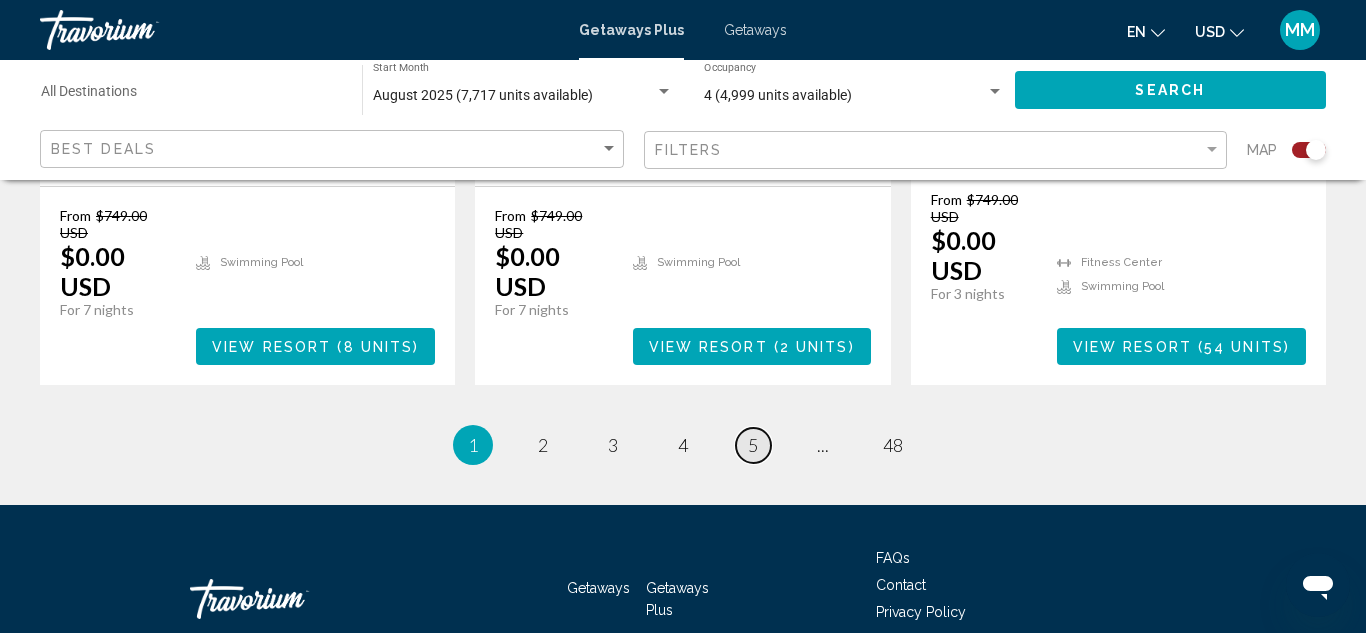 click on "5" at bounding box center (753, 445) 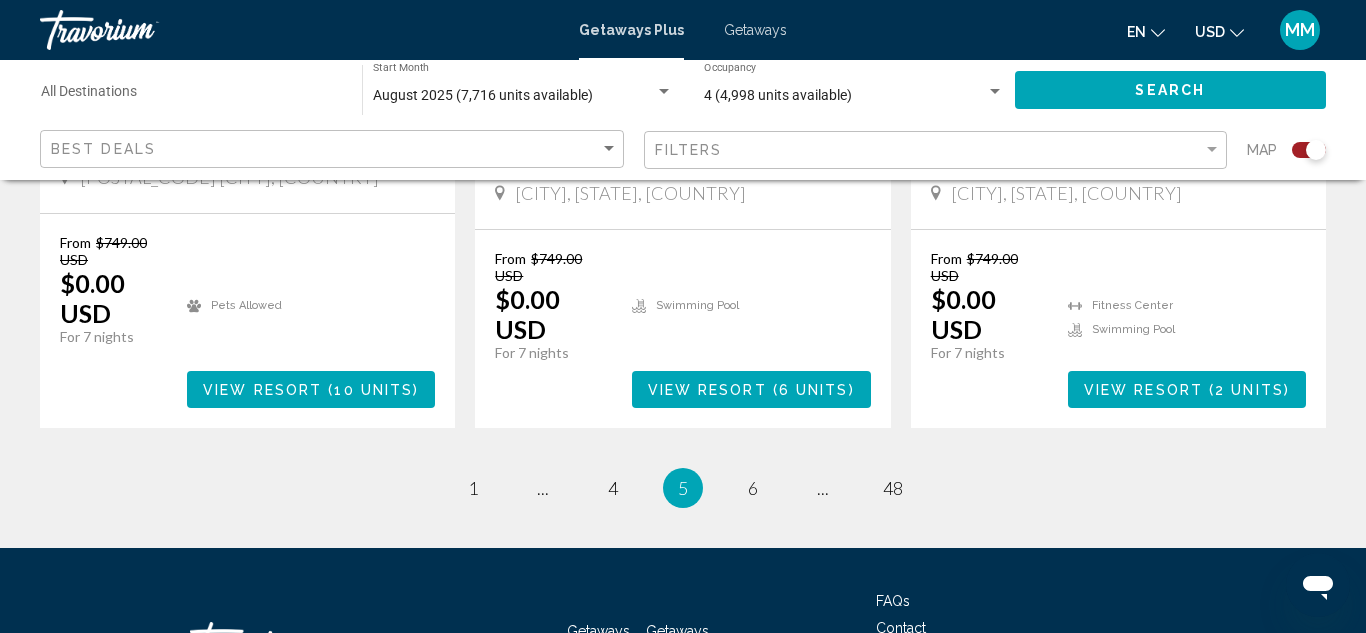 scroll, scrollTop: 3440, scrollLeft: 0, axis: vertical 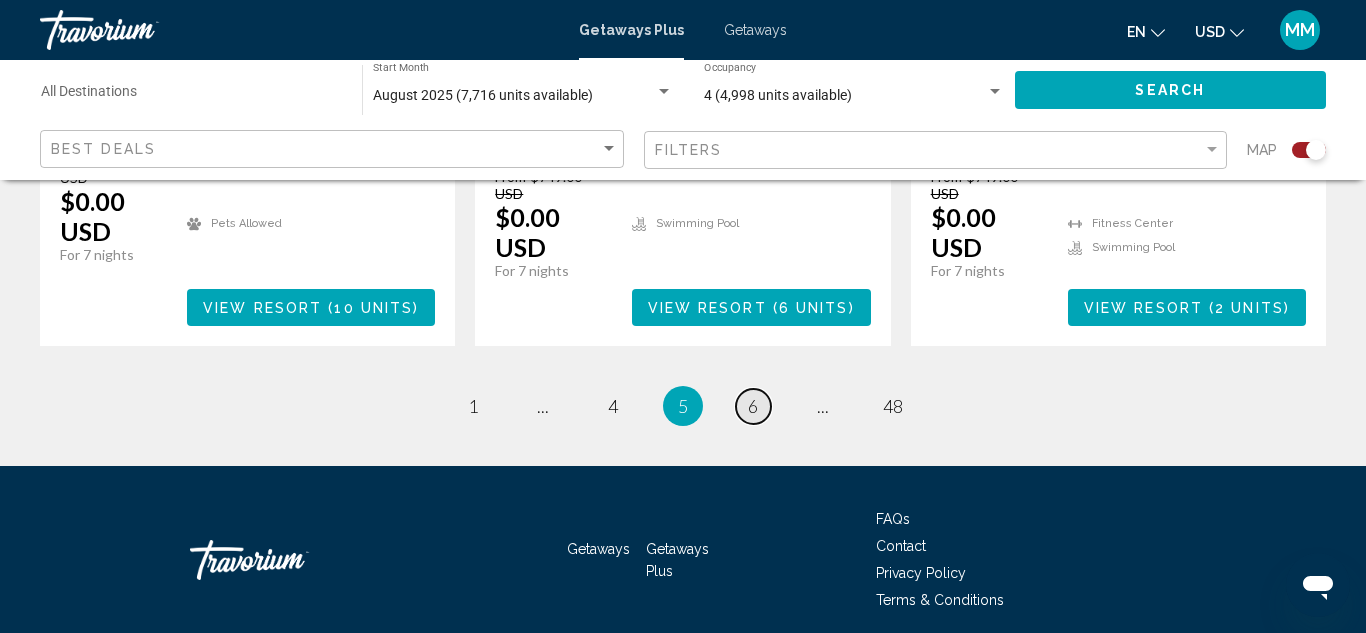 click on "page  6" at bounding box center [753, 406] 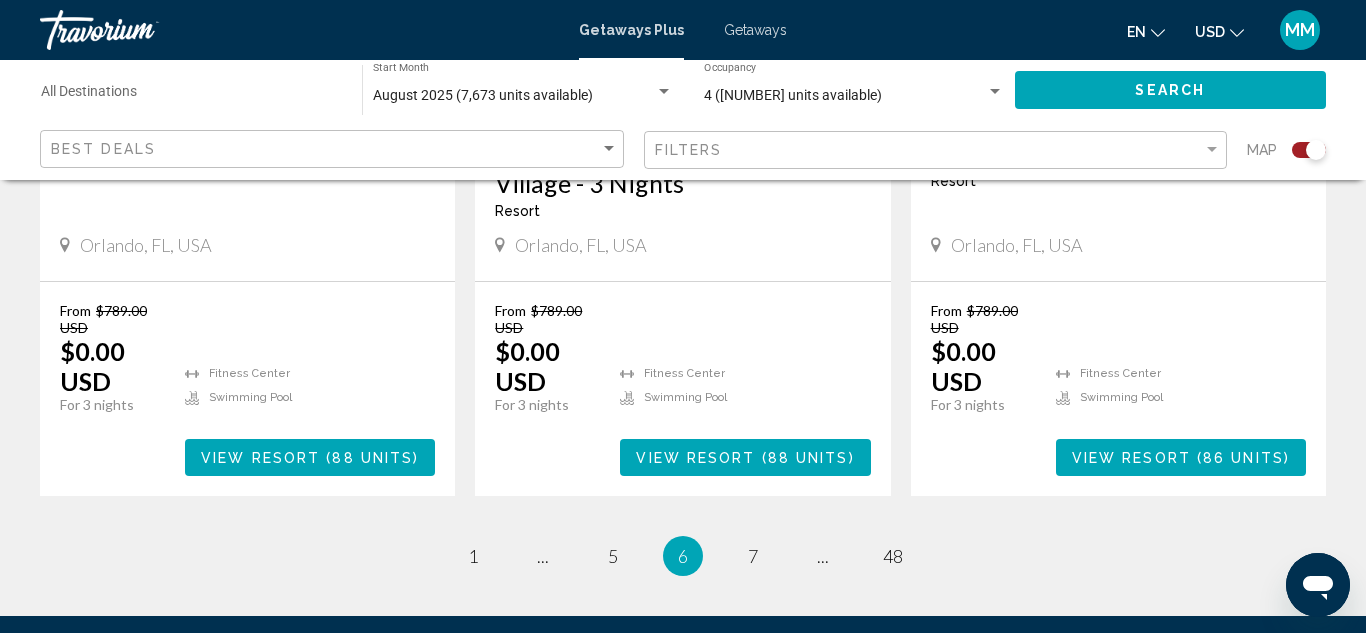 scroll, scrollTop: 3440, scrollLeft: 0, axis: vertical 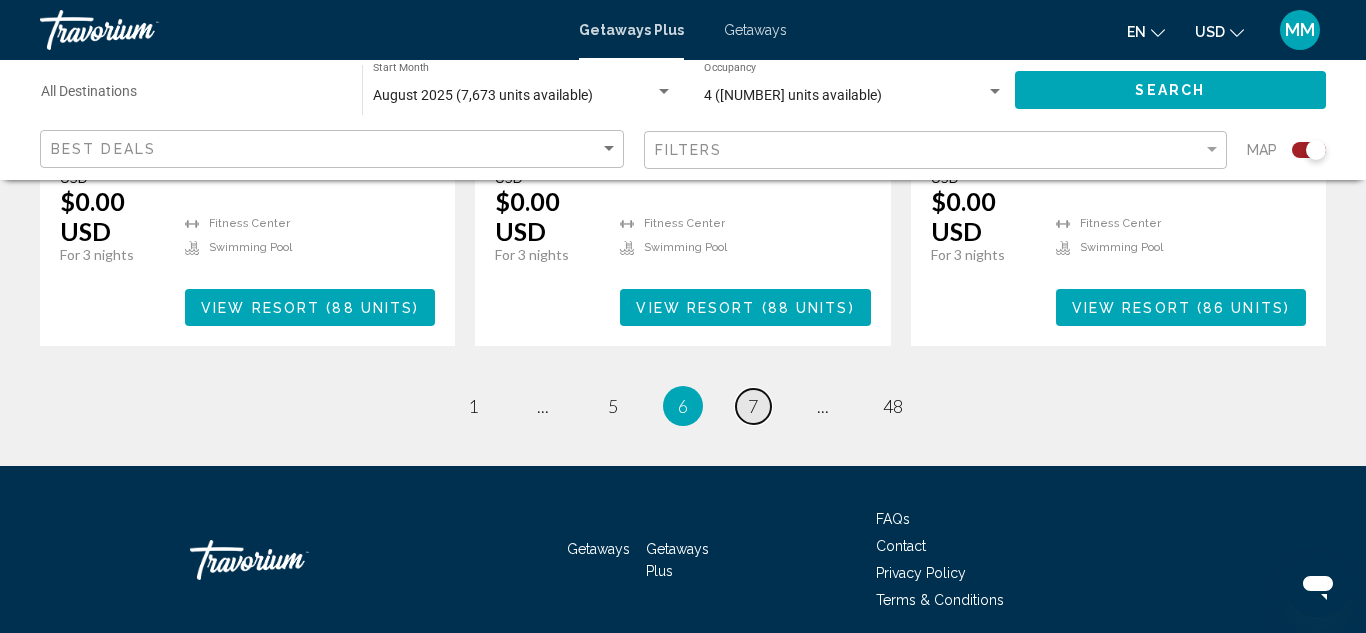 click on "7" at bounding box center [753, 406] 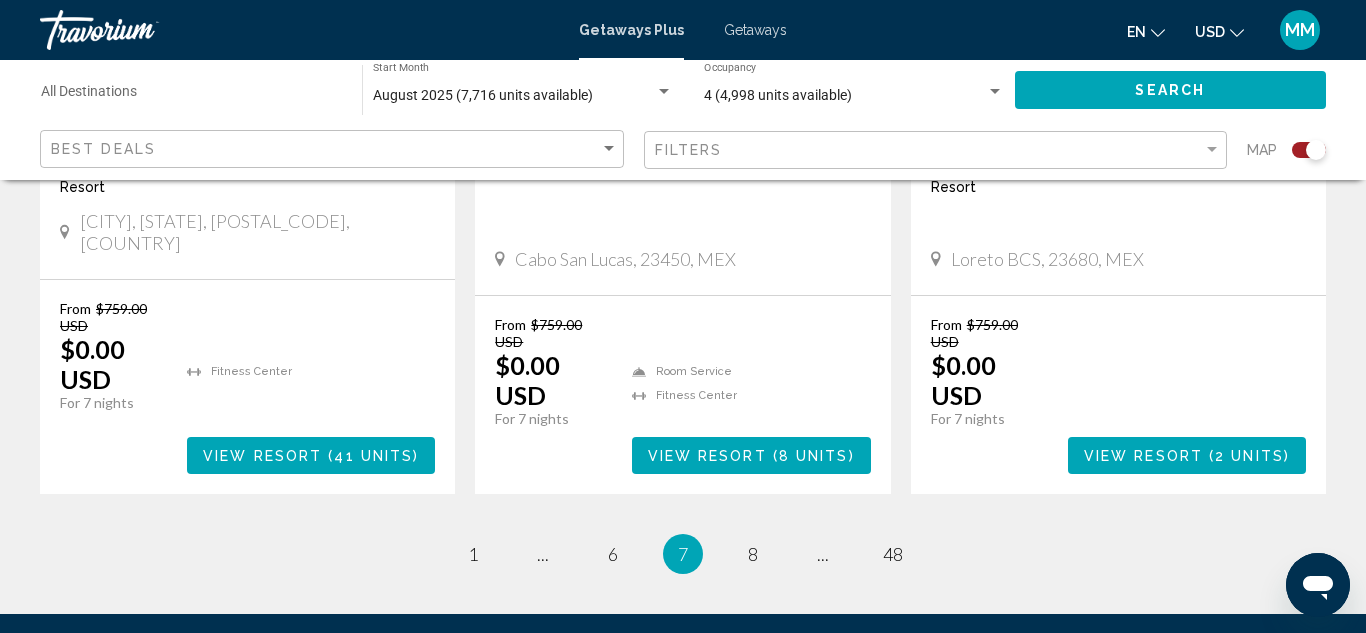 scroll, scrollTop: 3316, scrollLeft: 0, axis: vertical 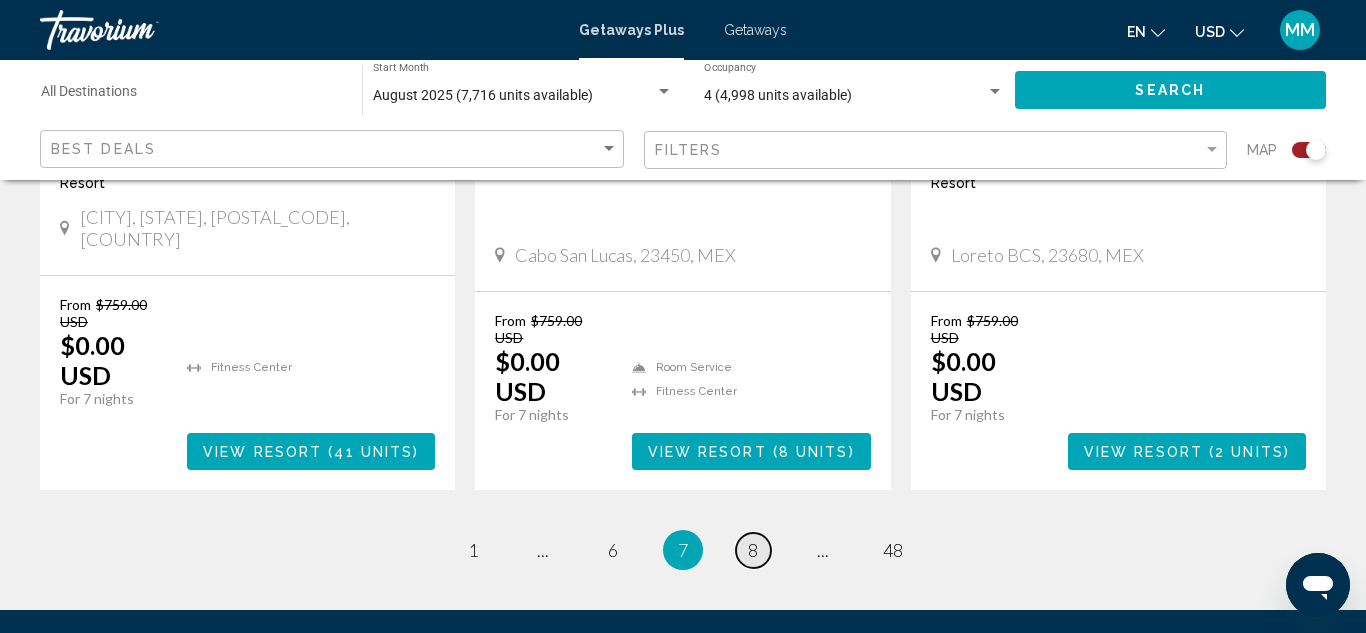 click on "8" at bounding box center (753, 550) 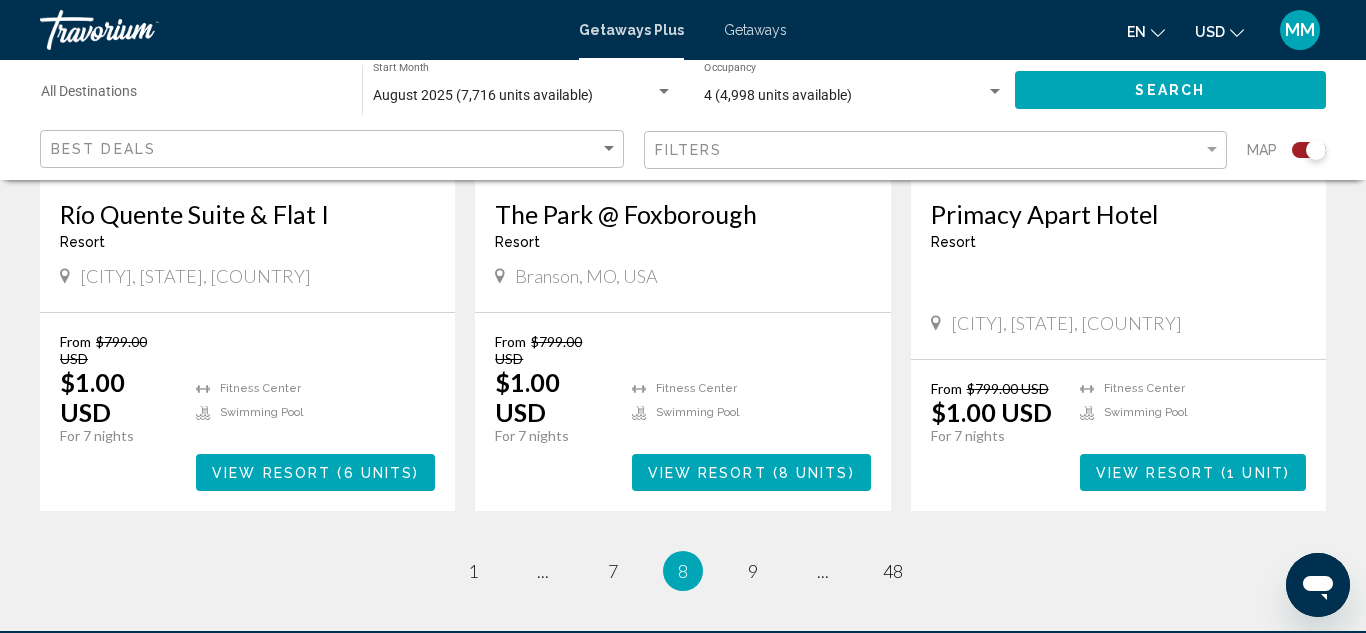 scroll, scrollTop: 3240, scrollLeft: 0, axis: vertical 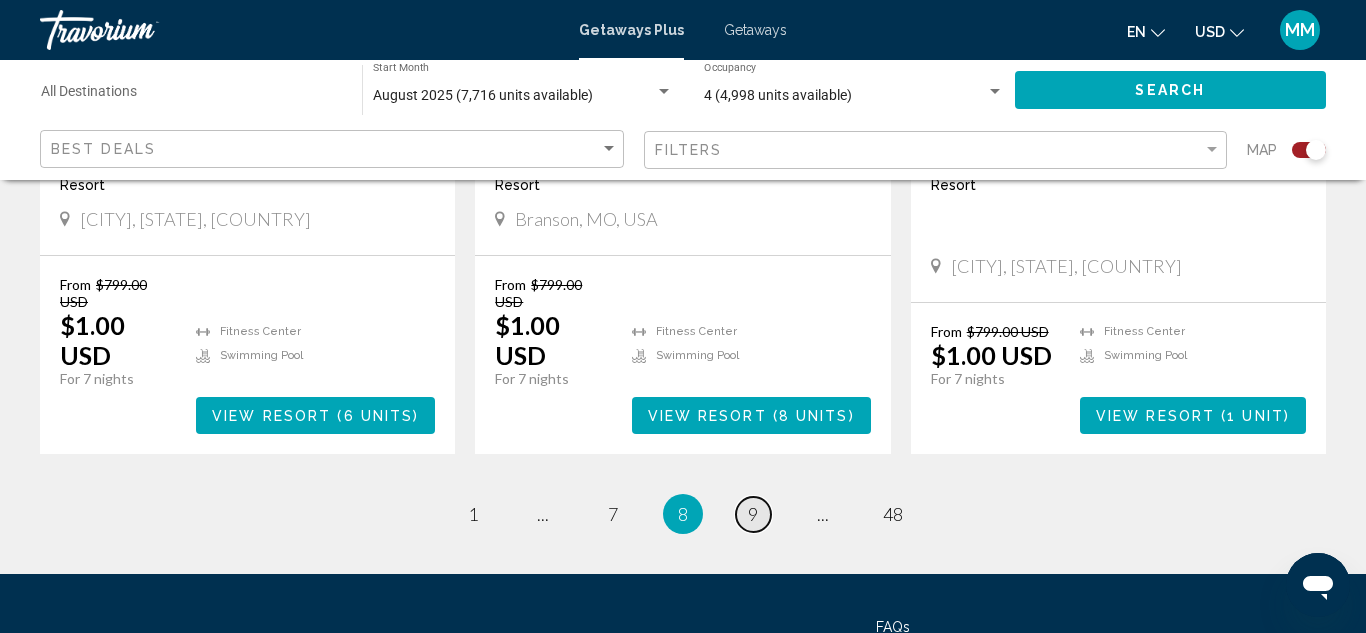 click on "9" at bounding box center (753, 514) 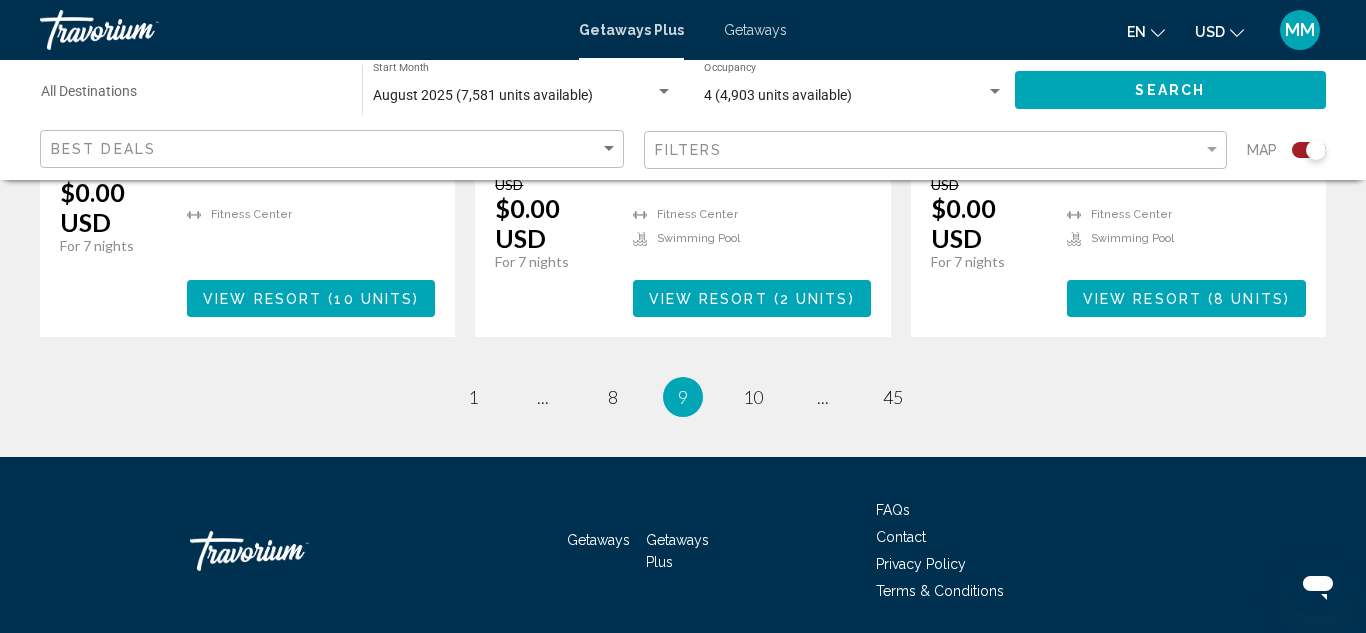 scroll, scrollTop: 3380, scrollLeft: 0, axis: vertical 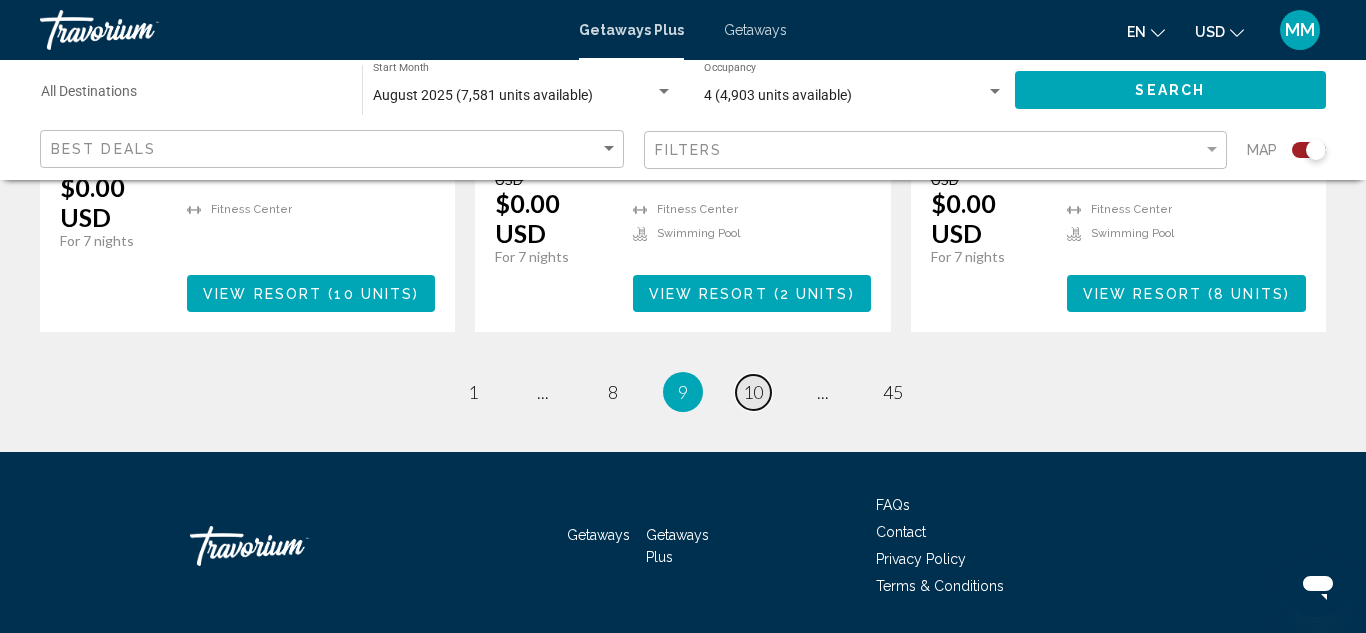 click on "page  10" at bounding box center [753, 392] 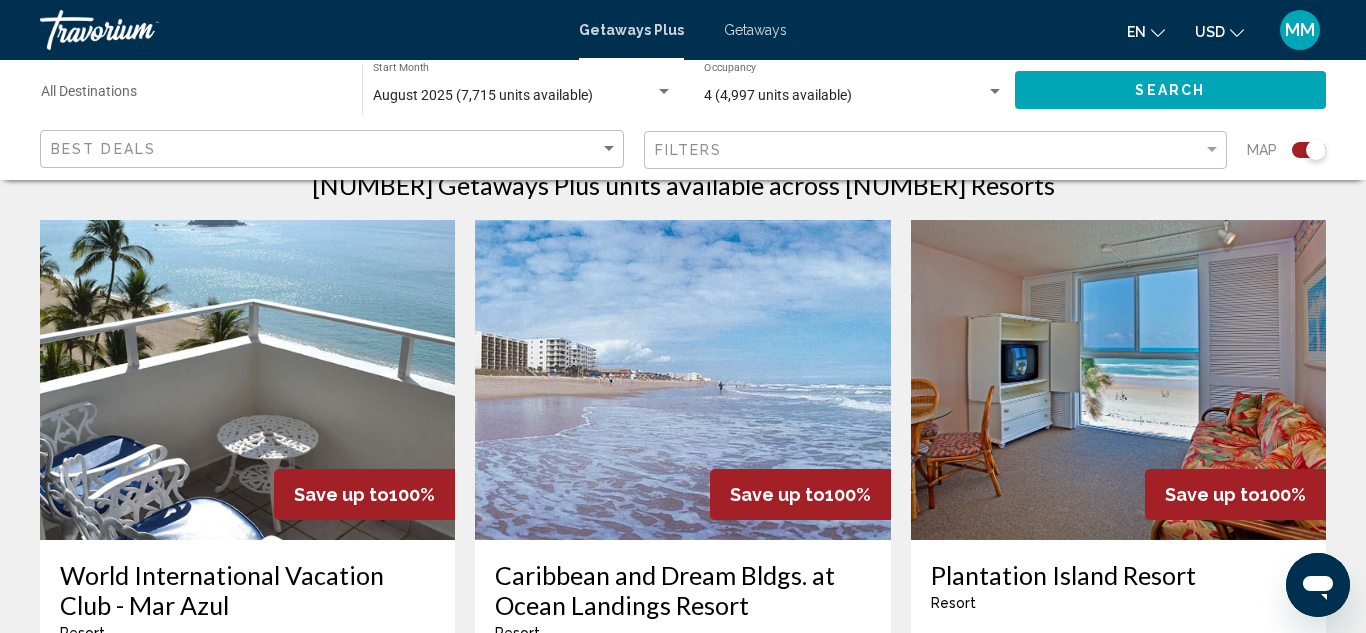 scroll, scrollTop: 640, scrollLeft: 0, axis: vertical 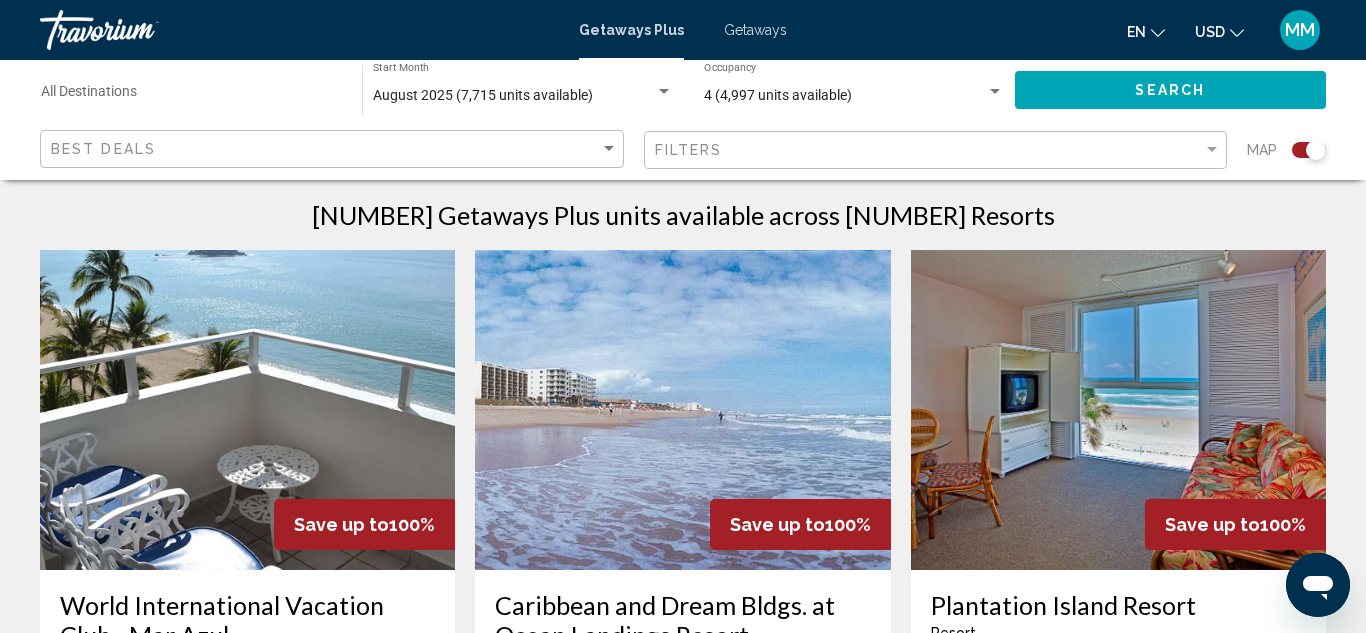 click at bounding box center [682, 410] 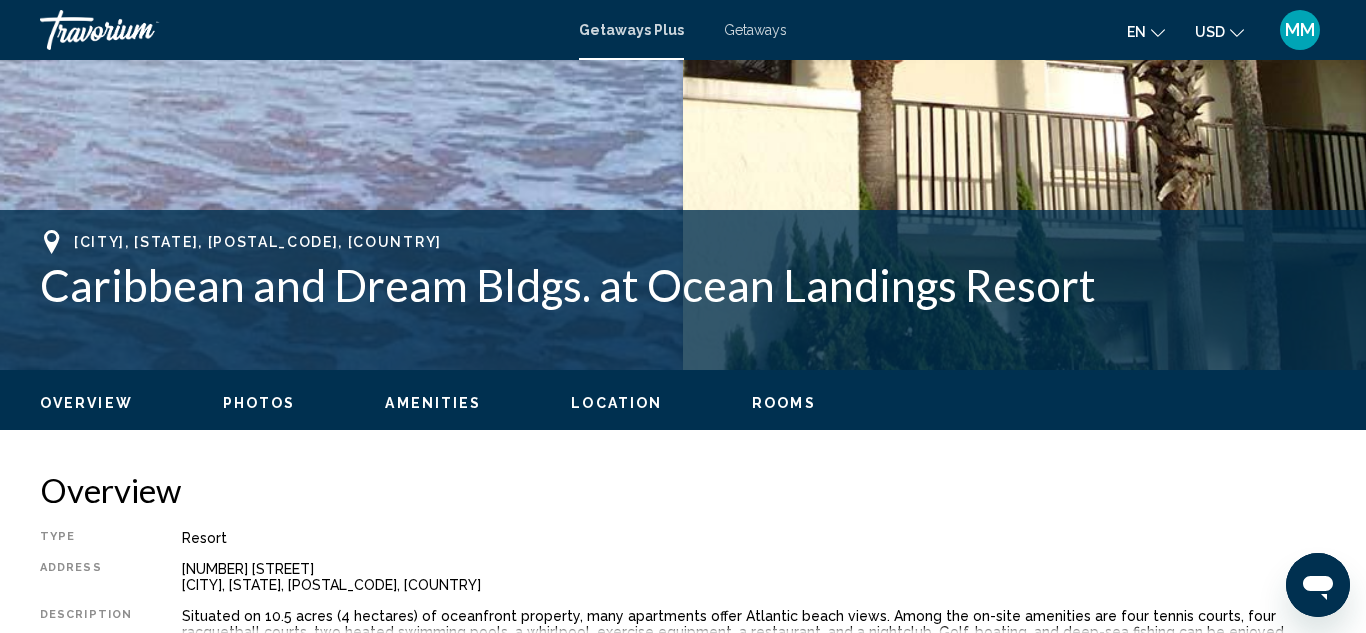 scroll, scrollTop: 219, scrollLeft: 0, axis: vertical 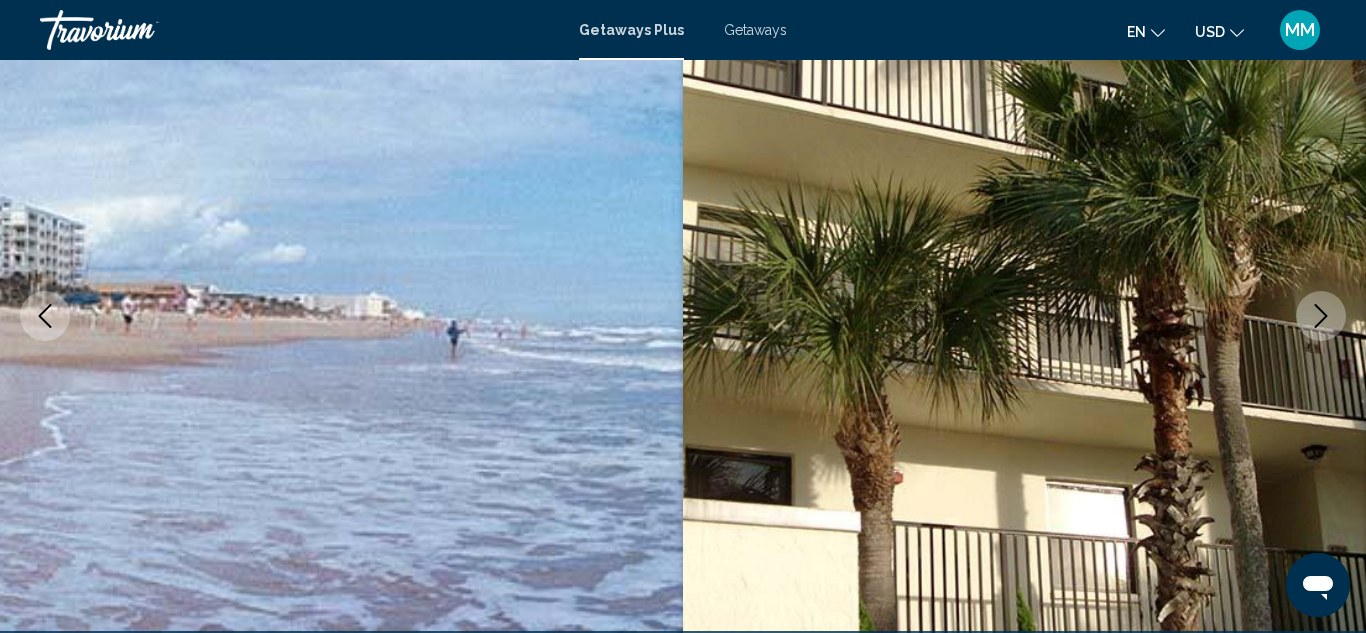 click 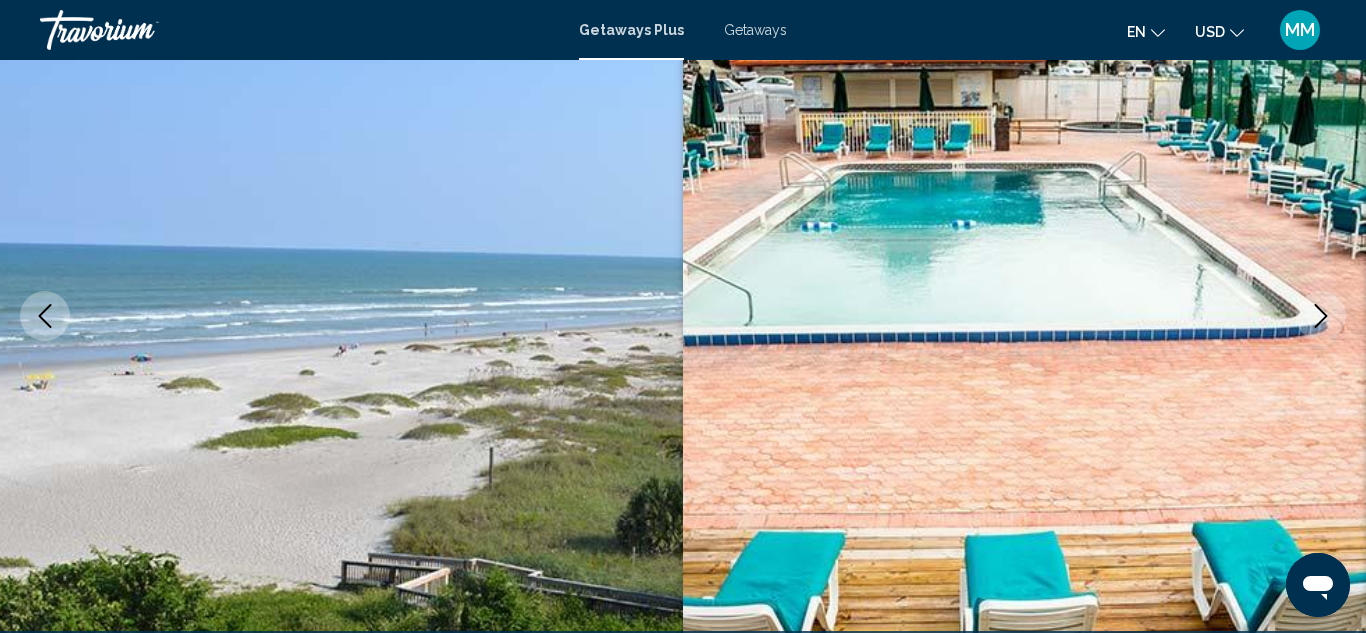 click 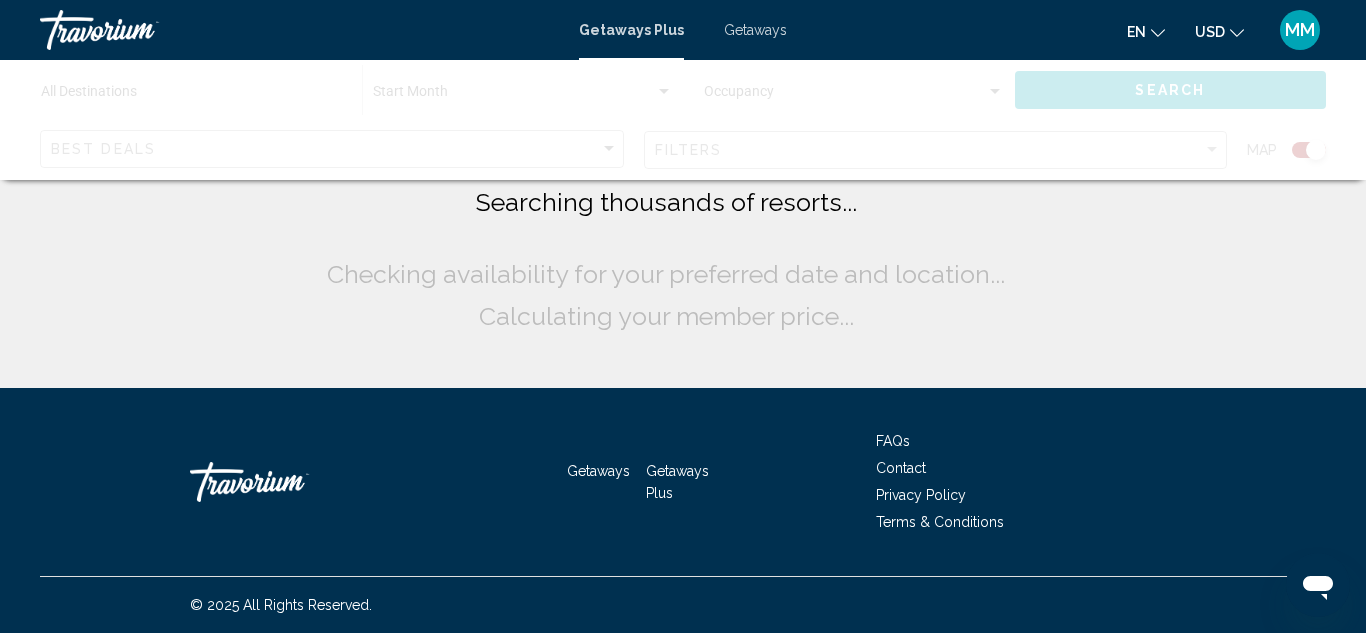 scroll, scrollTop: 0, scrollLeft: 0, axis: both 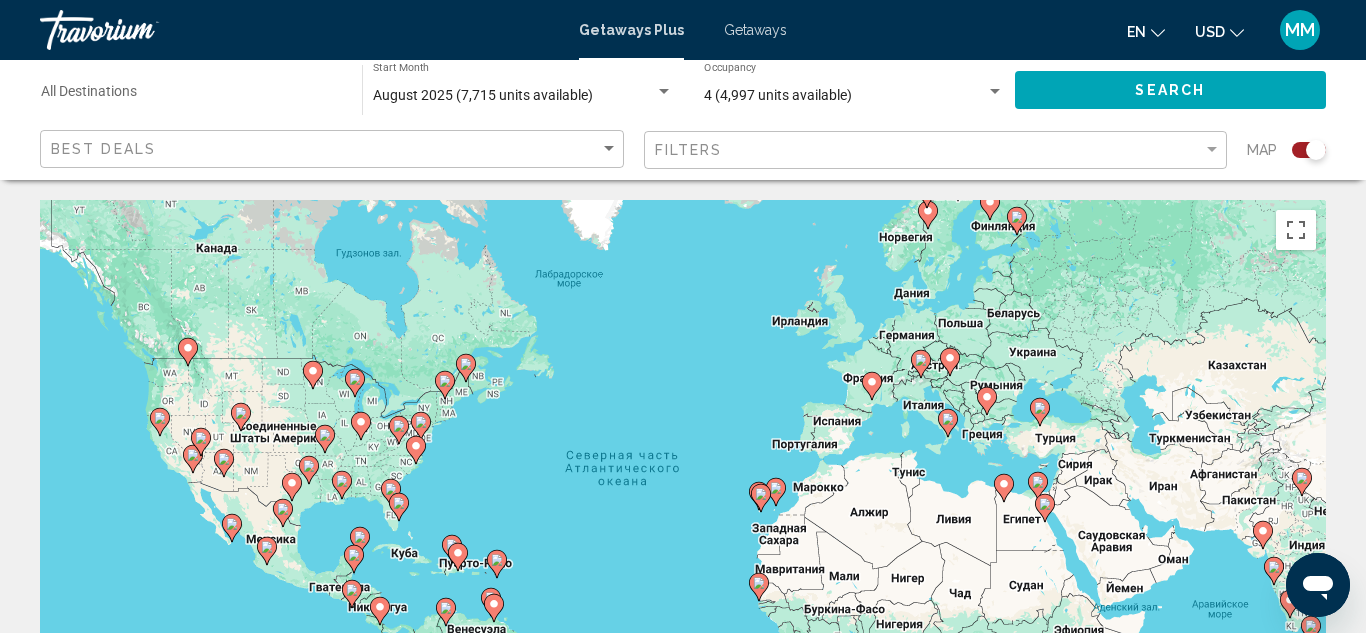 click on "Чтобы активировать перетаскивание с помощью клавиатуры, нажмите Alt + Ввод. После этого перемещайте маркер, используя клавиши со стрелками. Чтобы завершить перетаскивание, нажмите клавишу Ввод. Чтобы отменить действие, нажмите клавишу Esc." at bounding box center (683, 500) 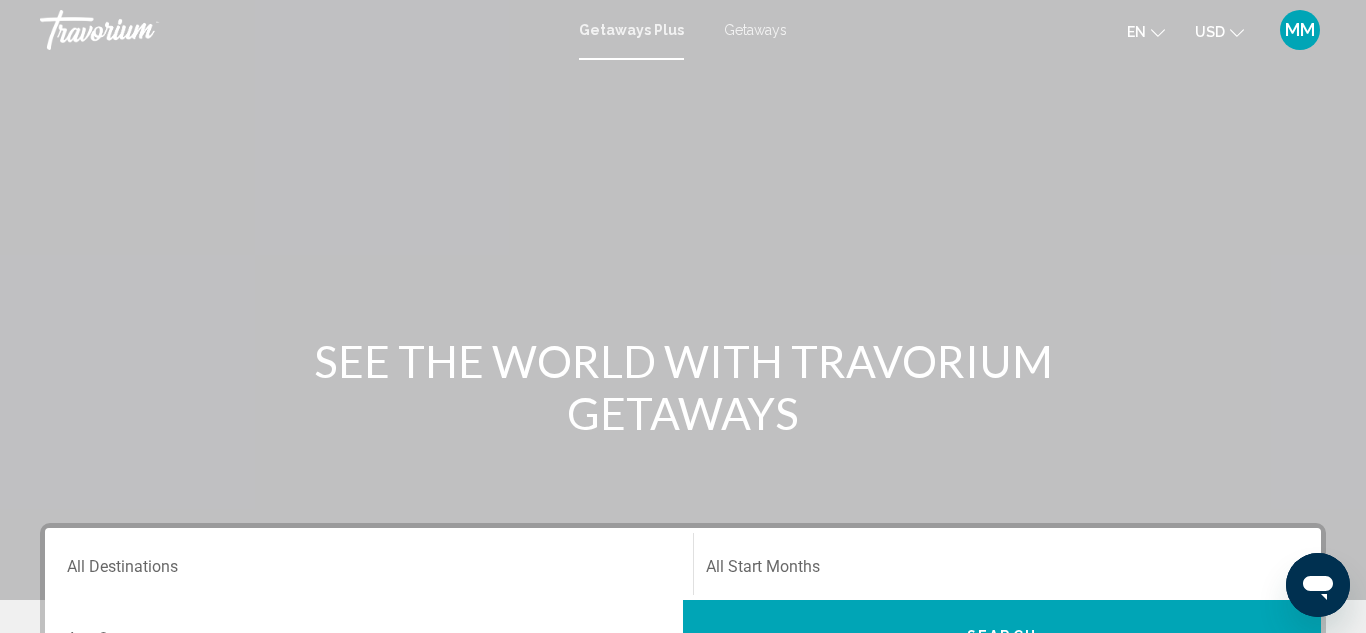 click on "Getaways" at bounding box center (755, 30) 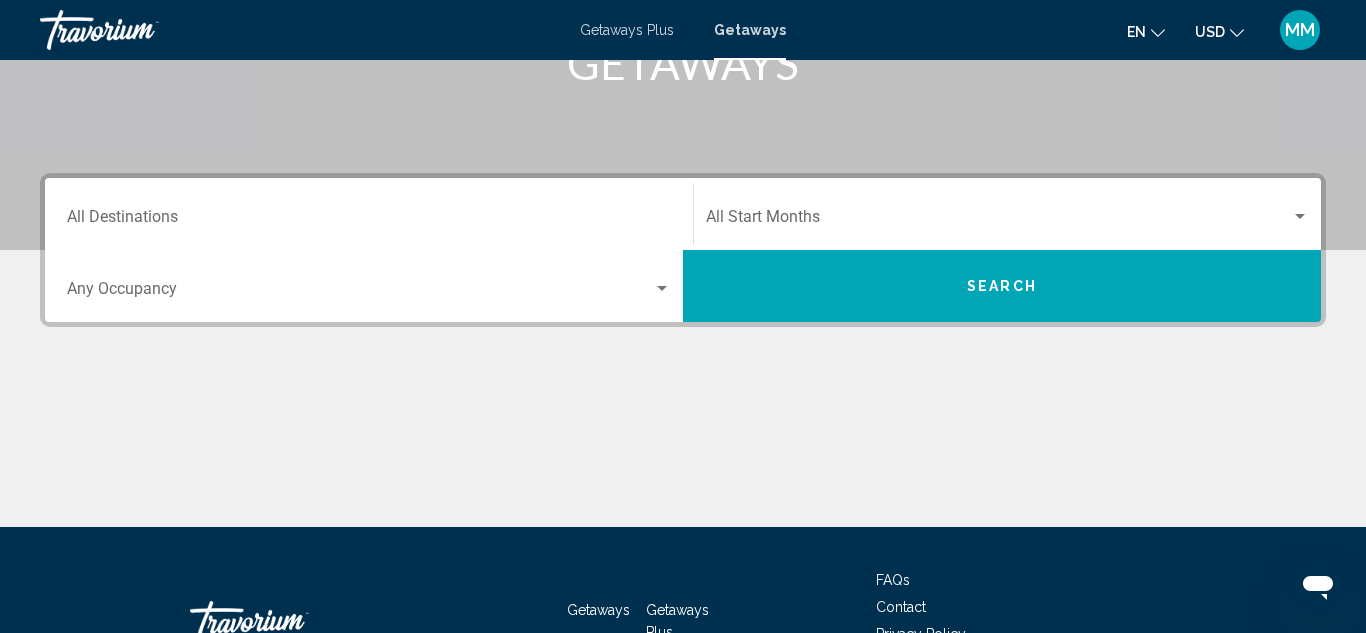 scroll, scrollTop: 360, scrollLeft: 0, axis: vertical 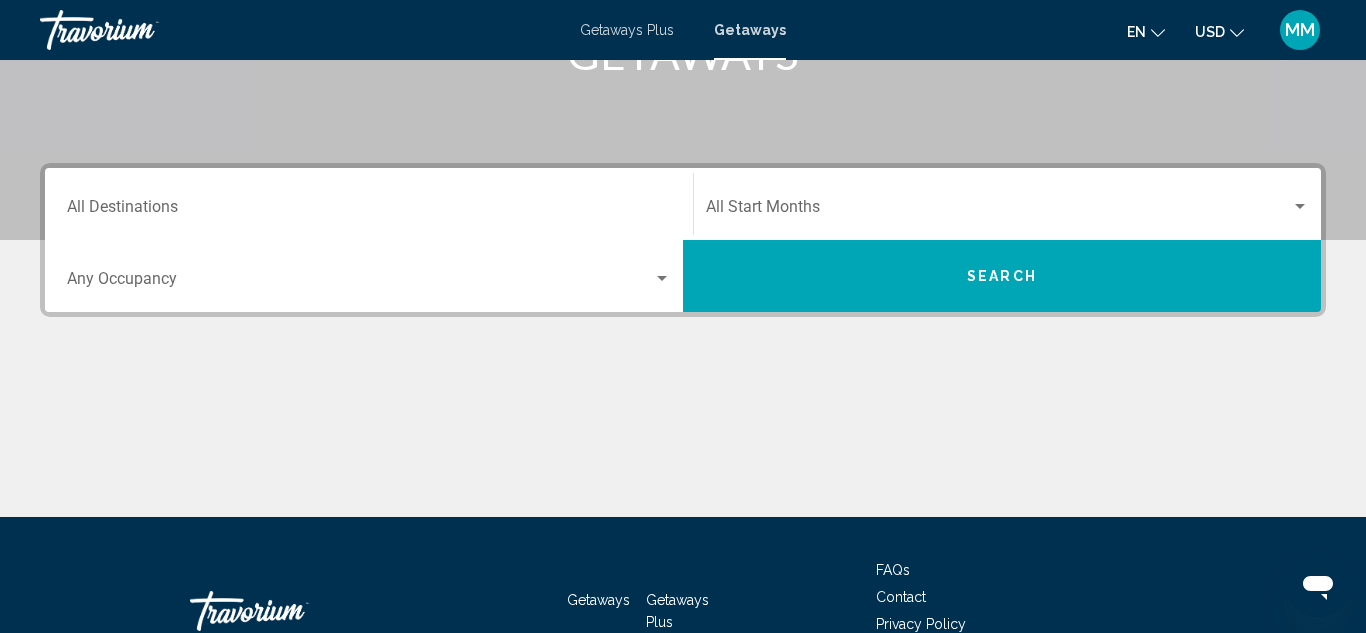 click at bounding box center (662, 279) 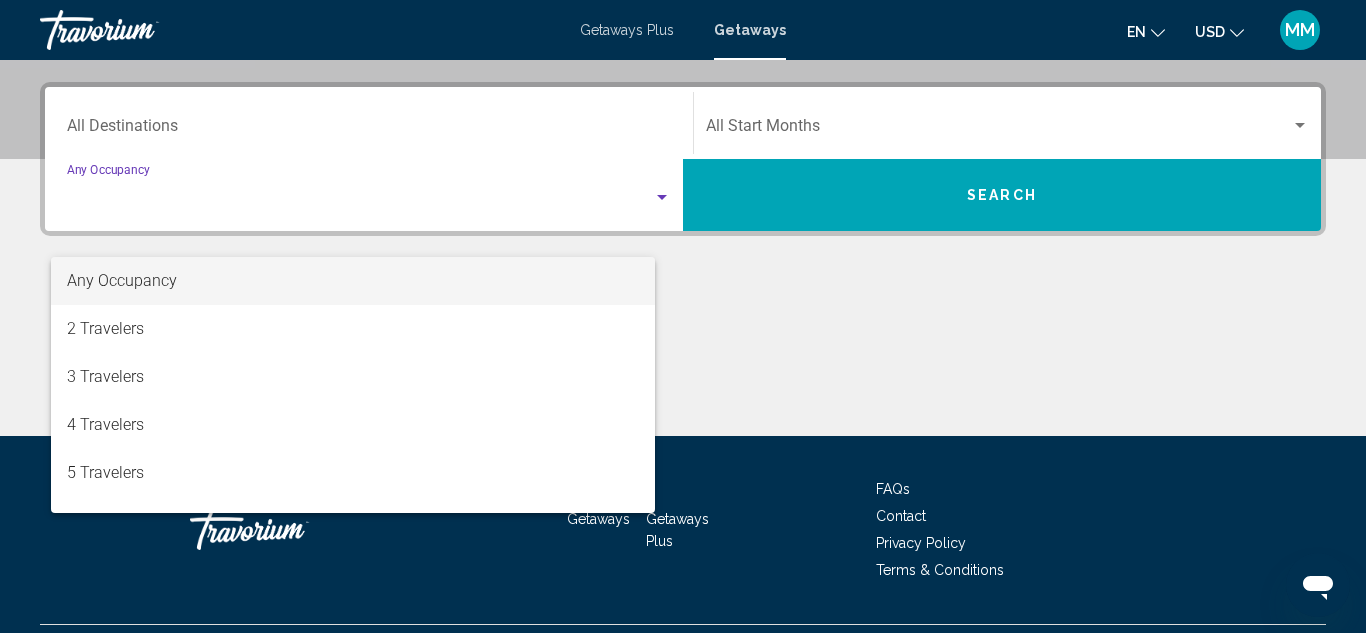 scroll, scrollTop: 458, scrollLeft: 0, axis: vertical 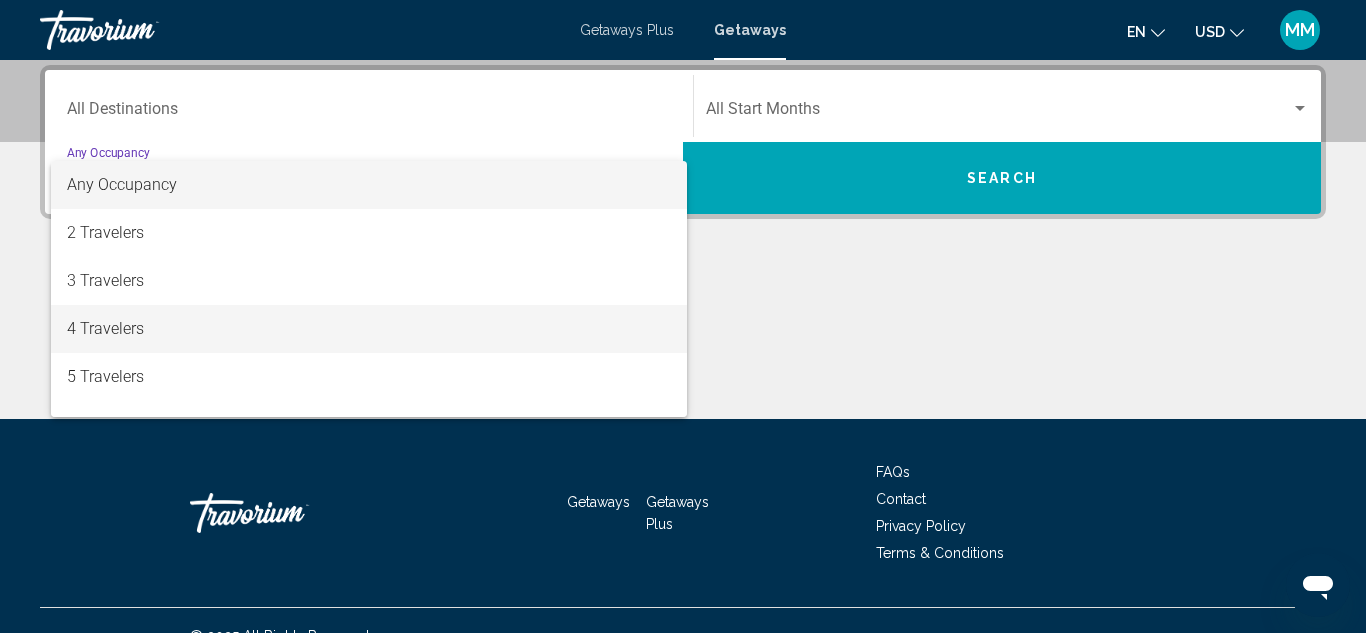 click on "4 Travelers" at bounding box center (369, 329) 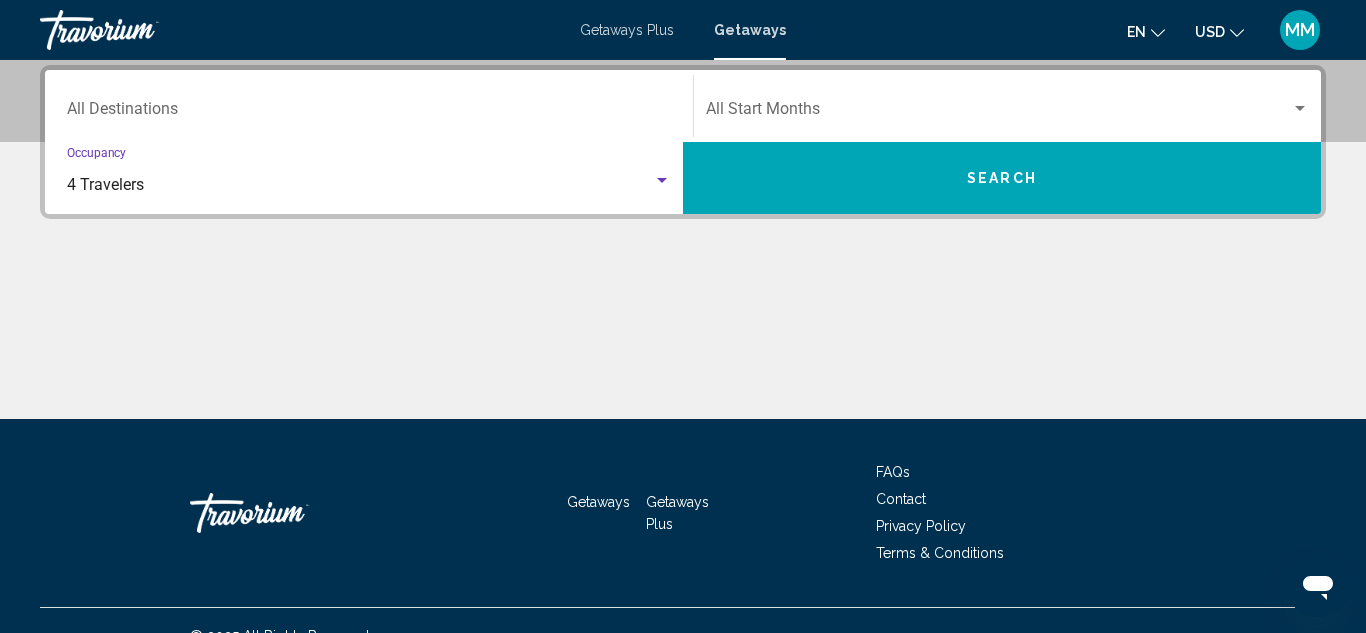click on "Search" at bounding box center [1002, 178] 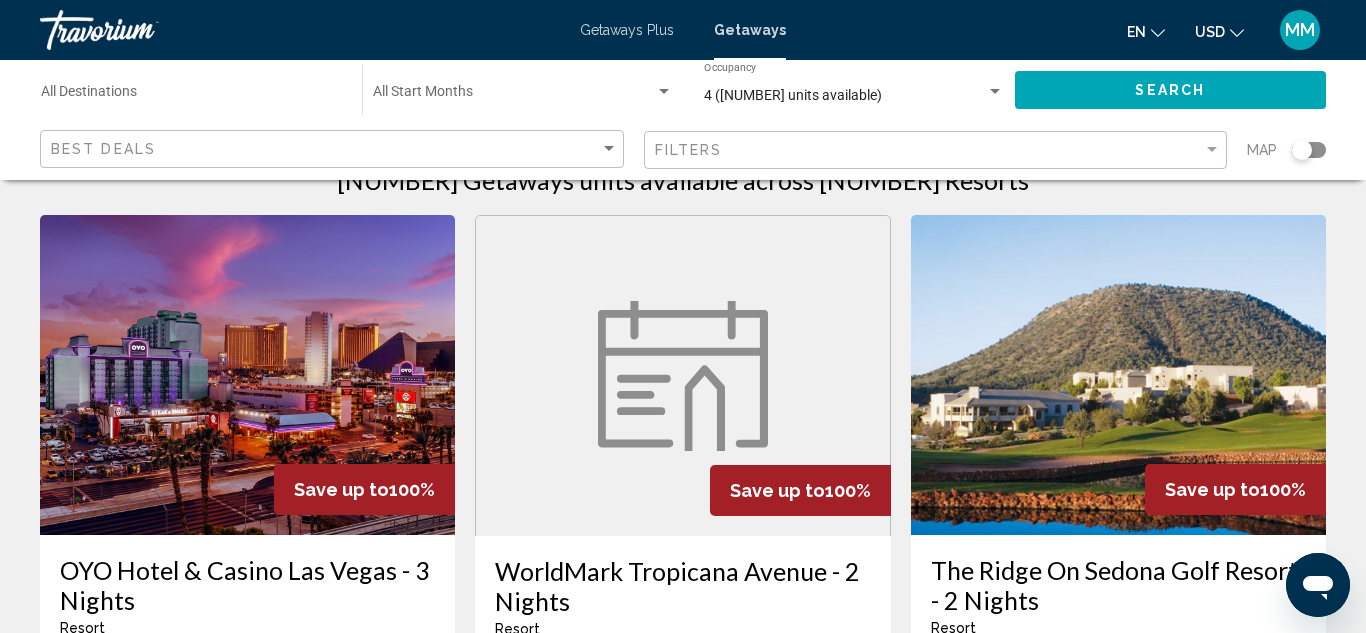 scroll, scrollTop: 0, scrollLeft: 0, axis: both 